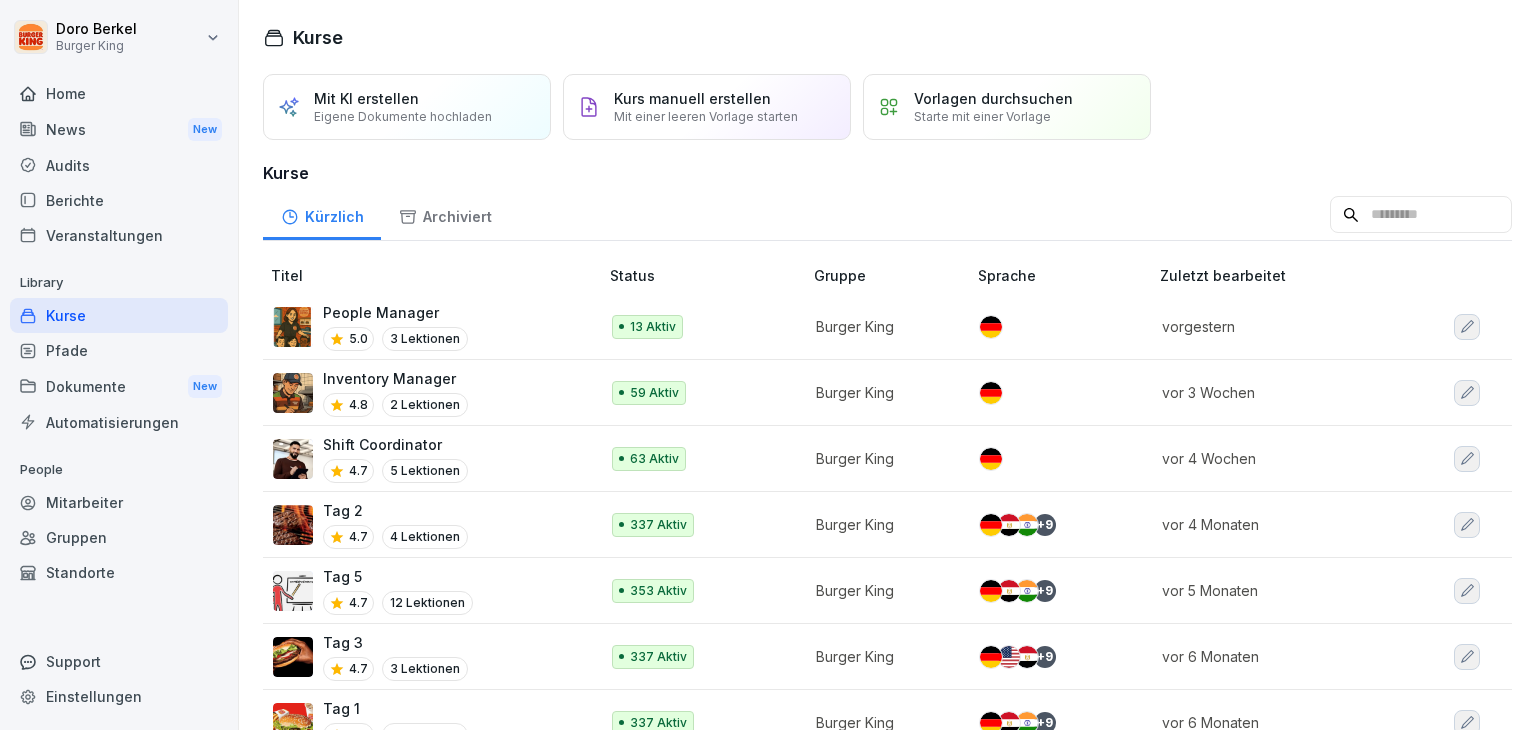 scroll, scrollTop: 0, scrollLeft: 0, axis: both 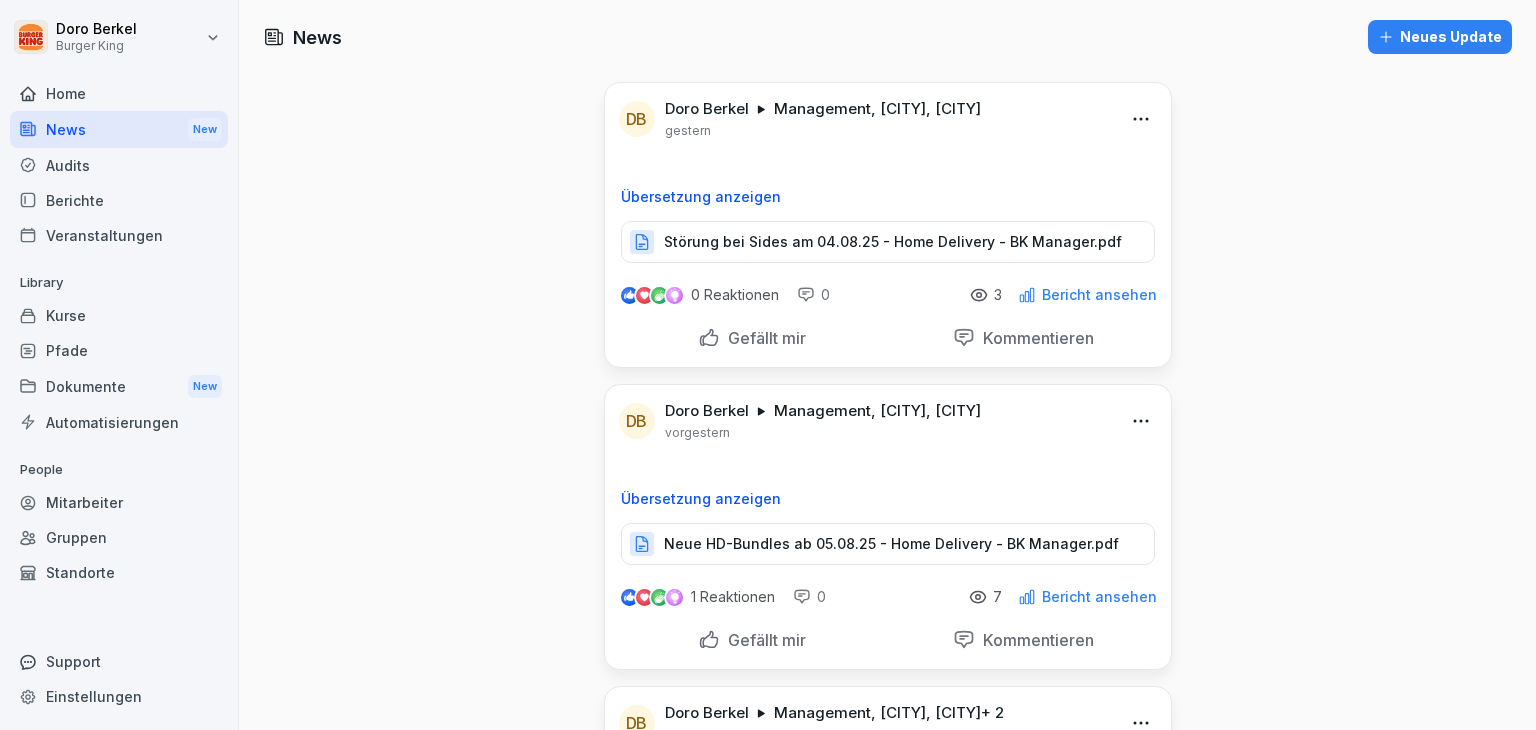 click on "Neues Update" at bounding box center (1440, 37) 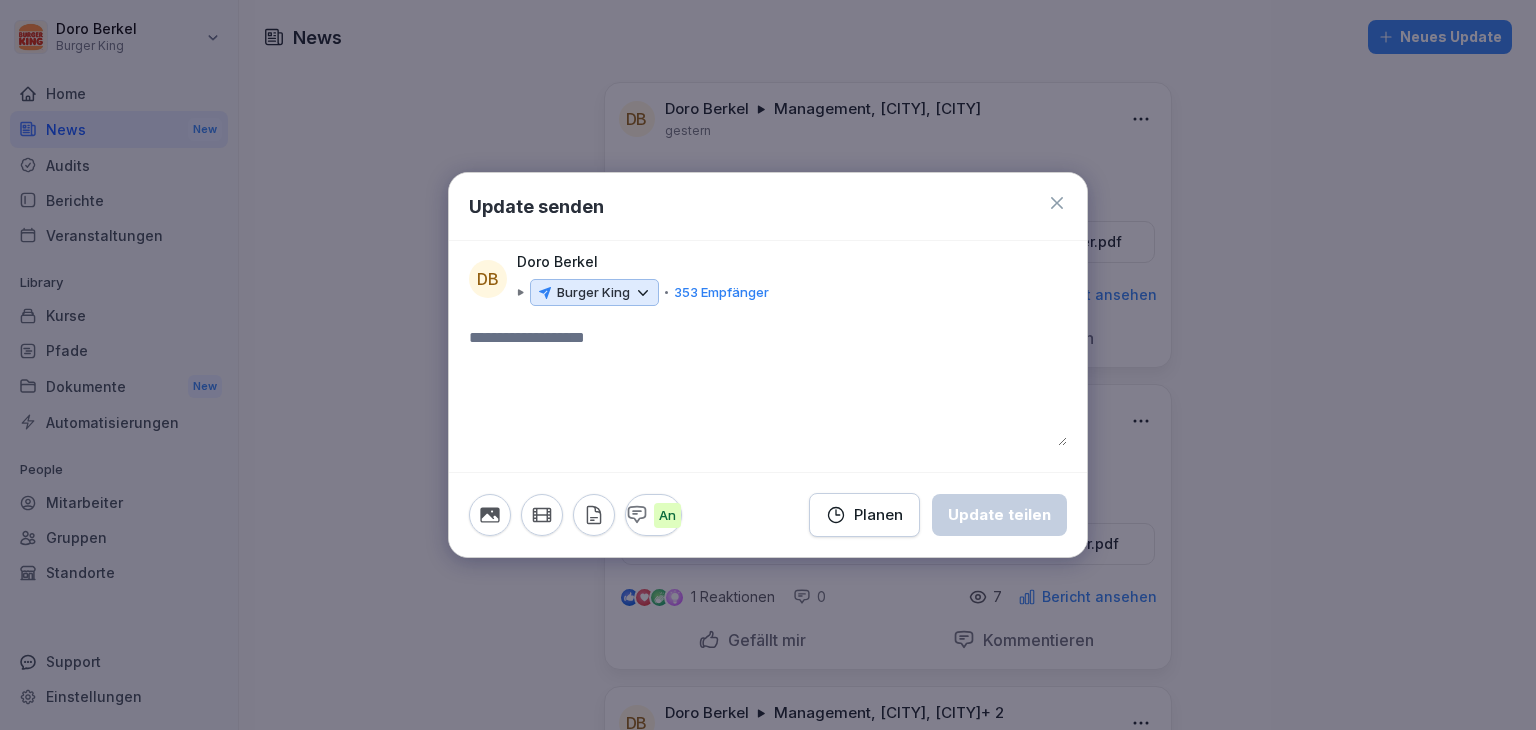 click 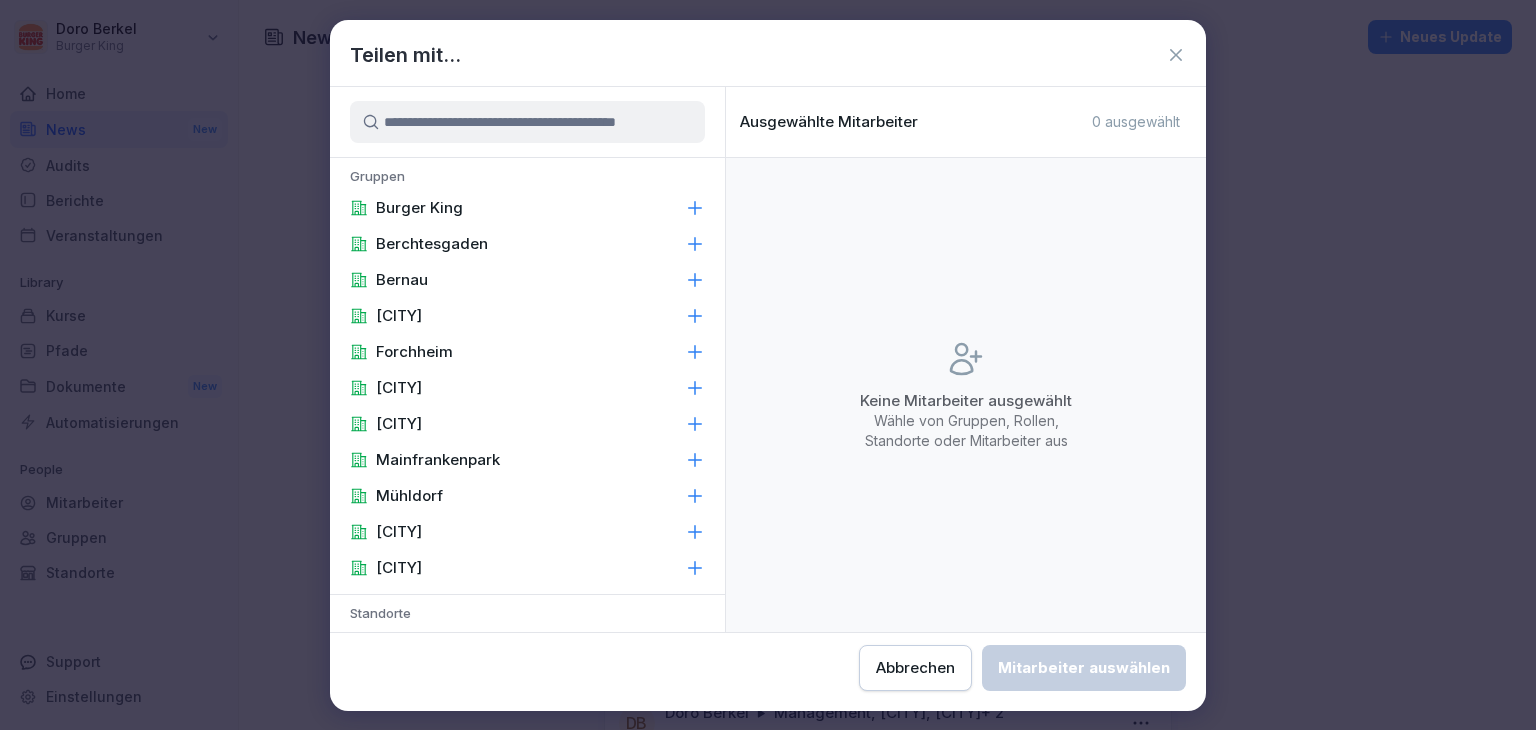 click on "Burger King" at bounding box center [527, 208] 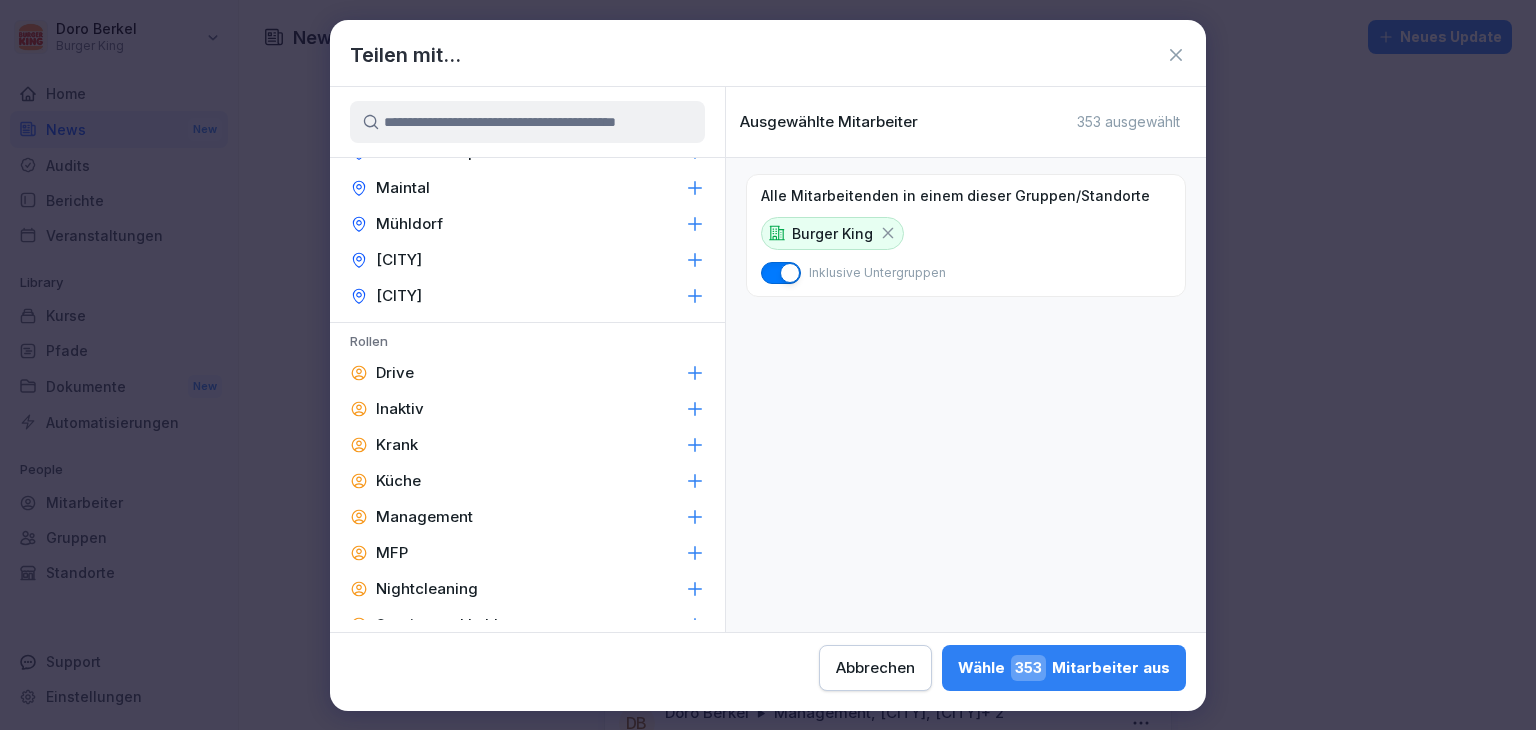 scroll, scrollTop: 847, scrollLeft: 0, axis: vertical 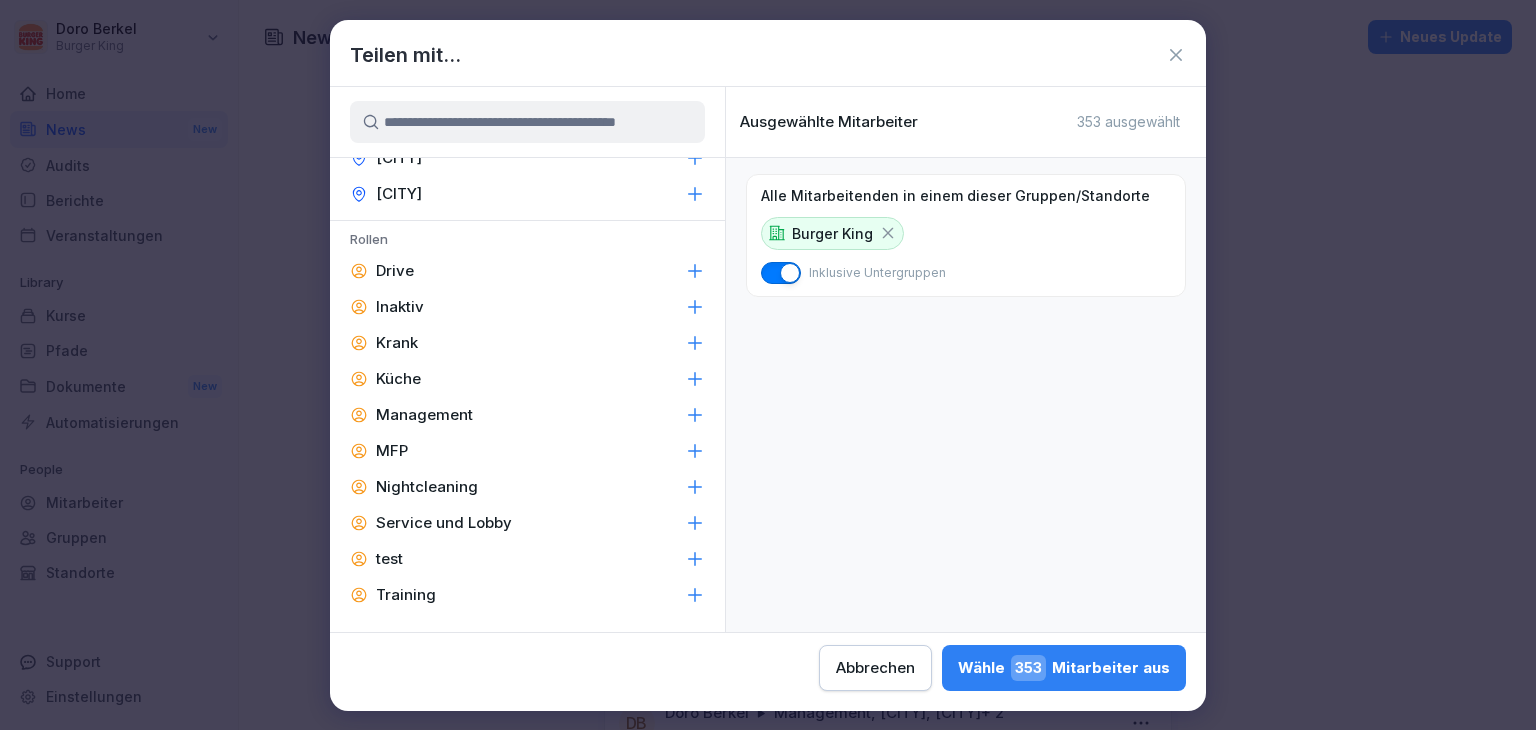 click on "Management" at bounding box center (527, 415) 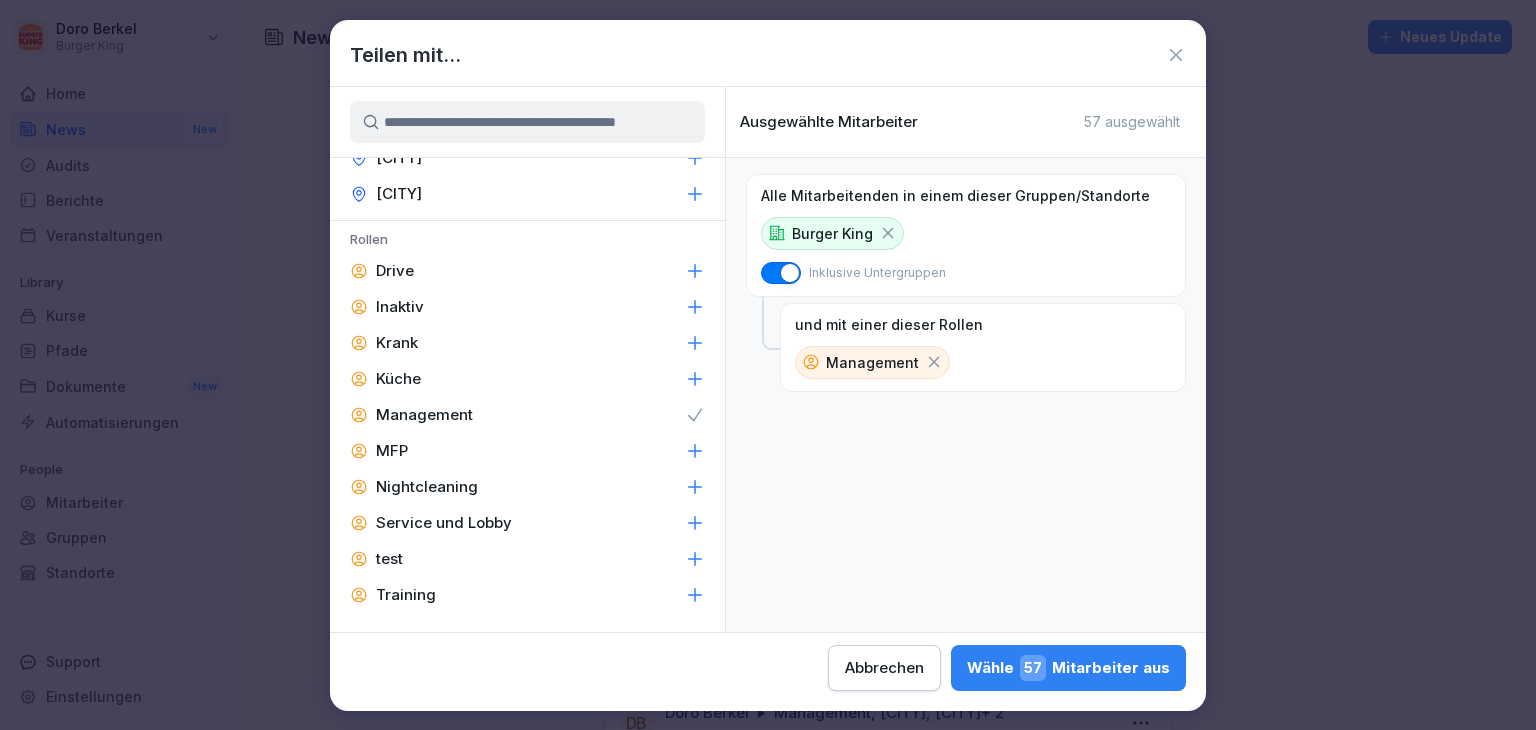 click on "Wähle [NUMBER] Mitarbeiter aus" at bounding box center [1068, 668] 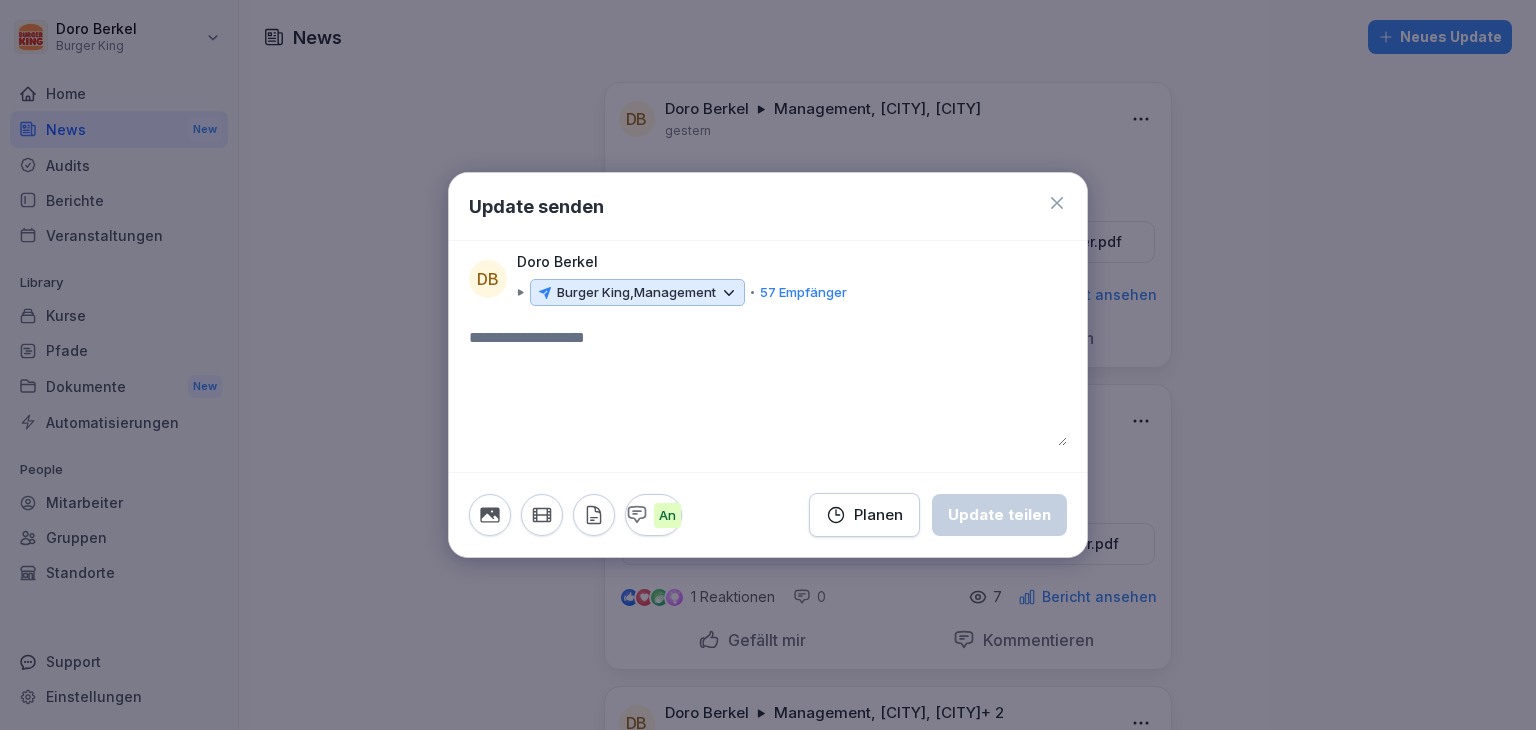 click 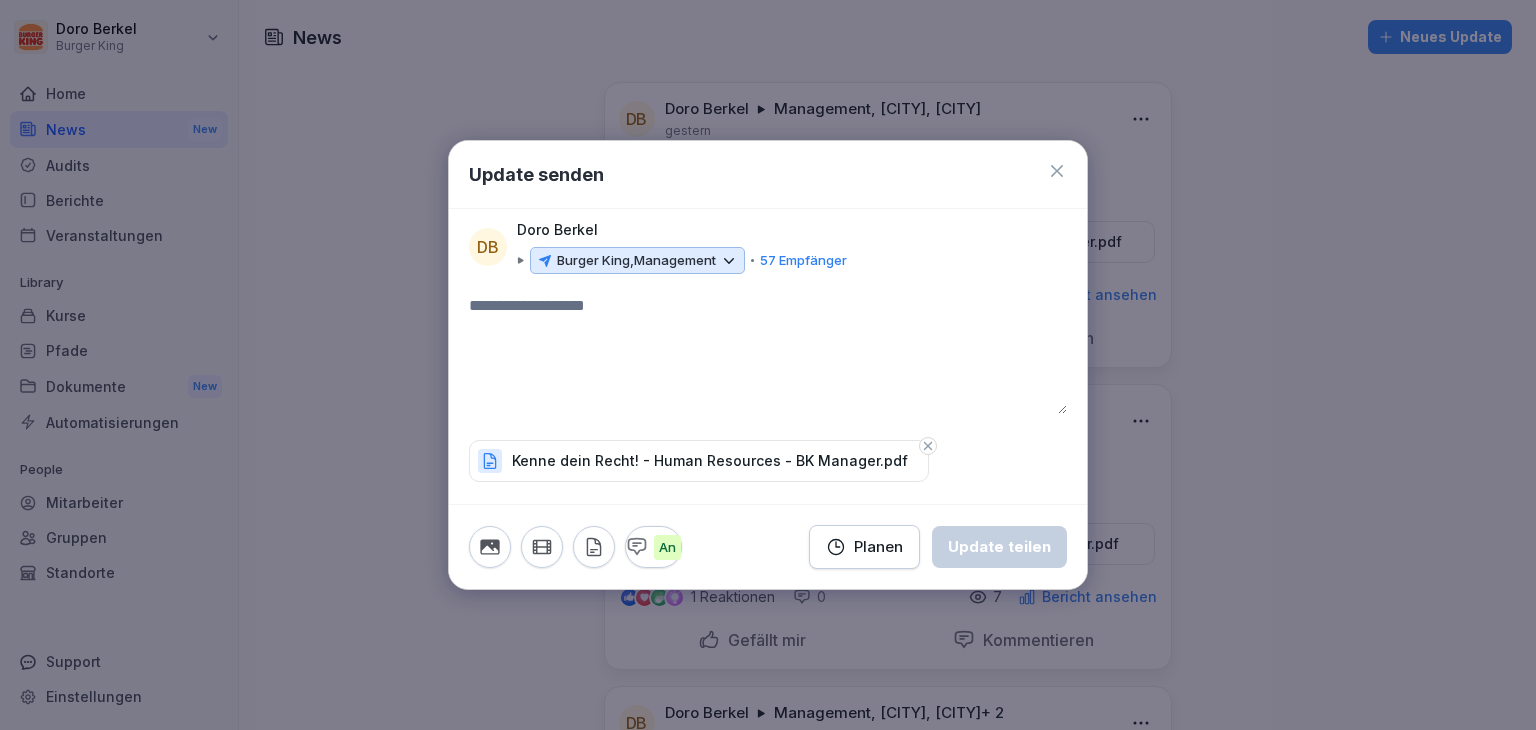 click at bounding box center (768, 354) 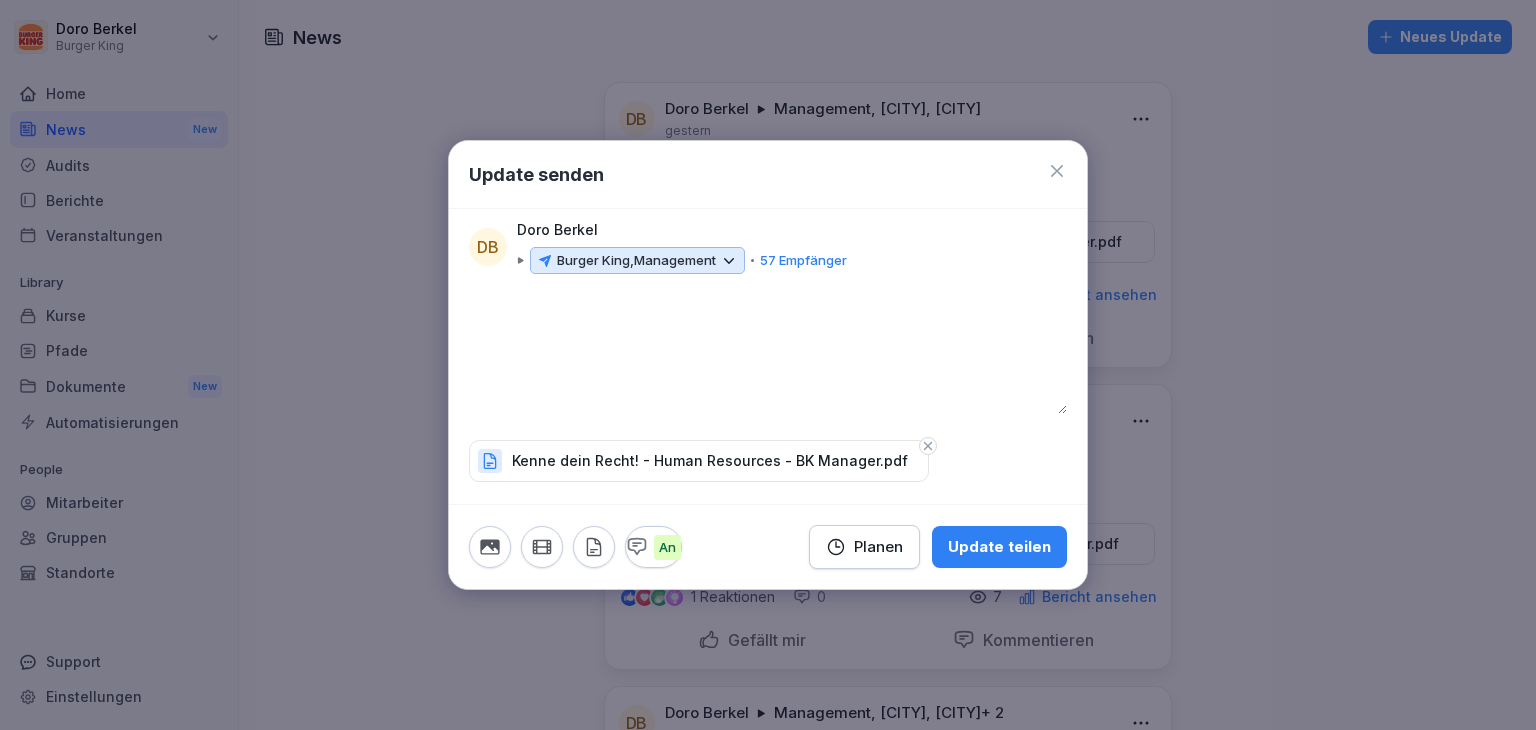 type 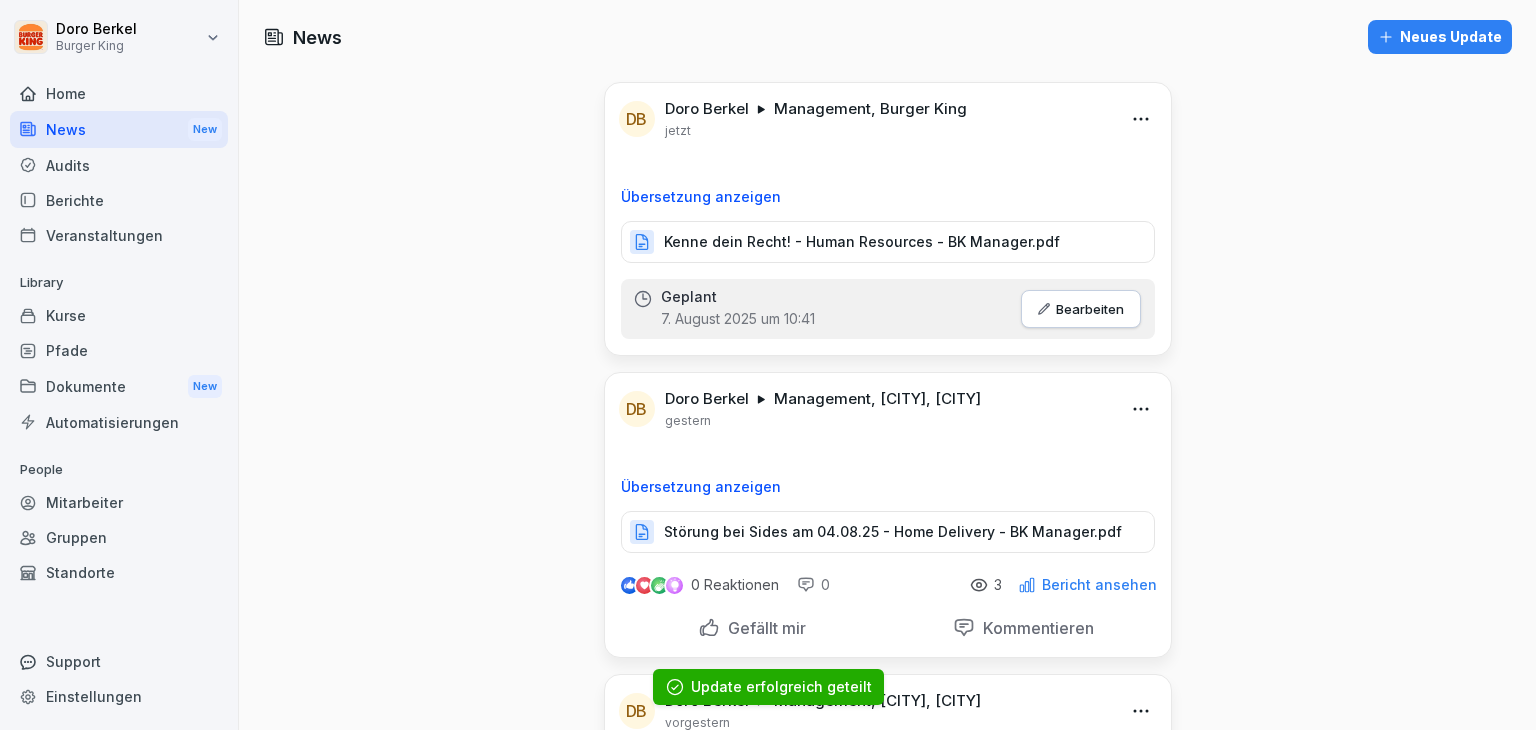 click on "Neues Update" at bounding box center (1440, 37) 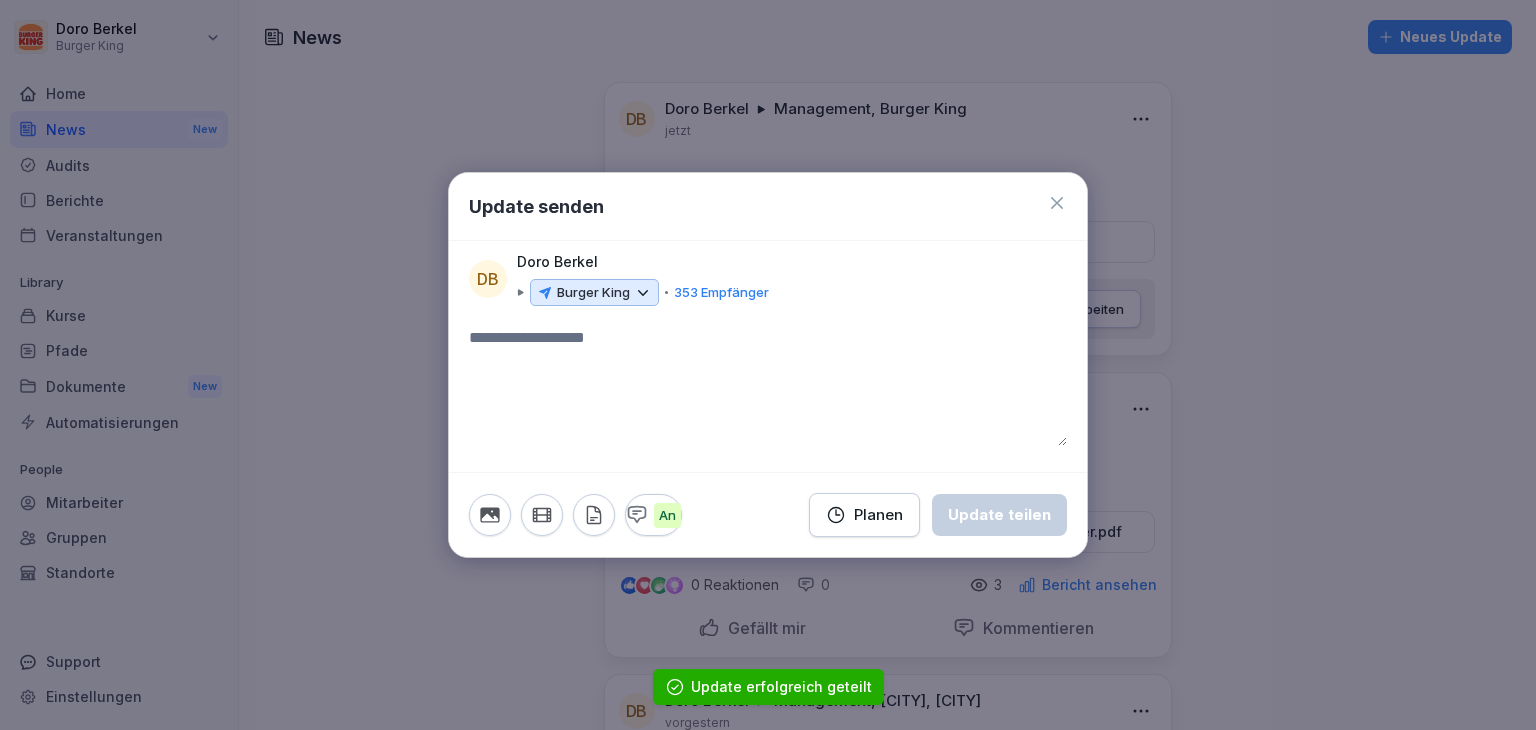 click 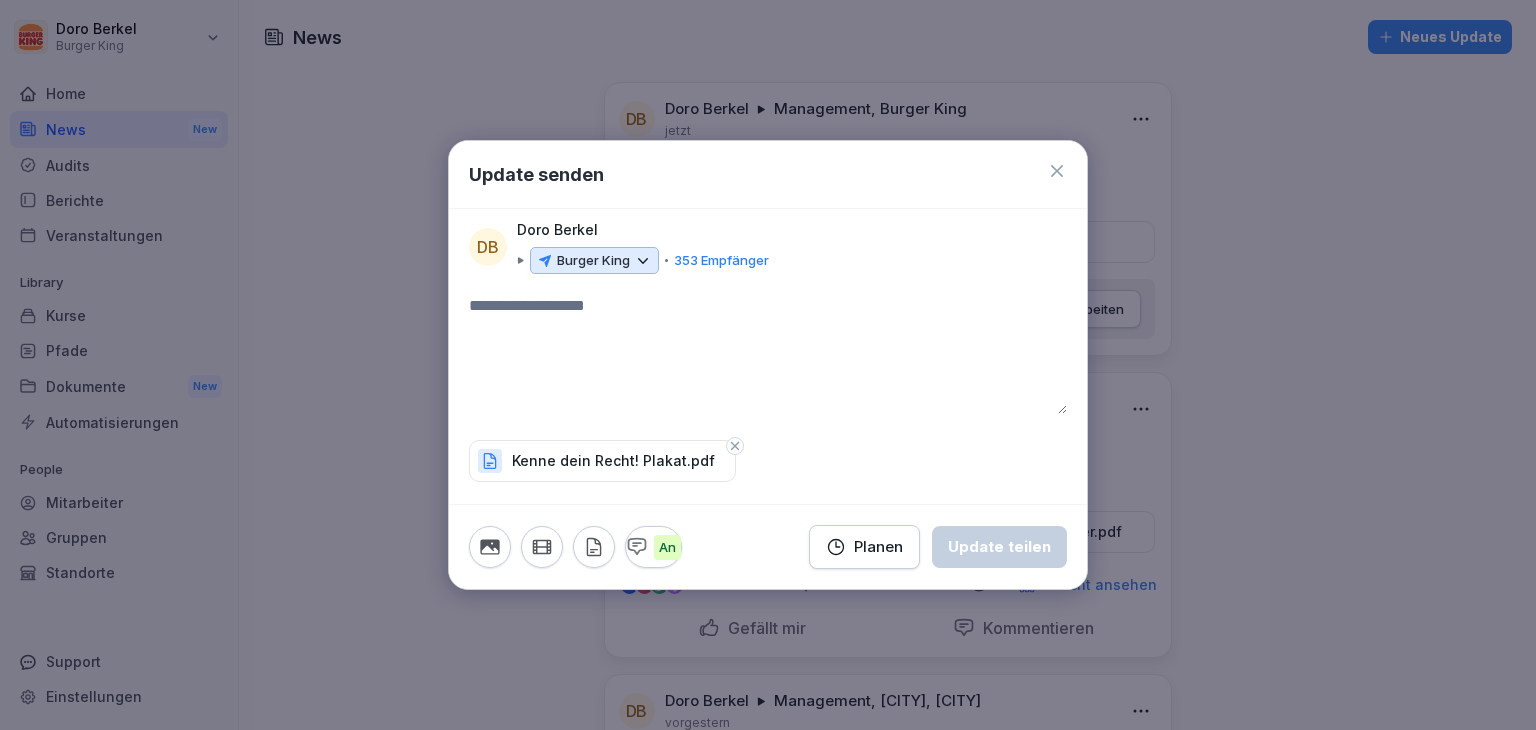 click 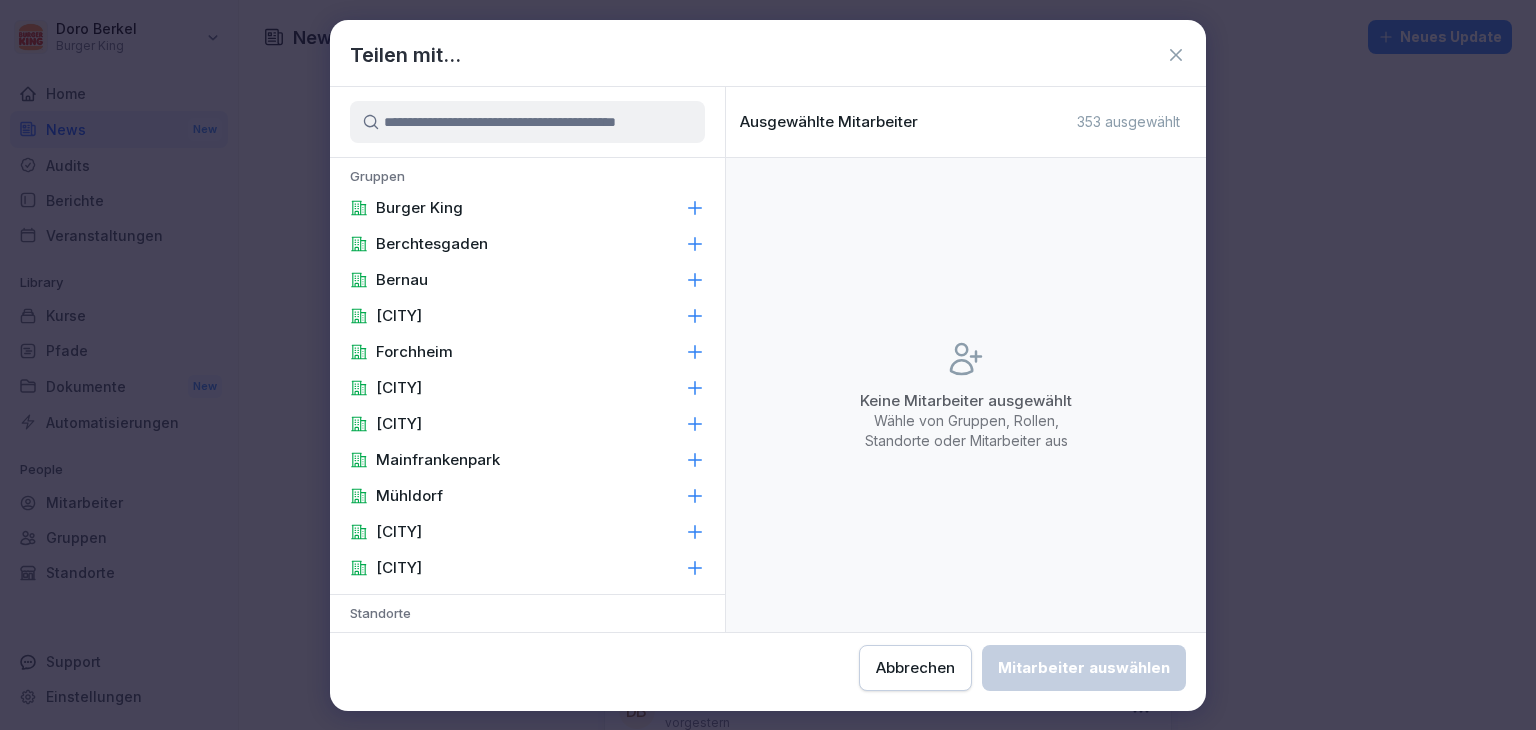 click on "Burger King" at bounding box center (527, 208) 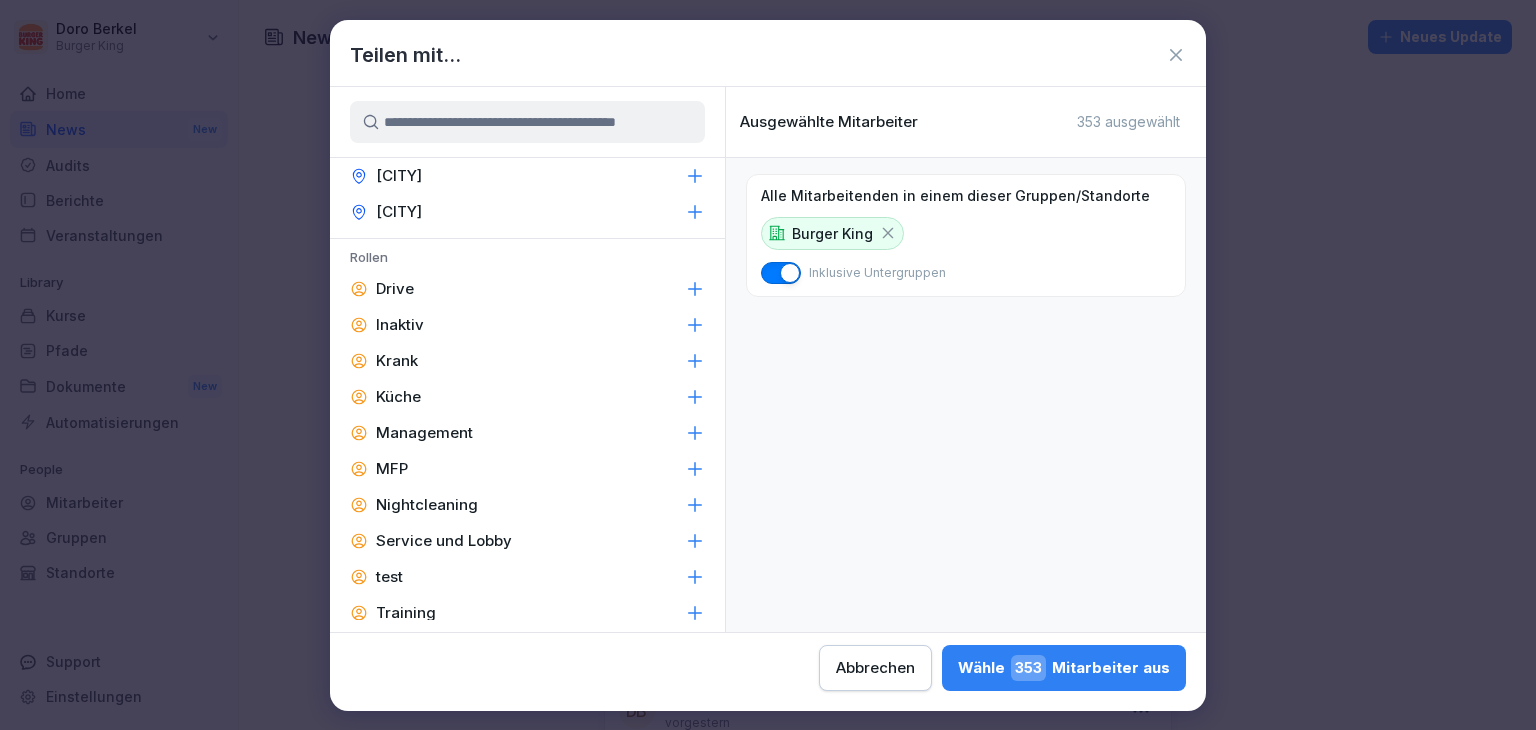 scroll, scrollTop: 847, scrollLeft: 0, axis: vertical 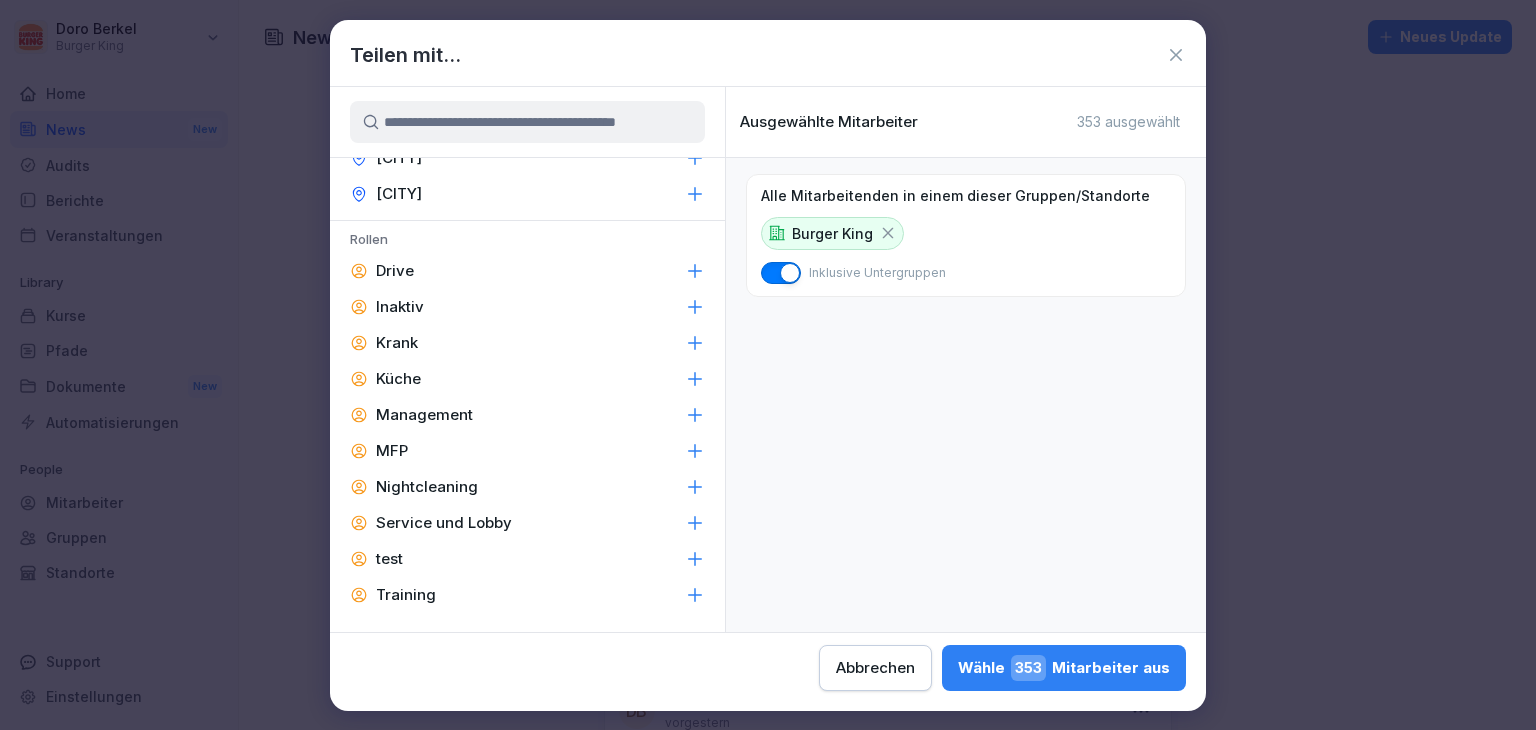 click on "Management" at bounding box center [527, 415] 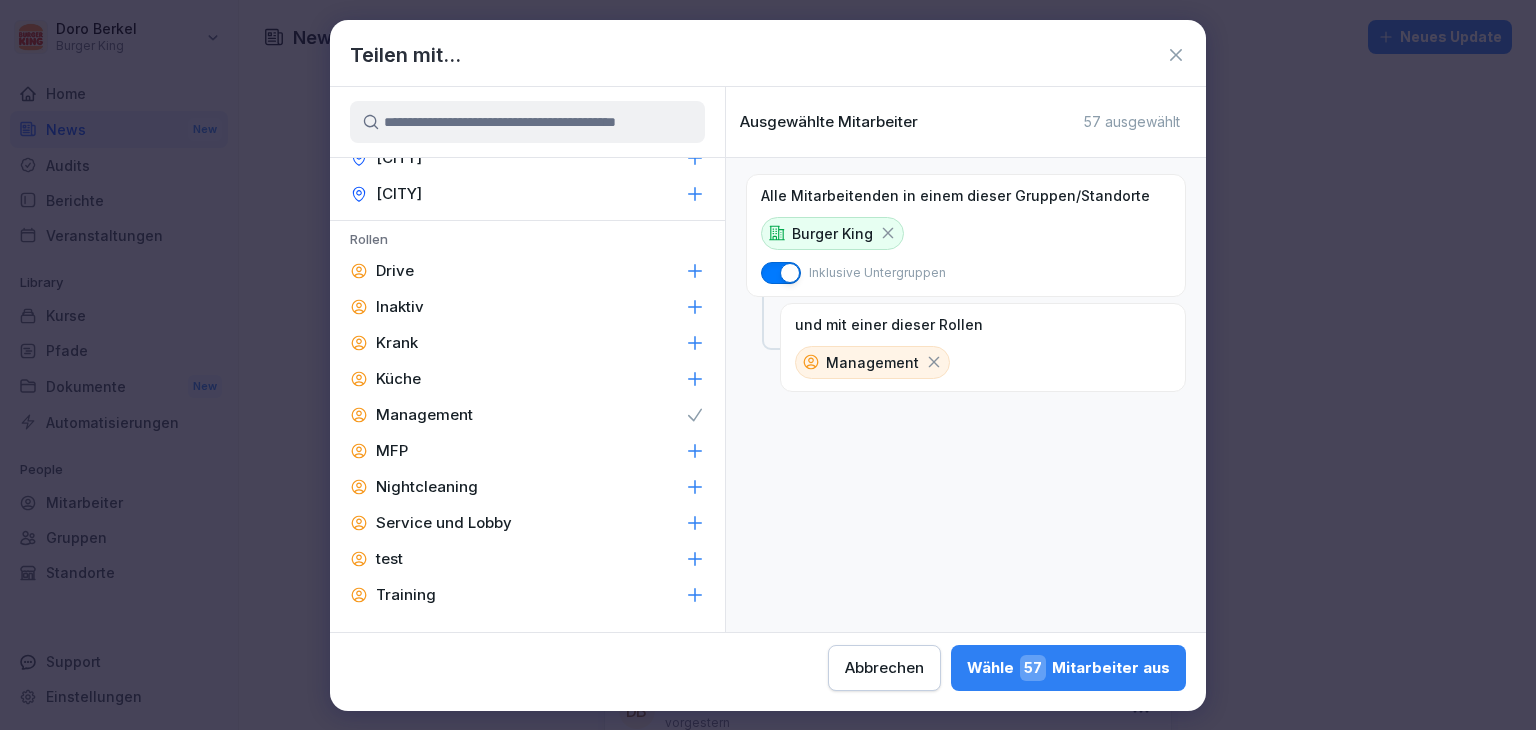 click on "Wähle [NUMBER] Mitarbeiter aus" at bounding box center (1068, 668) 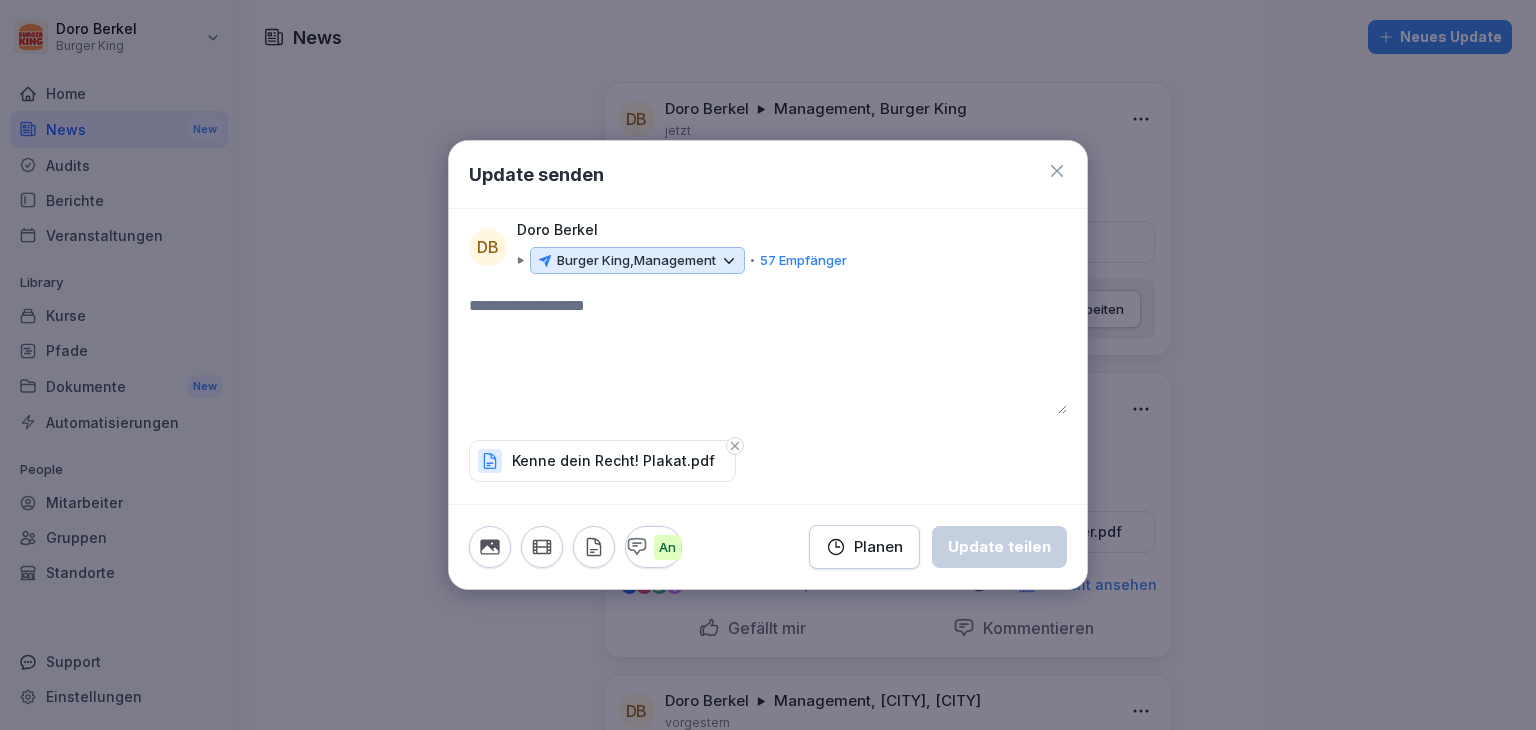click on "Update senden DB Doro Berkel Burger King,  Management 57 Empfänger Kenne dein Recht! Plakat.pdf An Planen Update teilen" at bounding box center [768, 365] 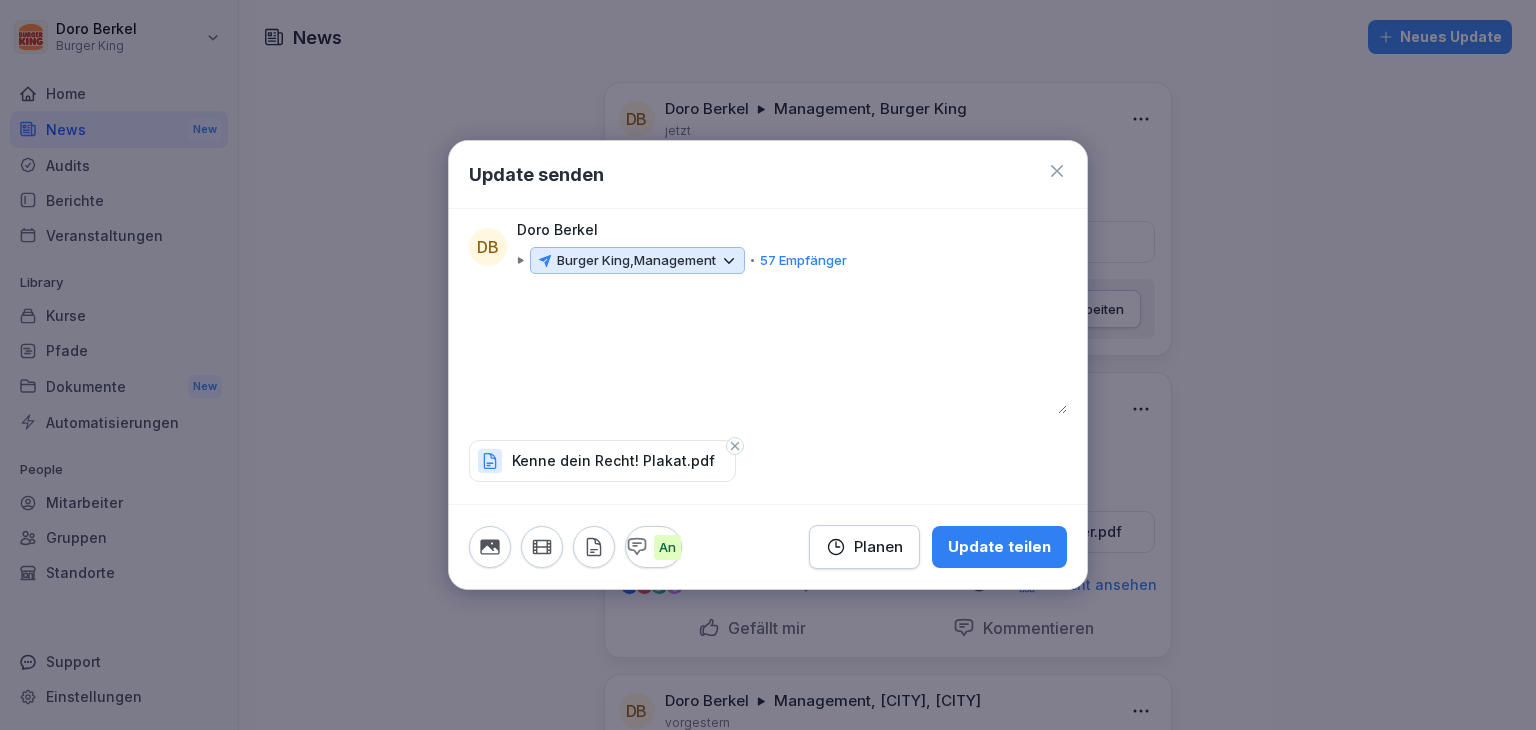 type 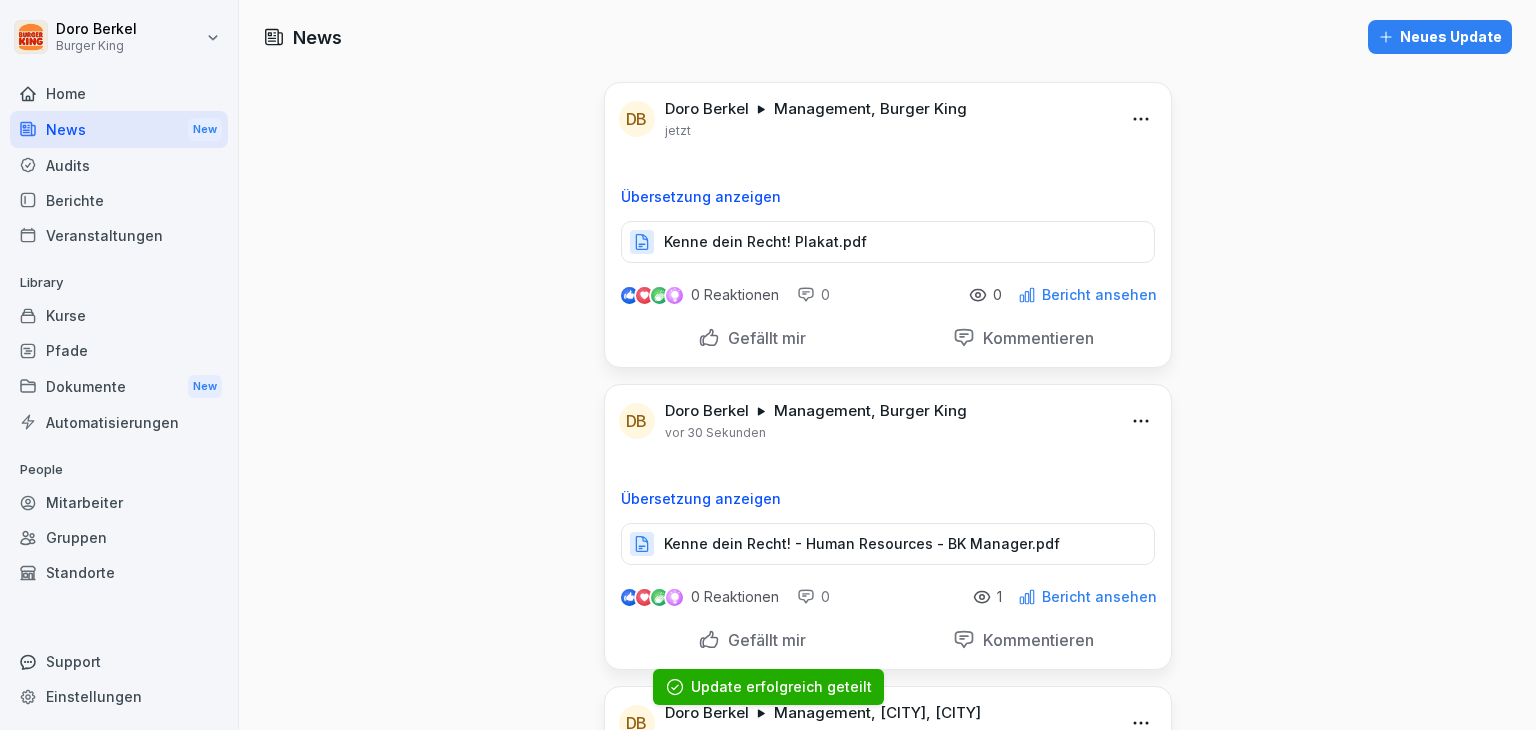 click on "Neues Update" at bounding box center [1440, 37] 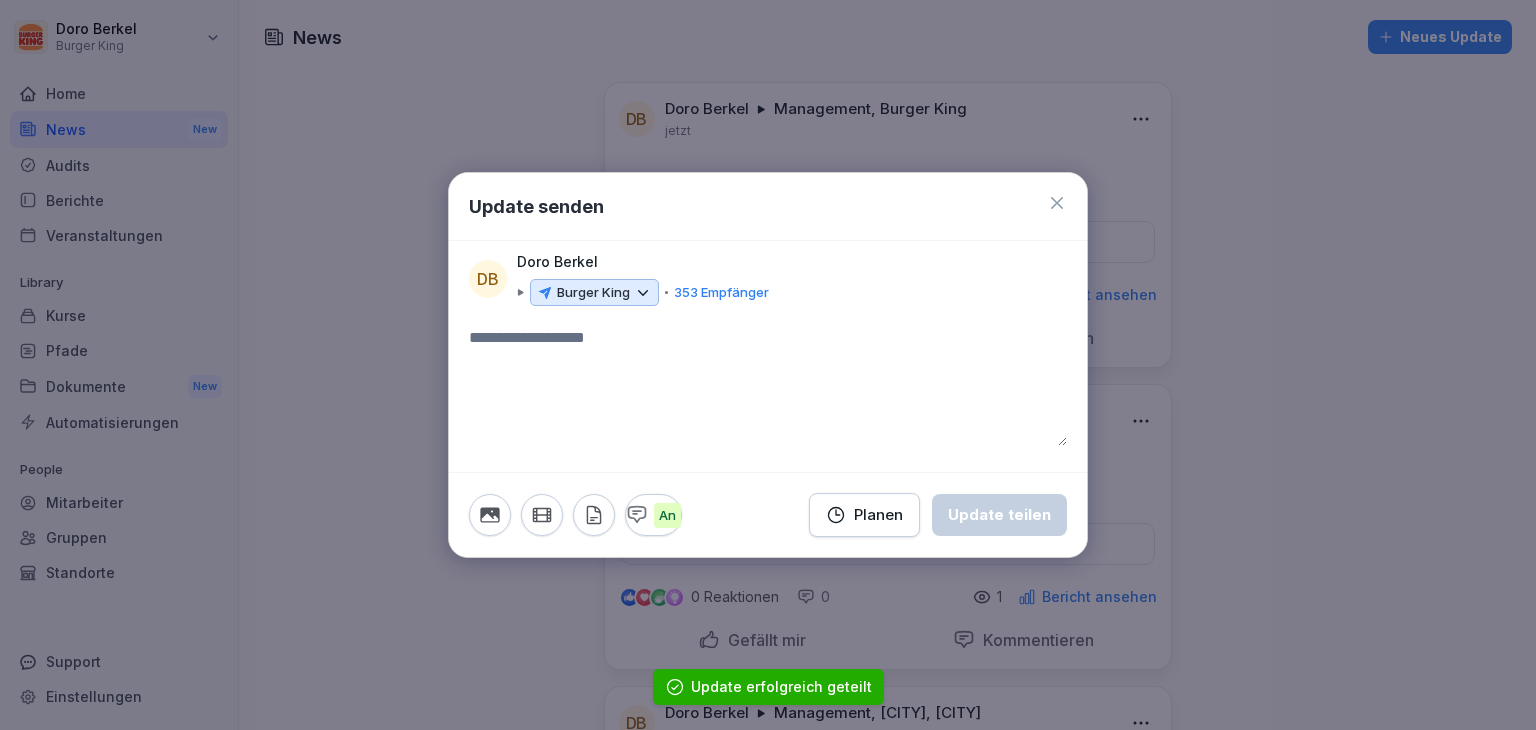 click 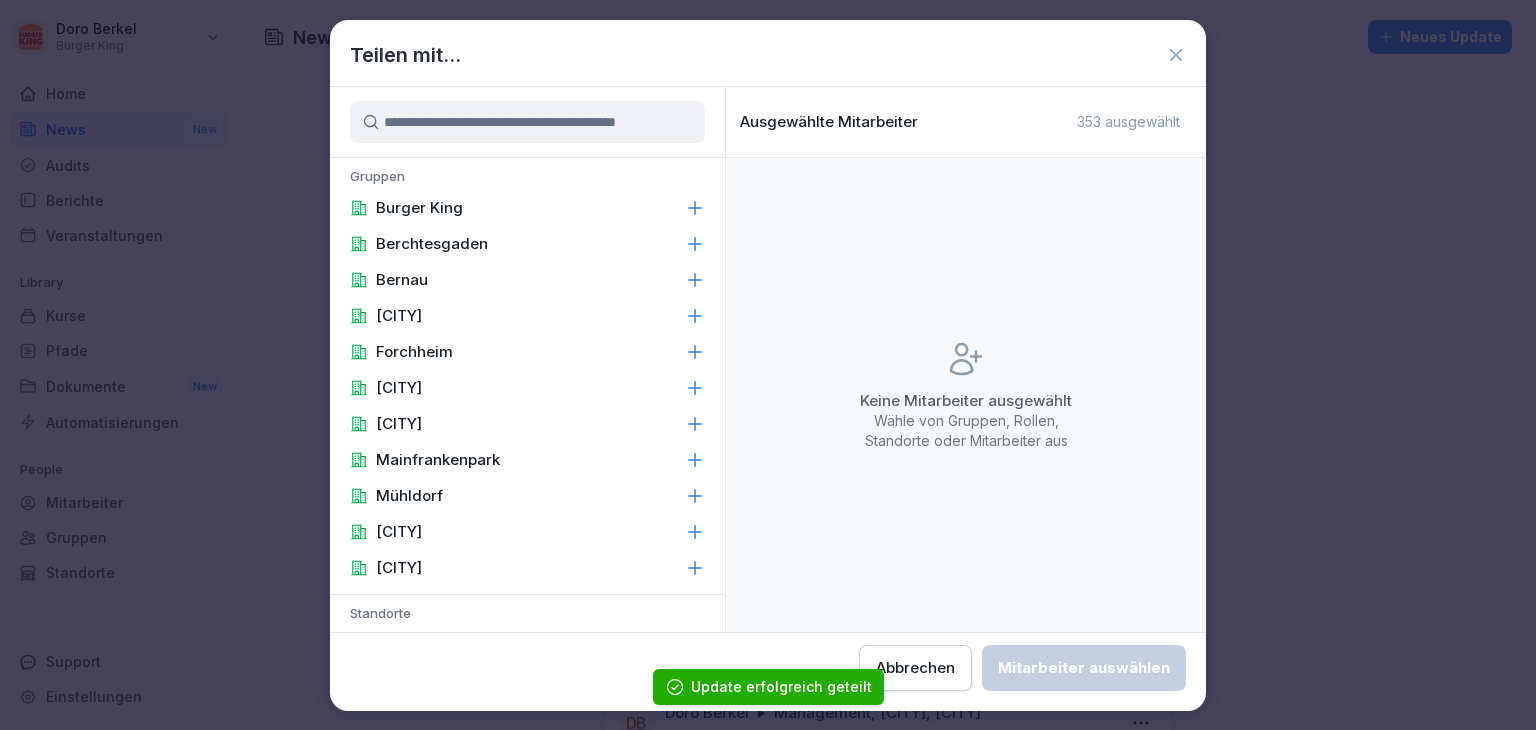 click on "Burger King" at bounding box center [419, 208] 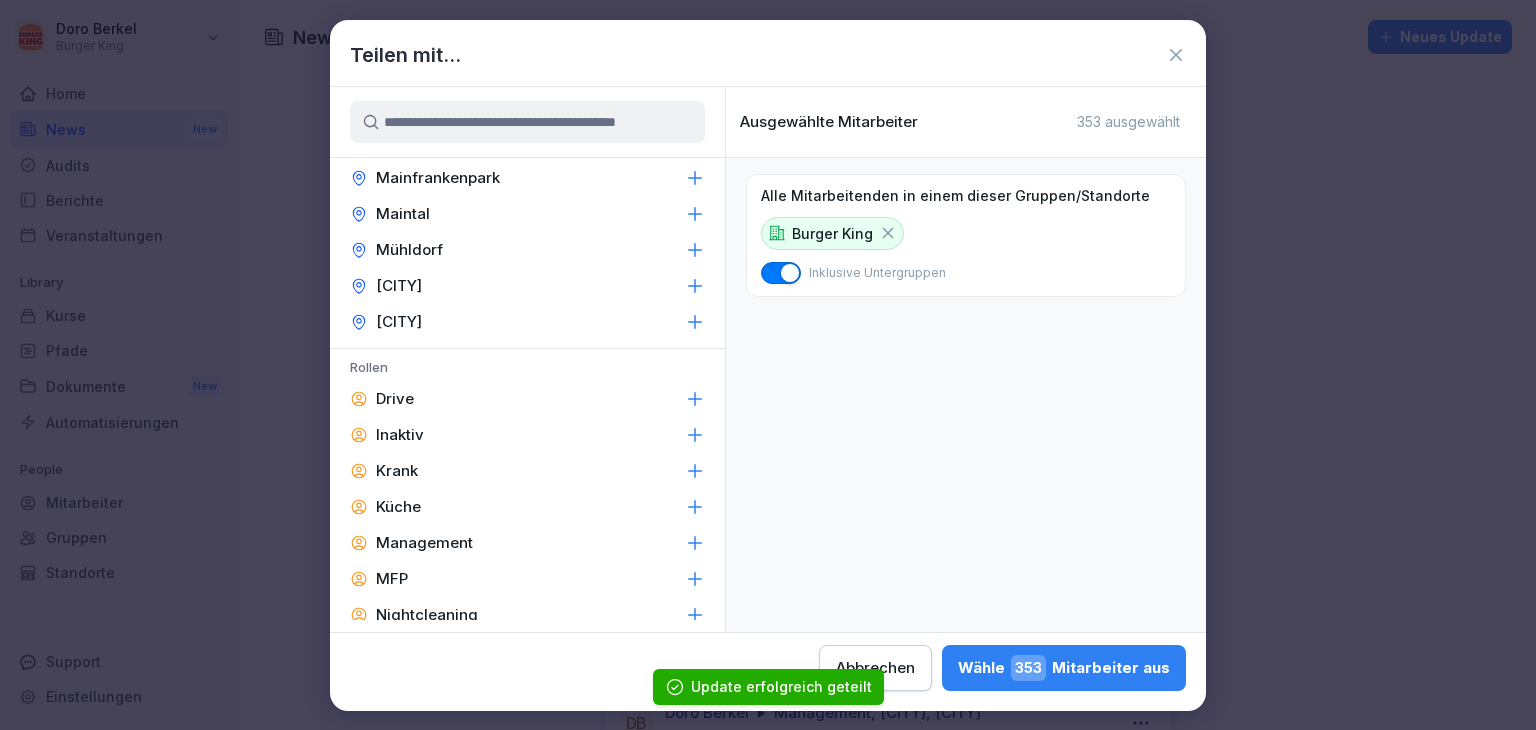 scroll, scrollTop: 847, scrollLeft: 0, axis: vertical 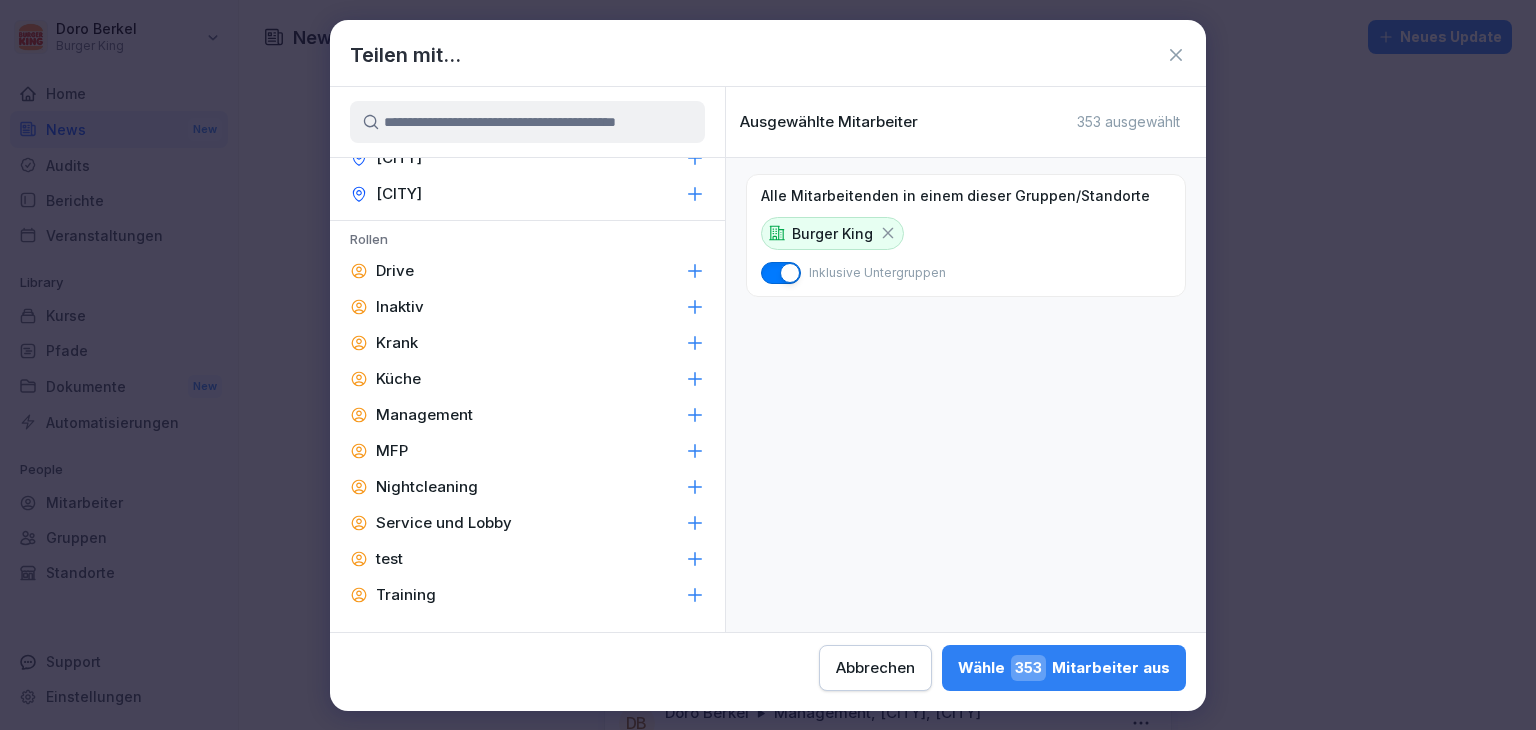 click on "Management" at bounding box center [527, 415] 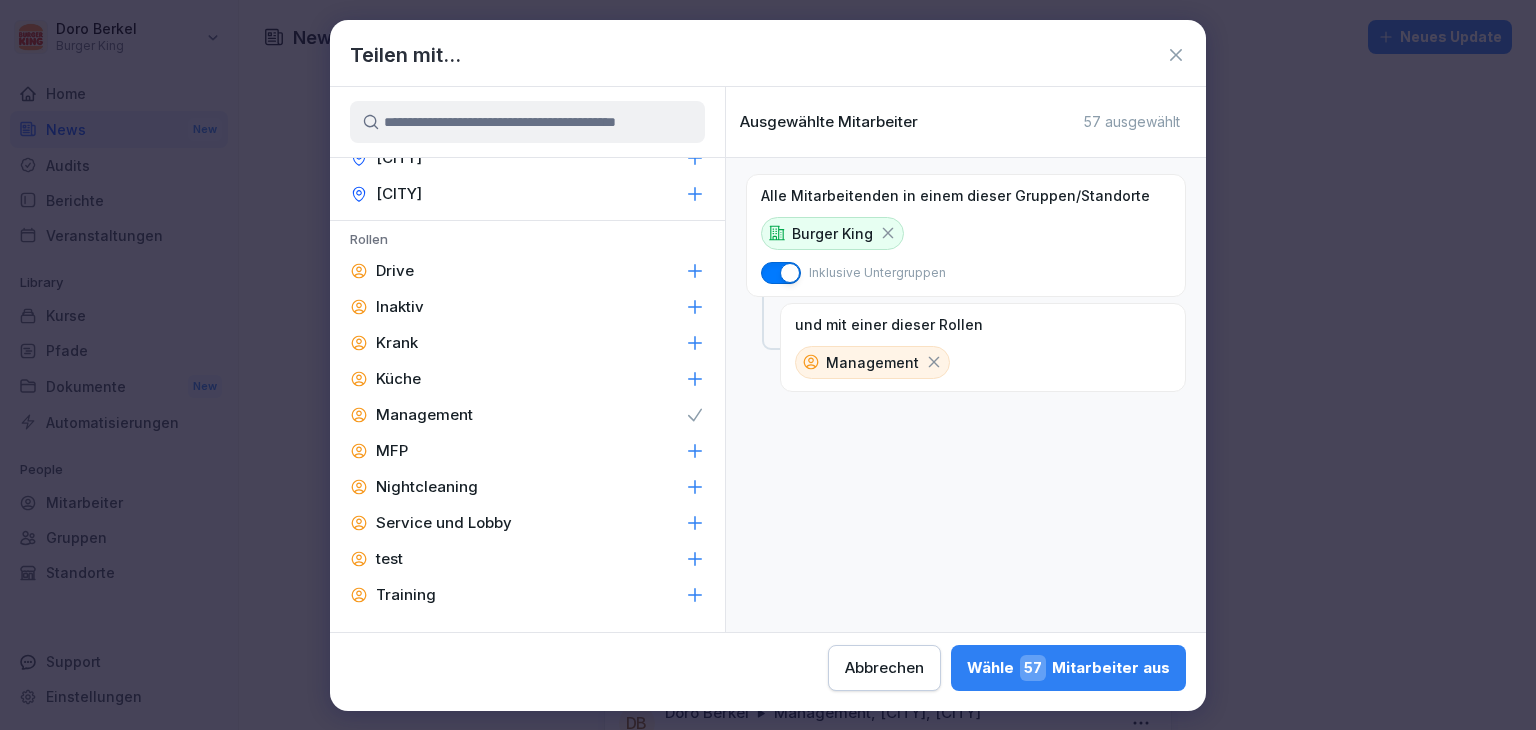 click on "Wähle [NUMBER] Mitarbeiter aus" at bounding box center (1068, 668) 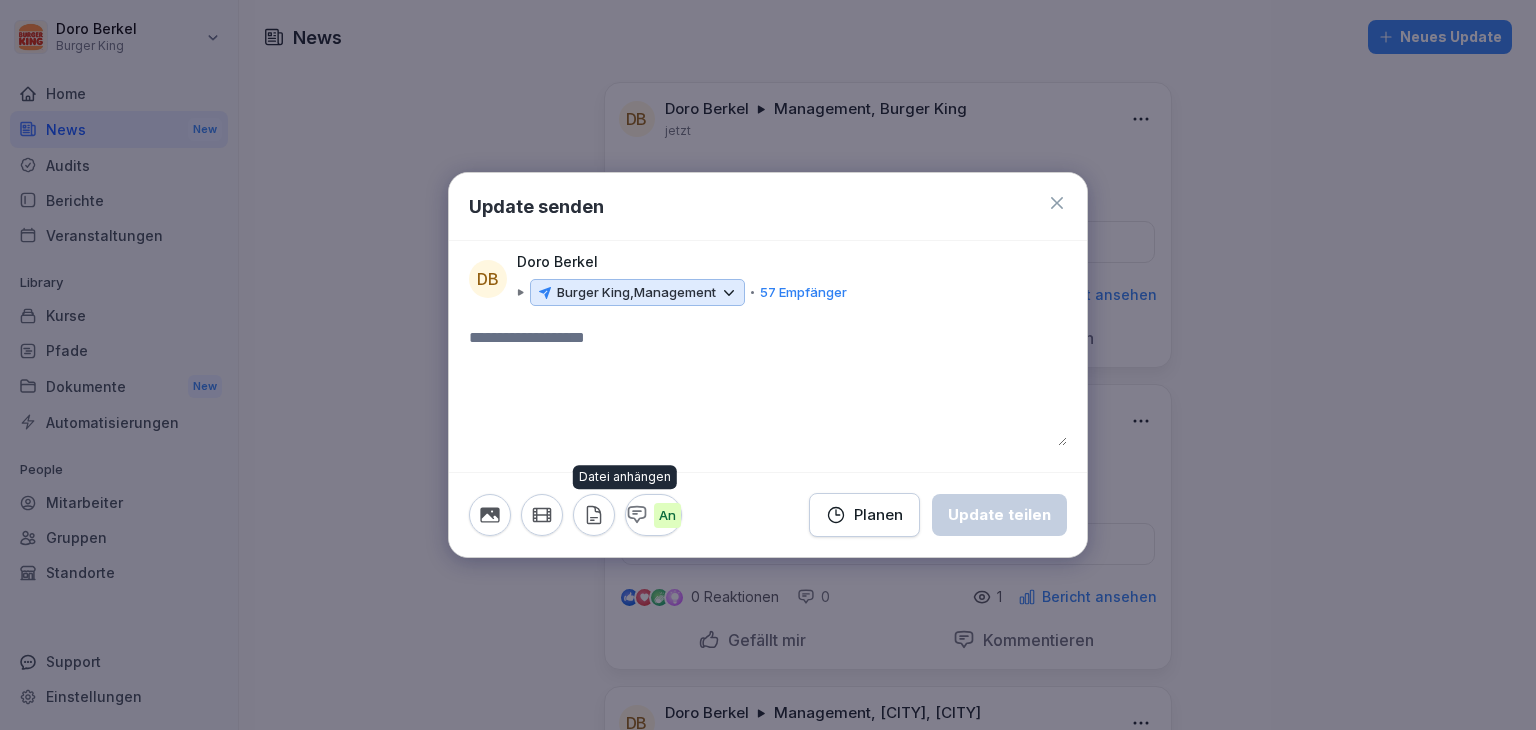 click 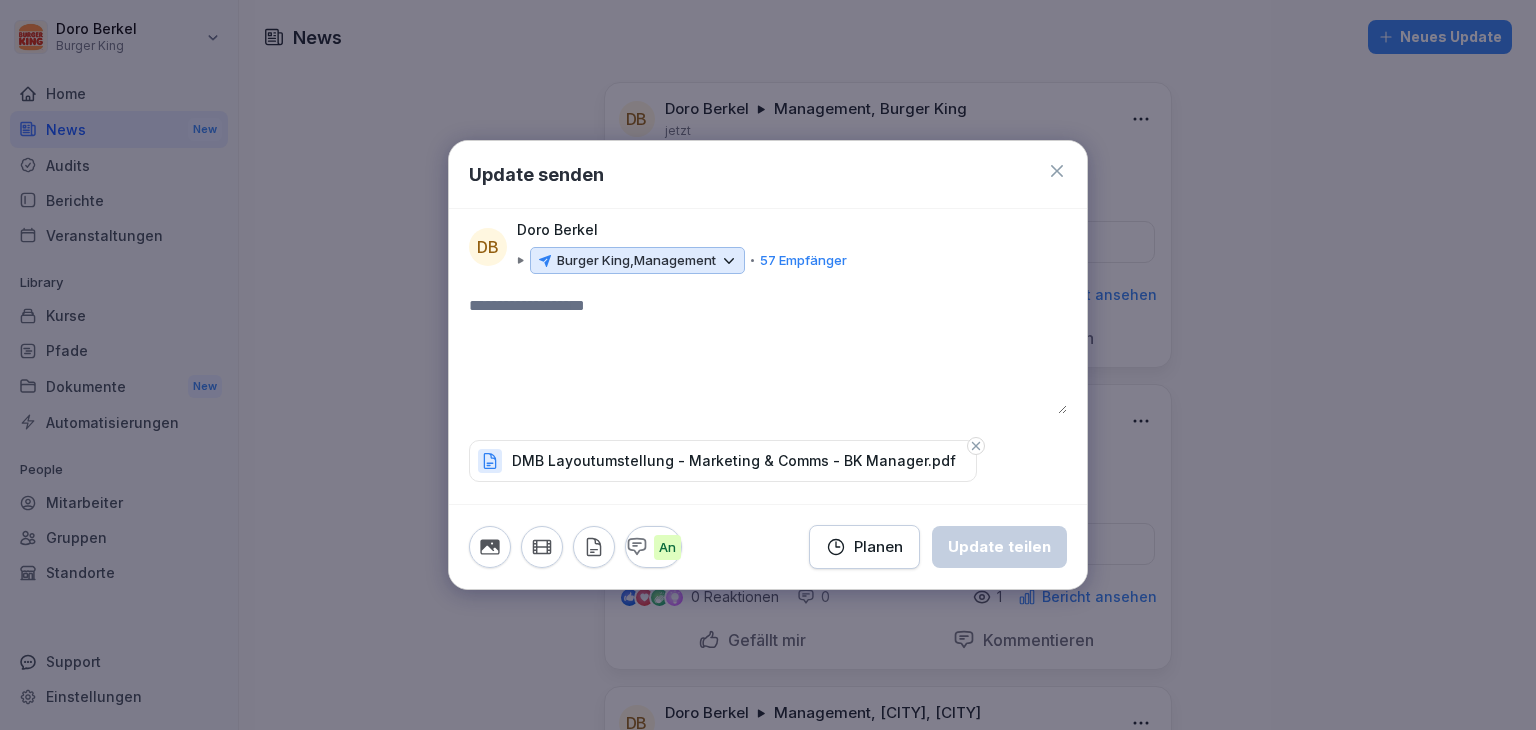 click at bounding box center [768, 354] 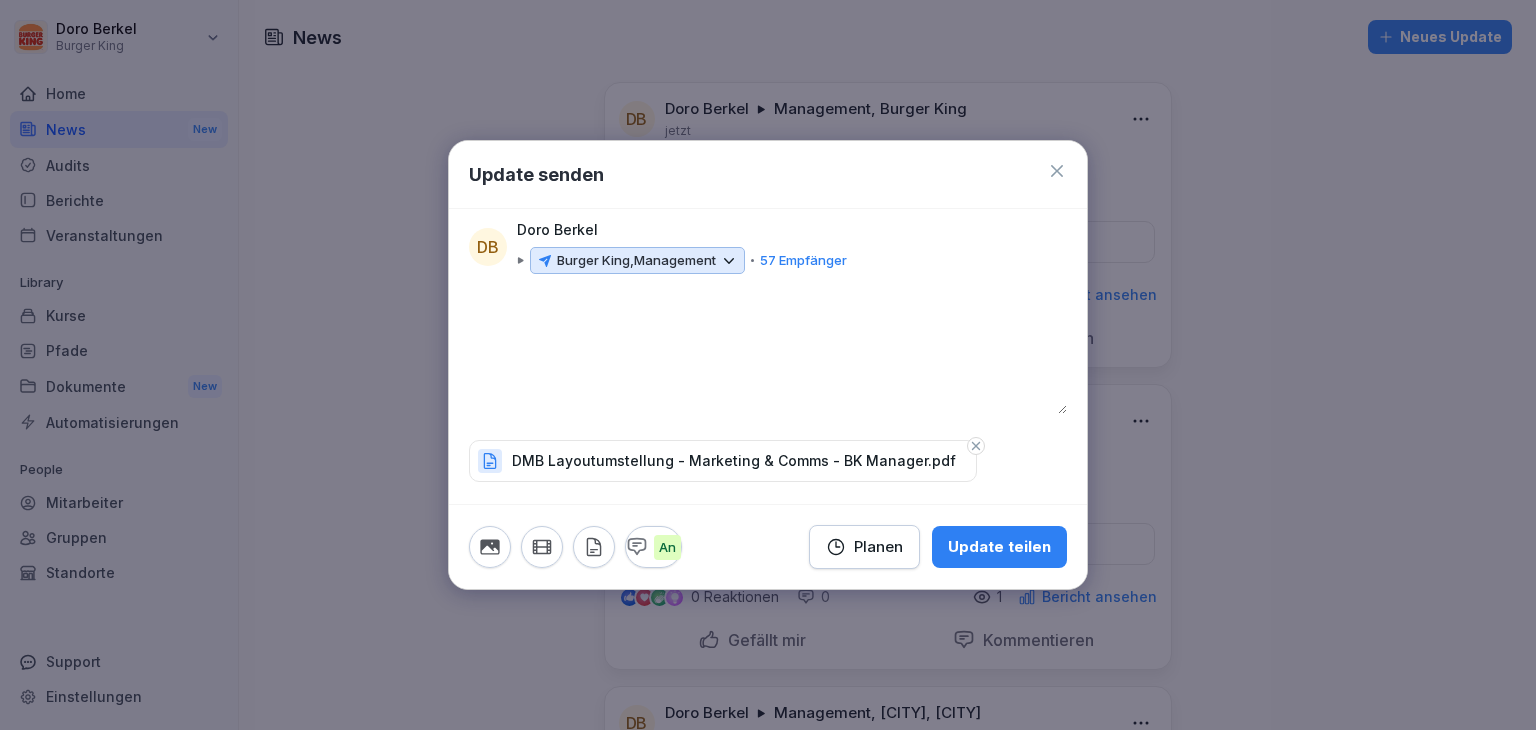 type 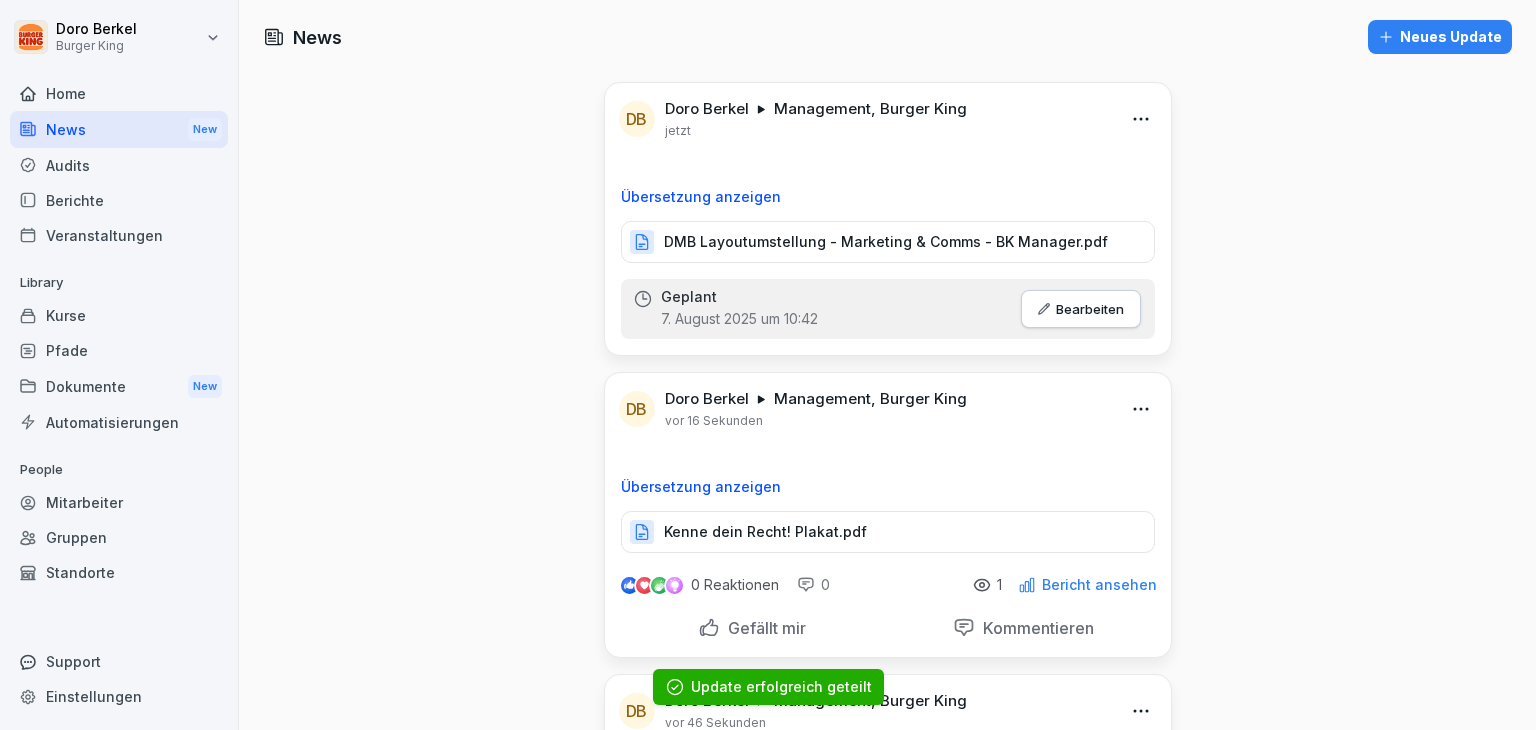 click on "Neues Update" at bounding box center [1440, 37] 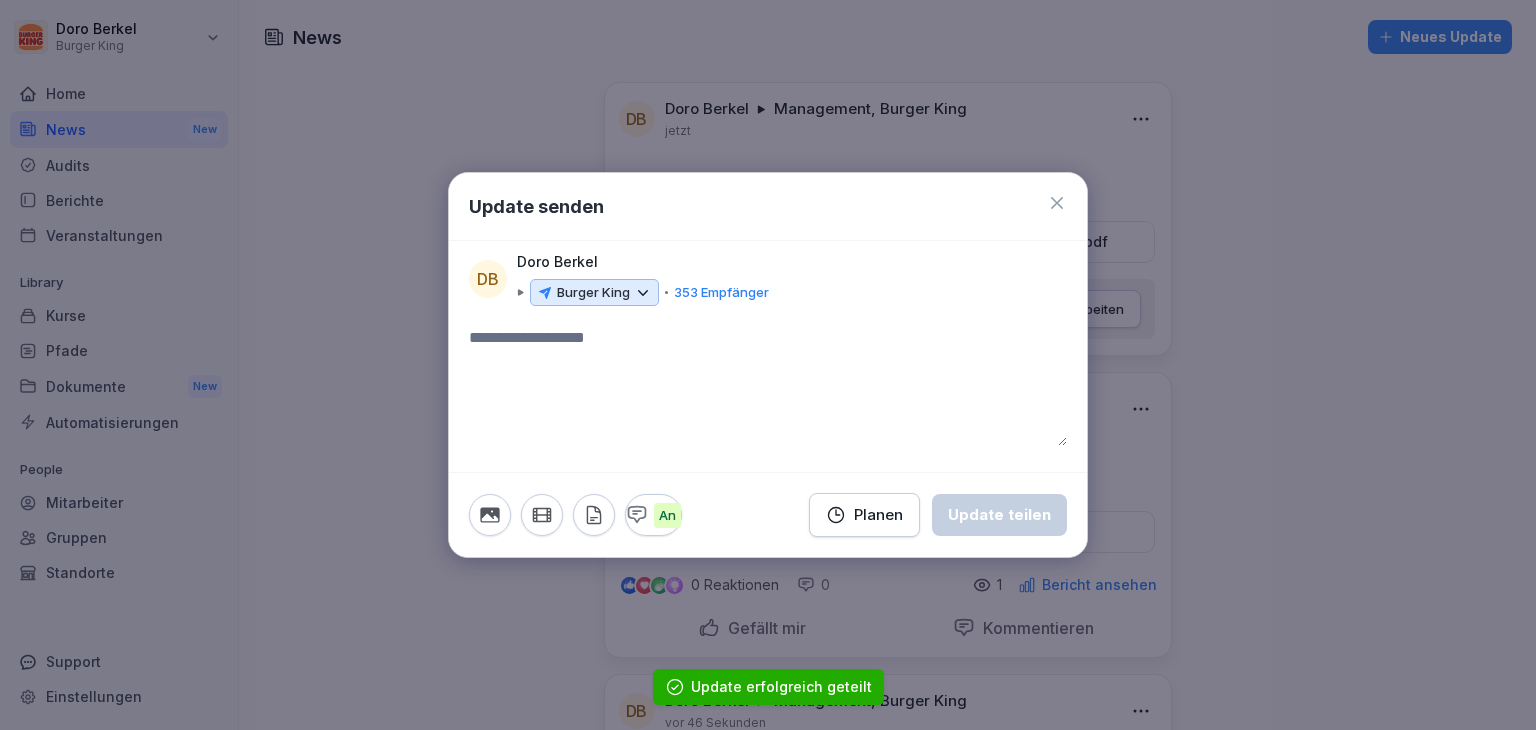 click on "Burger King" at bounding box center (593, 293) 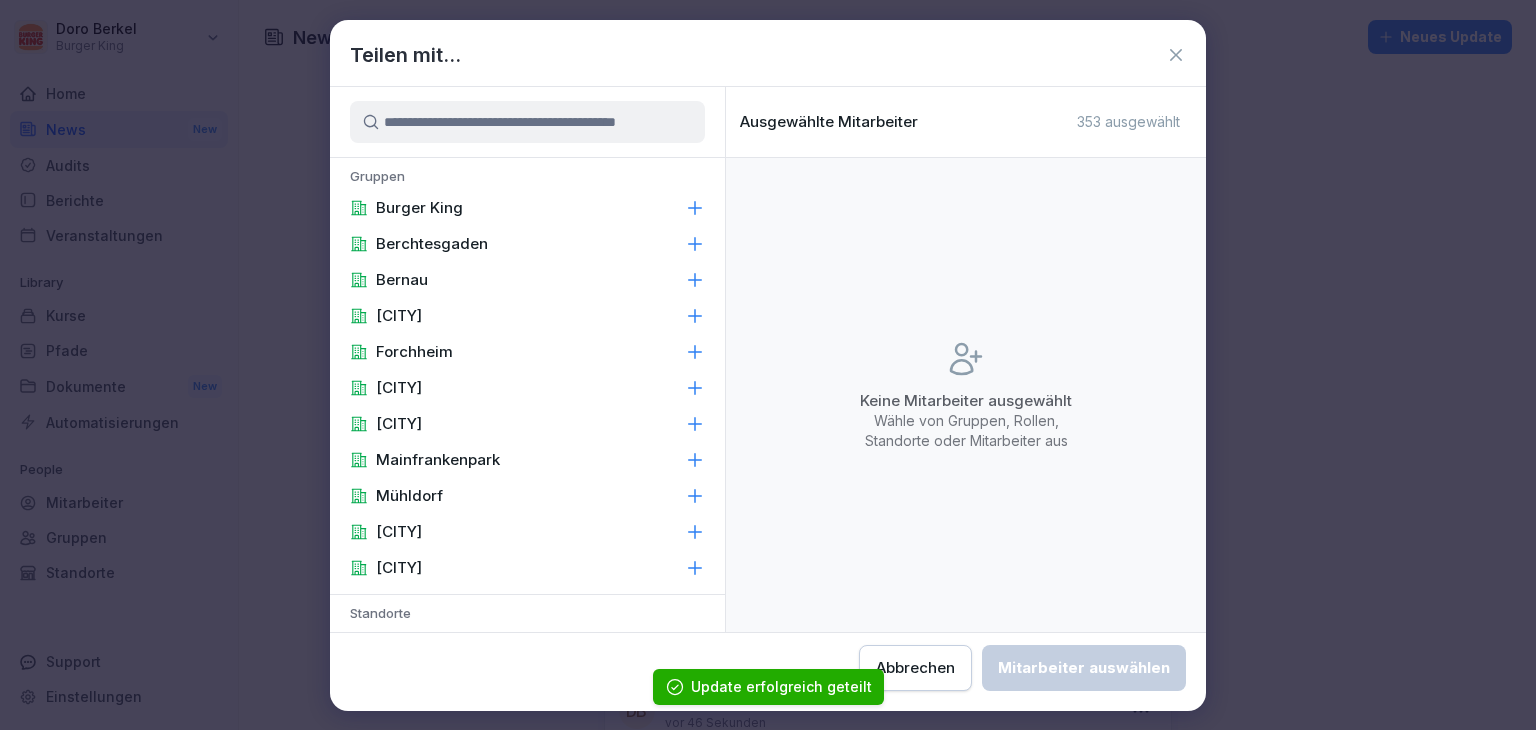 click on "Burger King" at bounding box center (527, 208) 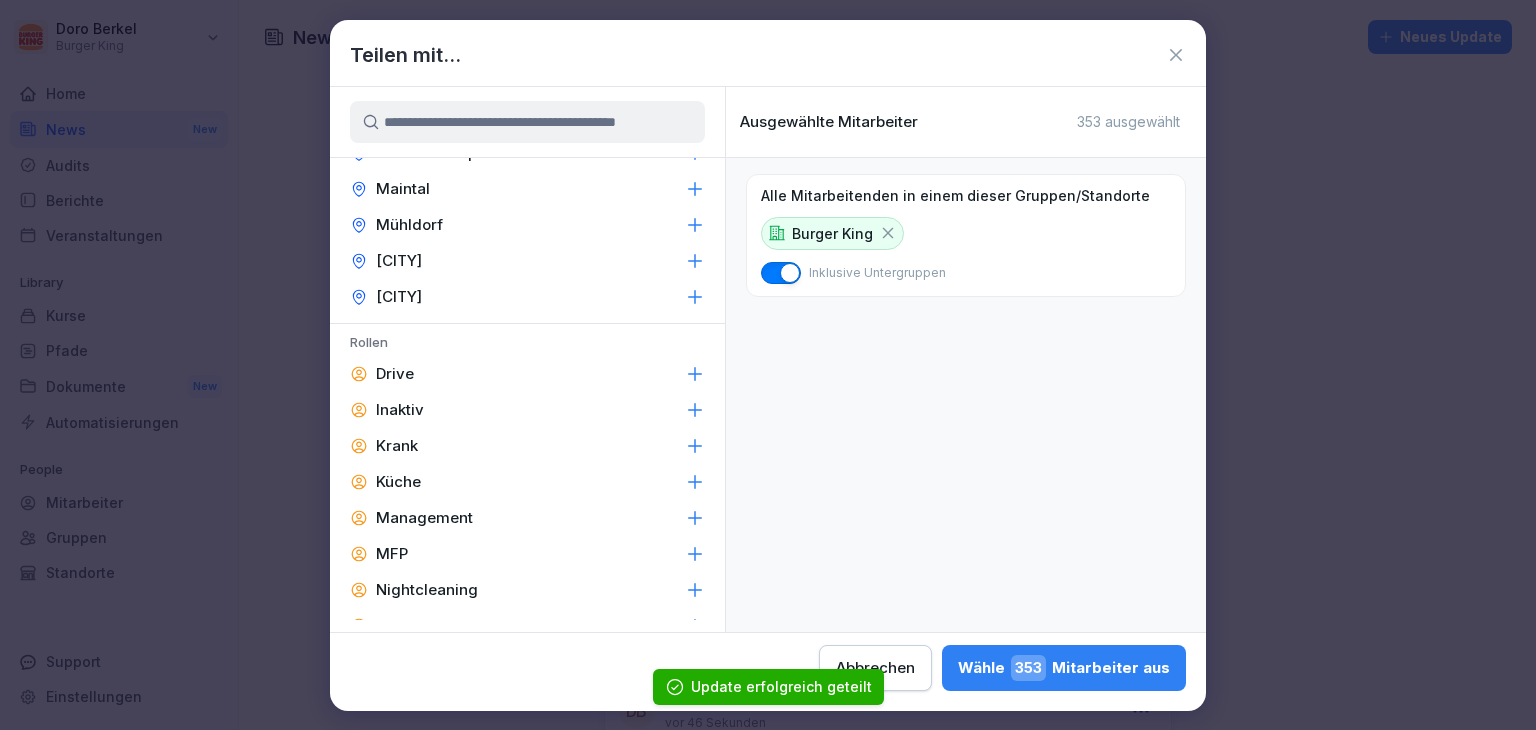 scroll, scrollTop: 847, scrollLeft: 0, axis: vertical 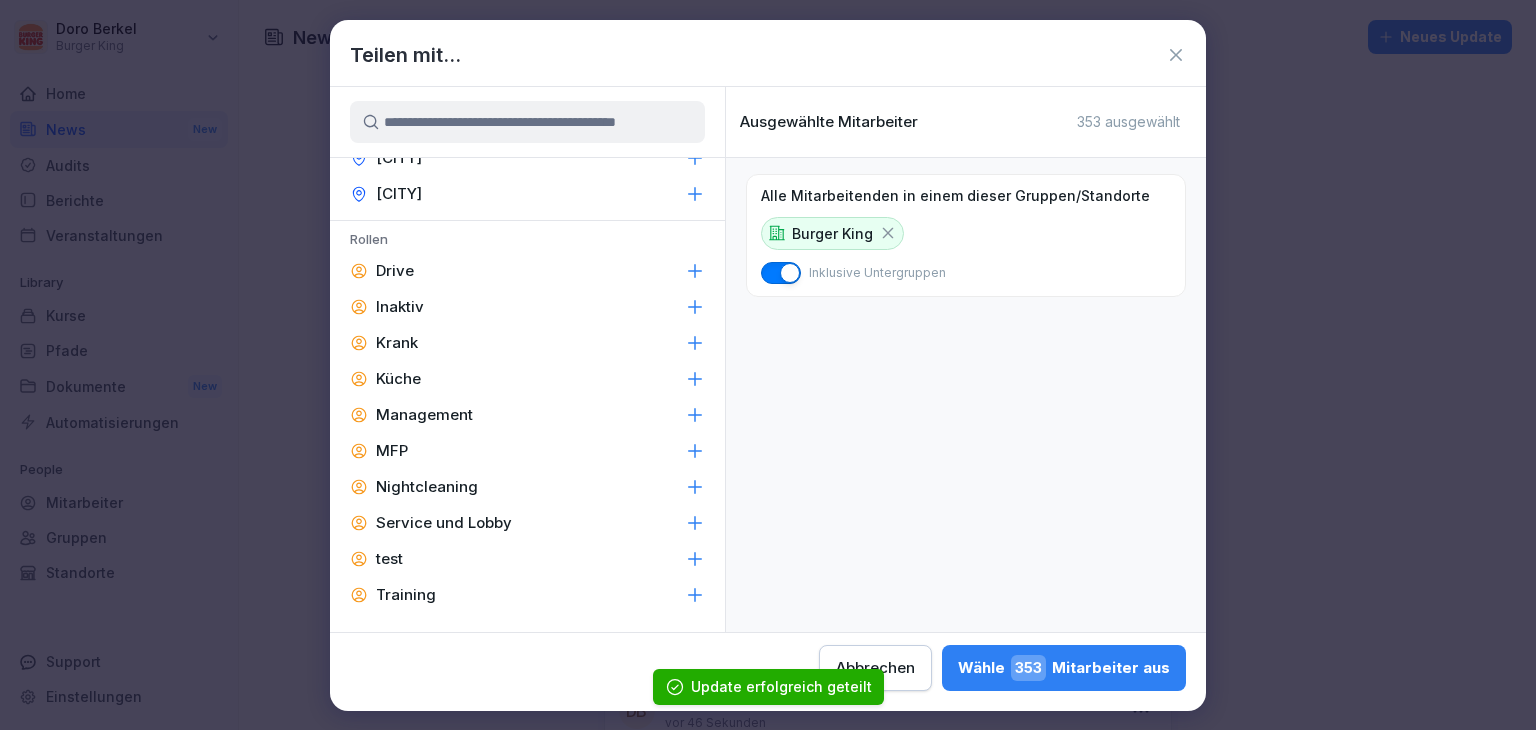 click on "Management" at bounding box center [424, 415] 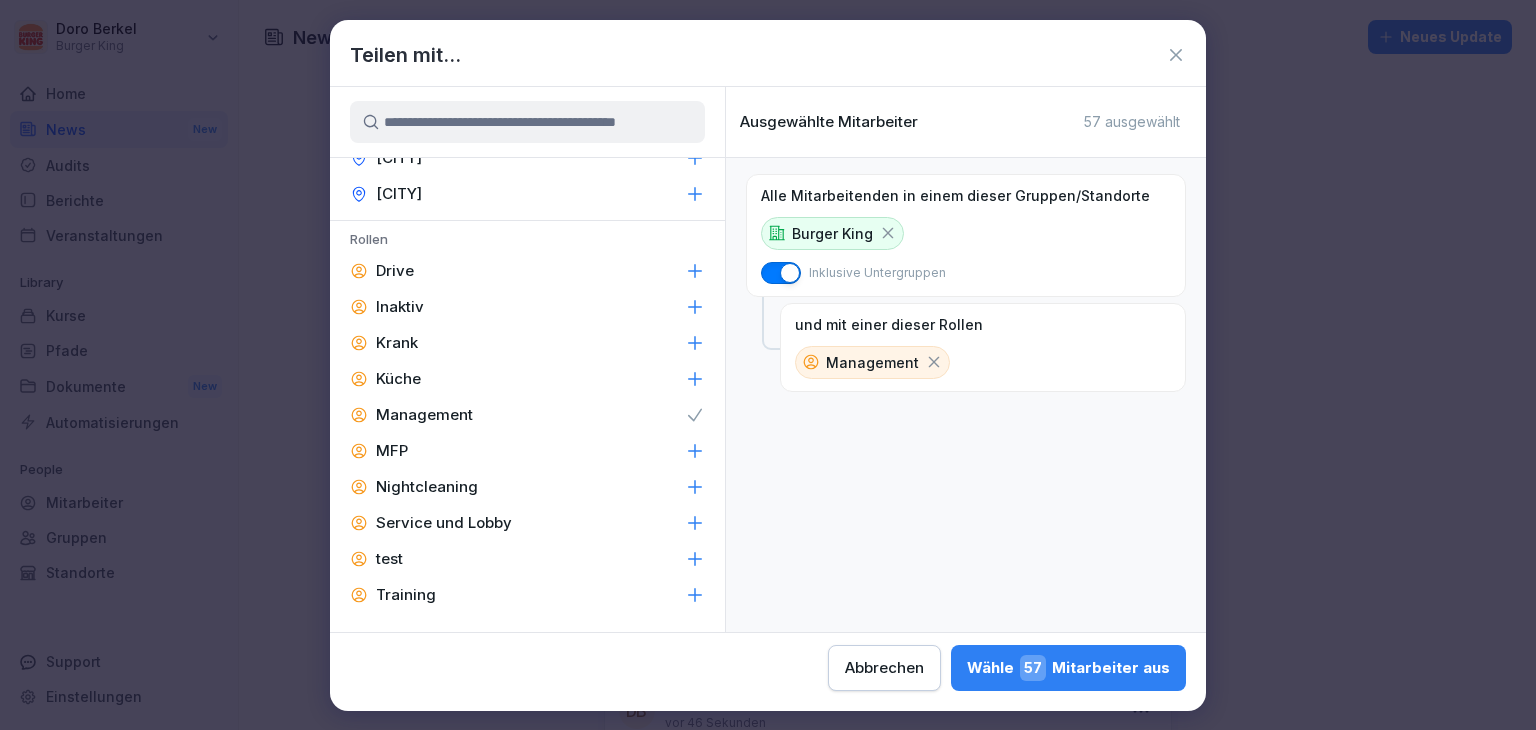 click on "Wähle [NUMBER] Mitarbeiter aus" at bounding box center [1068, 668] 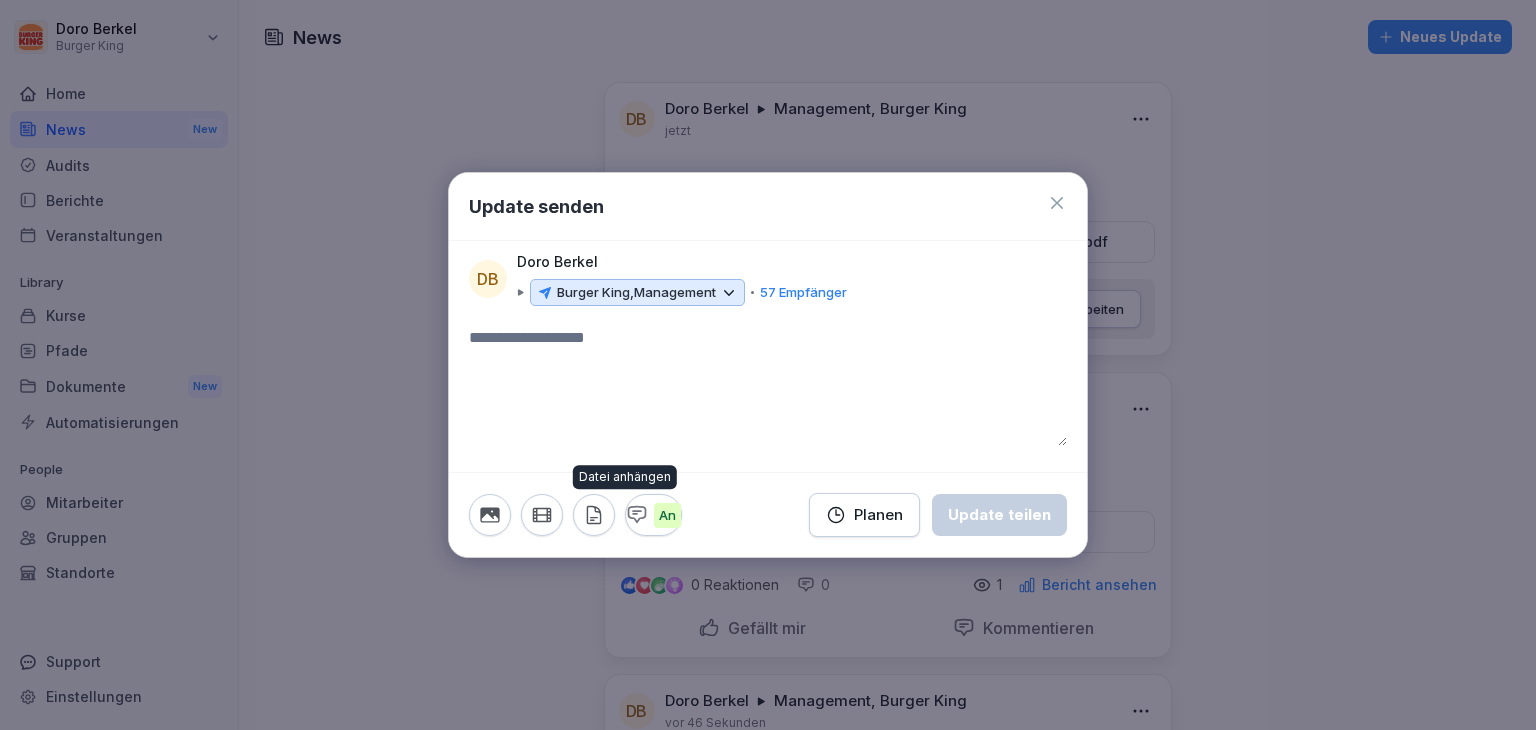 click 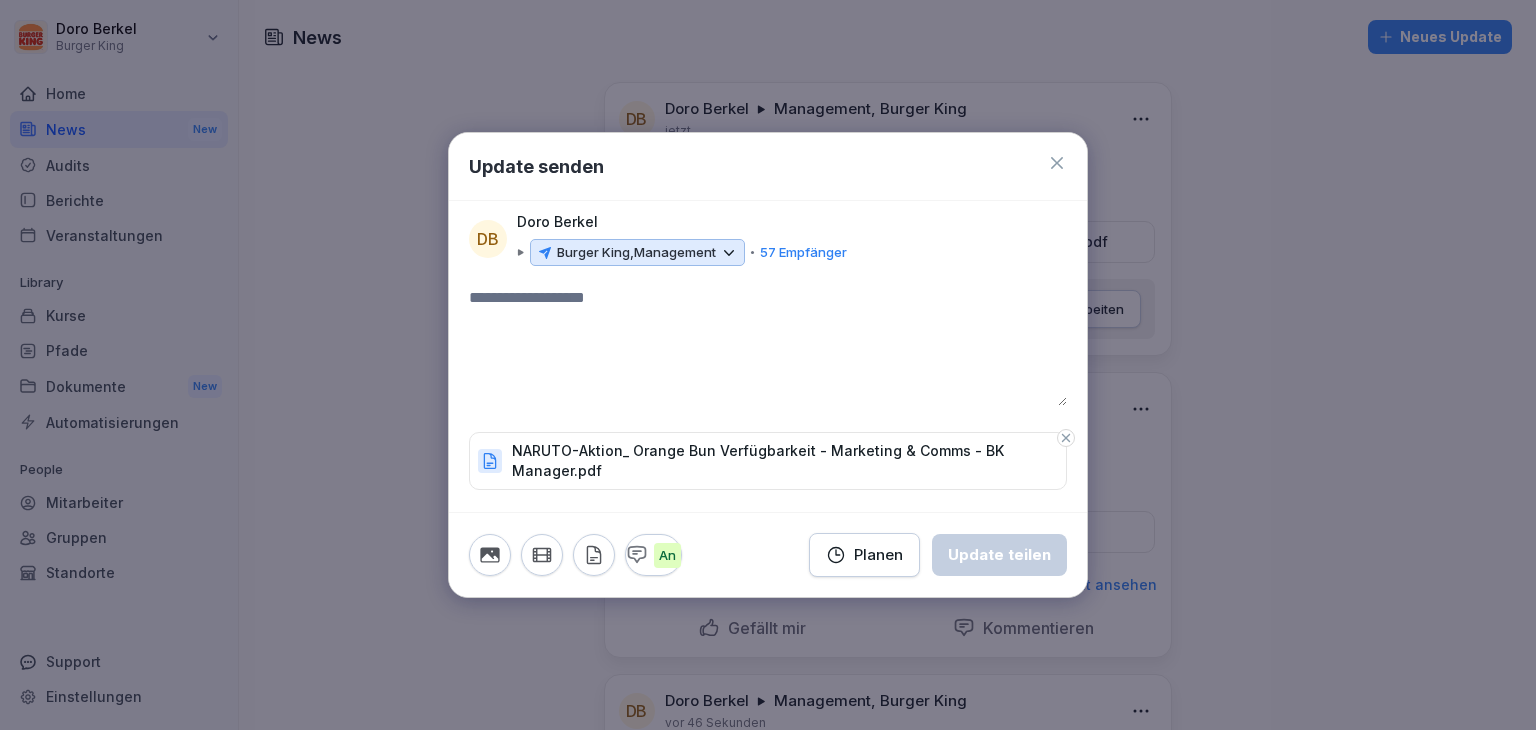 click at bounding box center (768, 346) 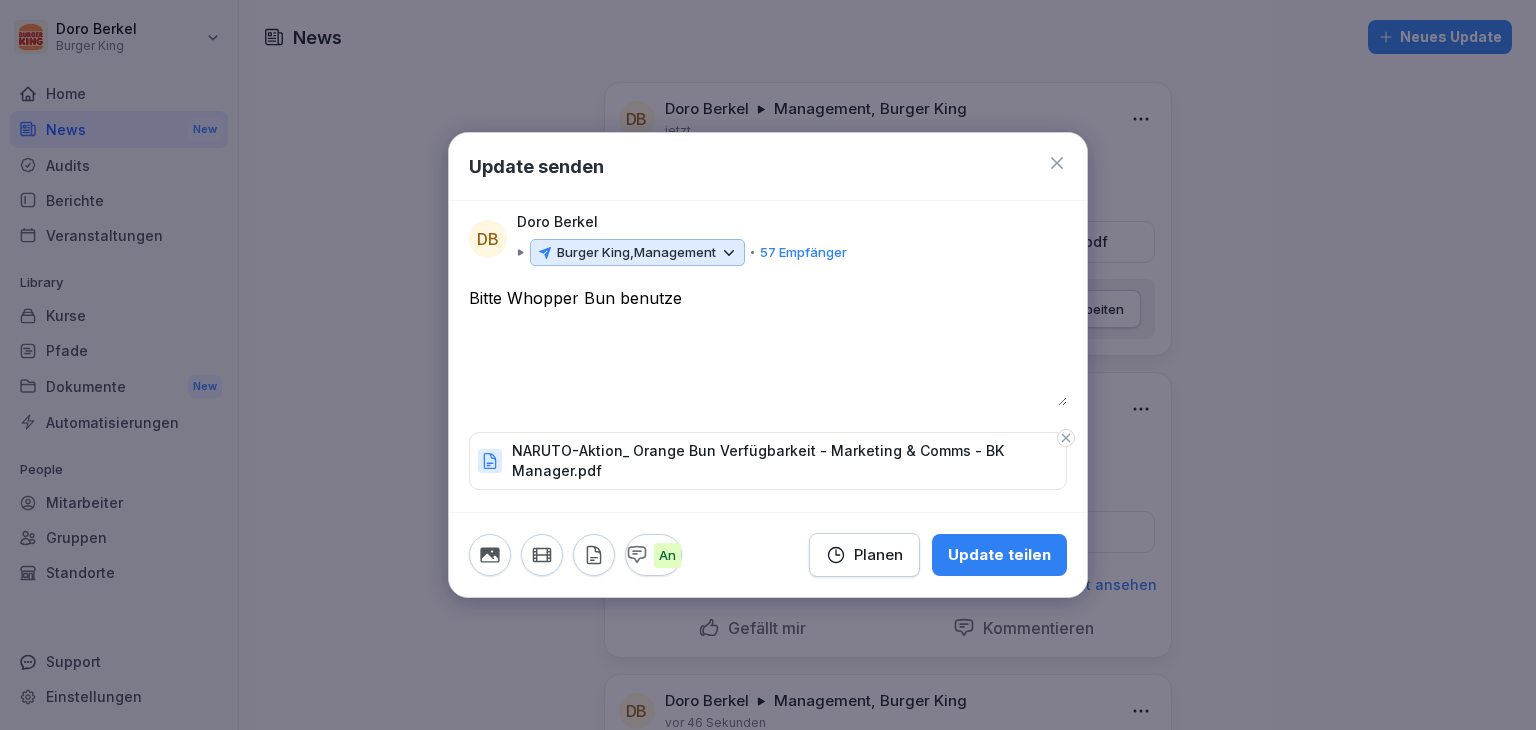type on "**********" 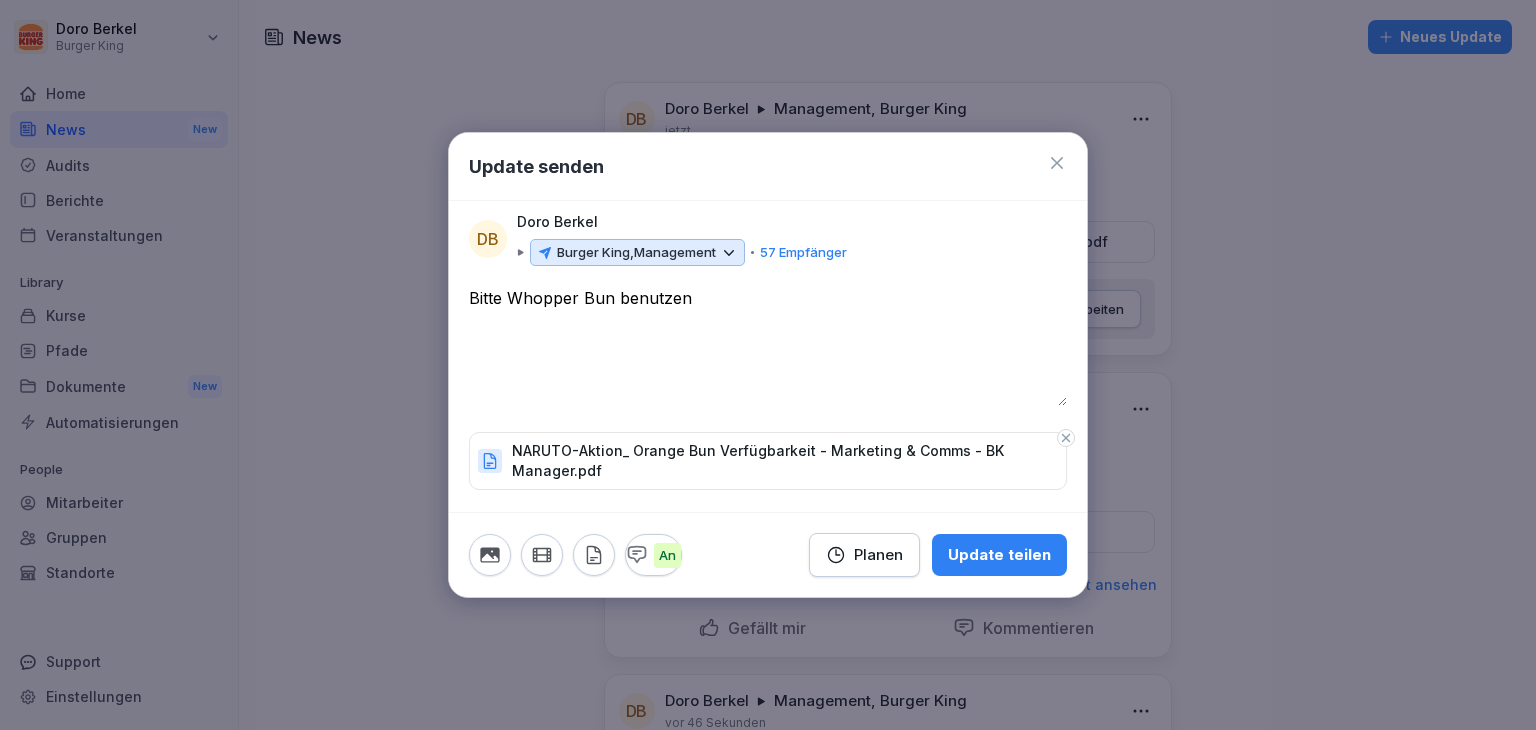 drag, startPoint x: 702, startPoint y: 310, endPoint x: 380, endPoint y: 307, distance: 322.01398 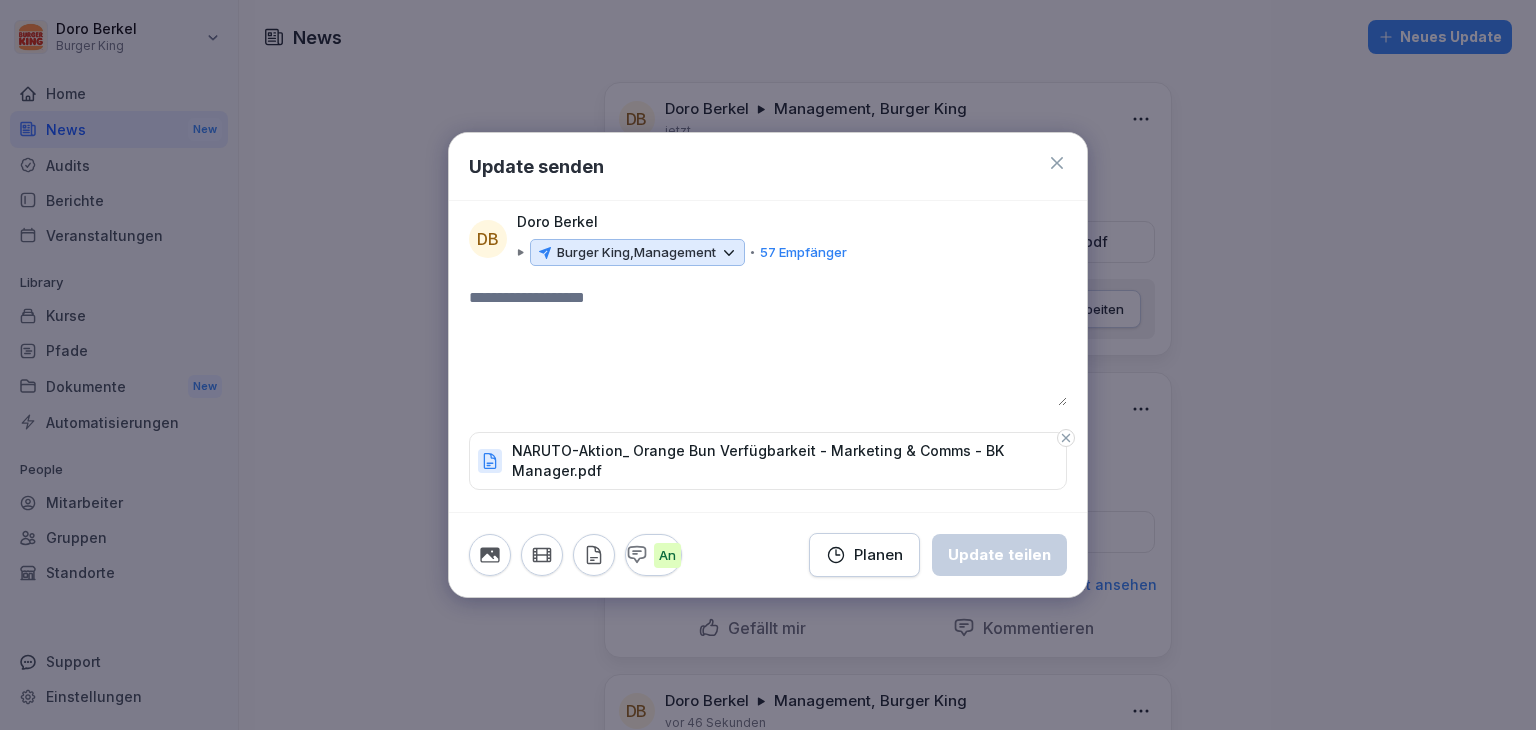 click at bounding box center (768, 346) 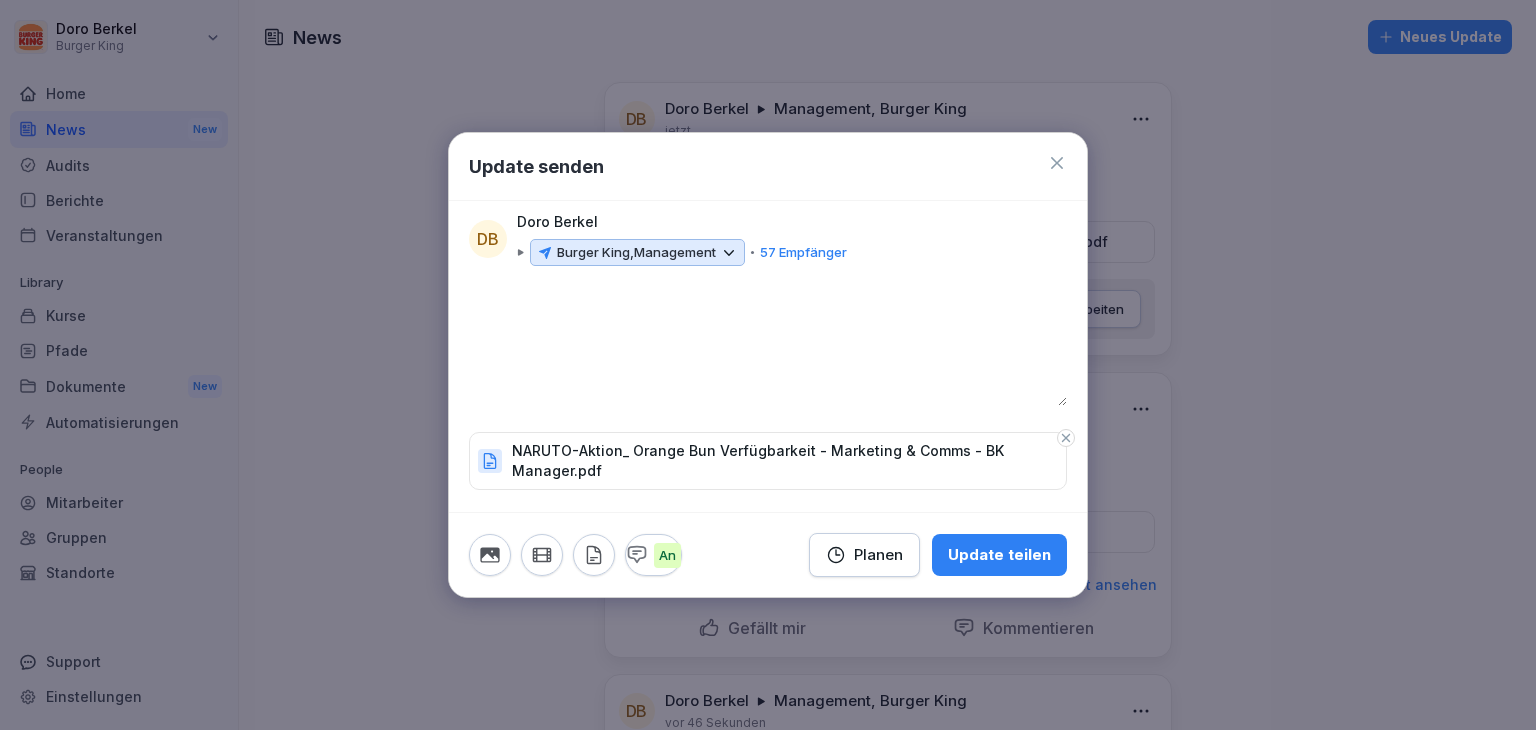 type 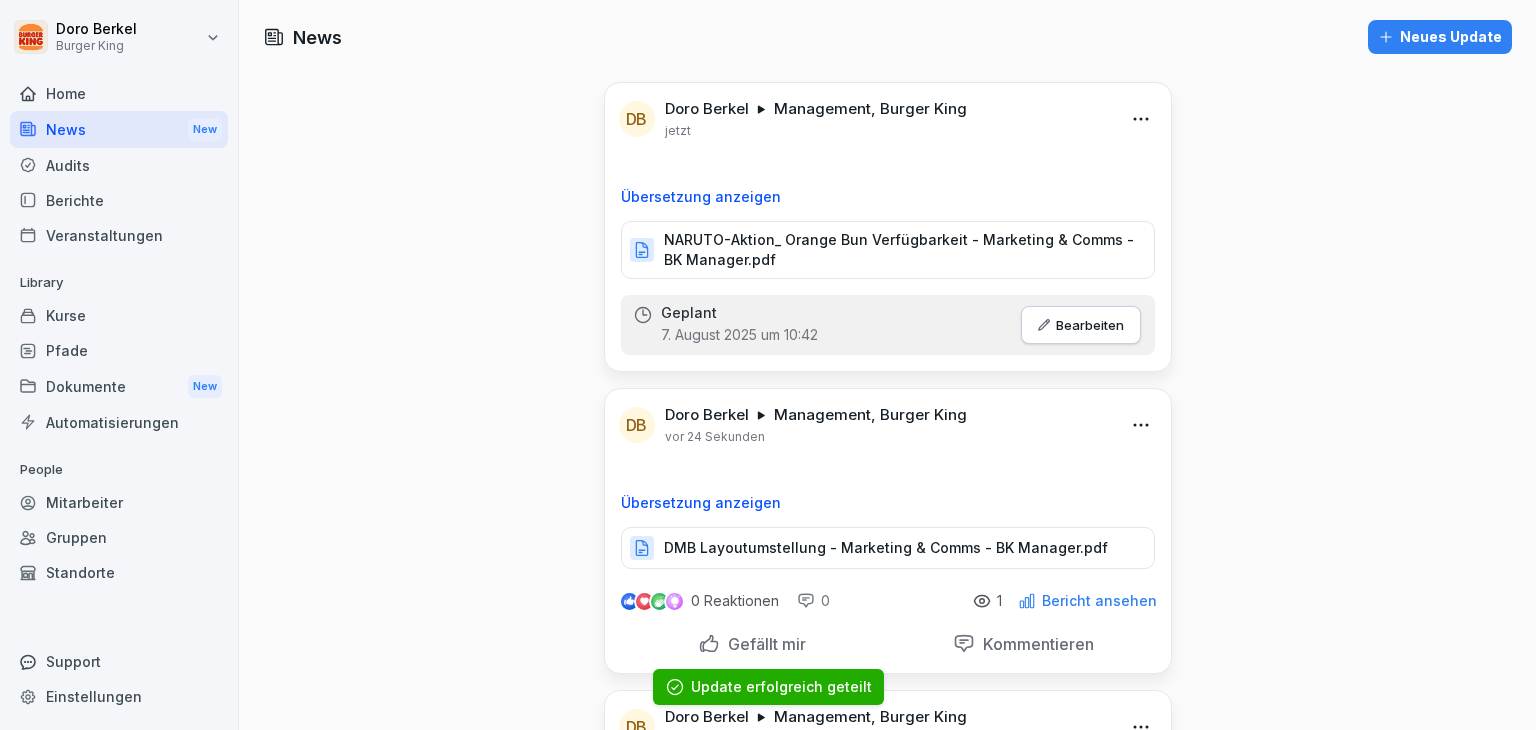click on "Neues Update" at bounding box center (1440, 37) 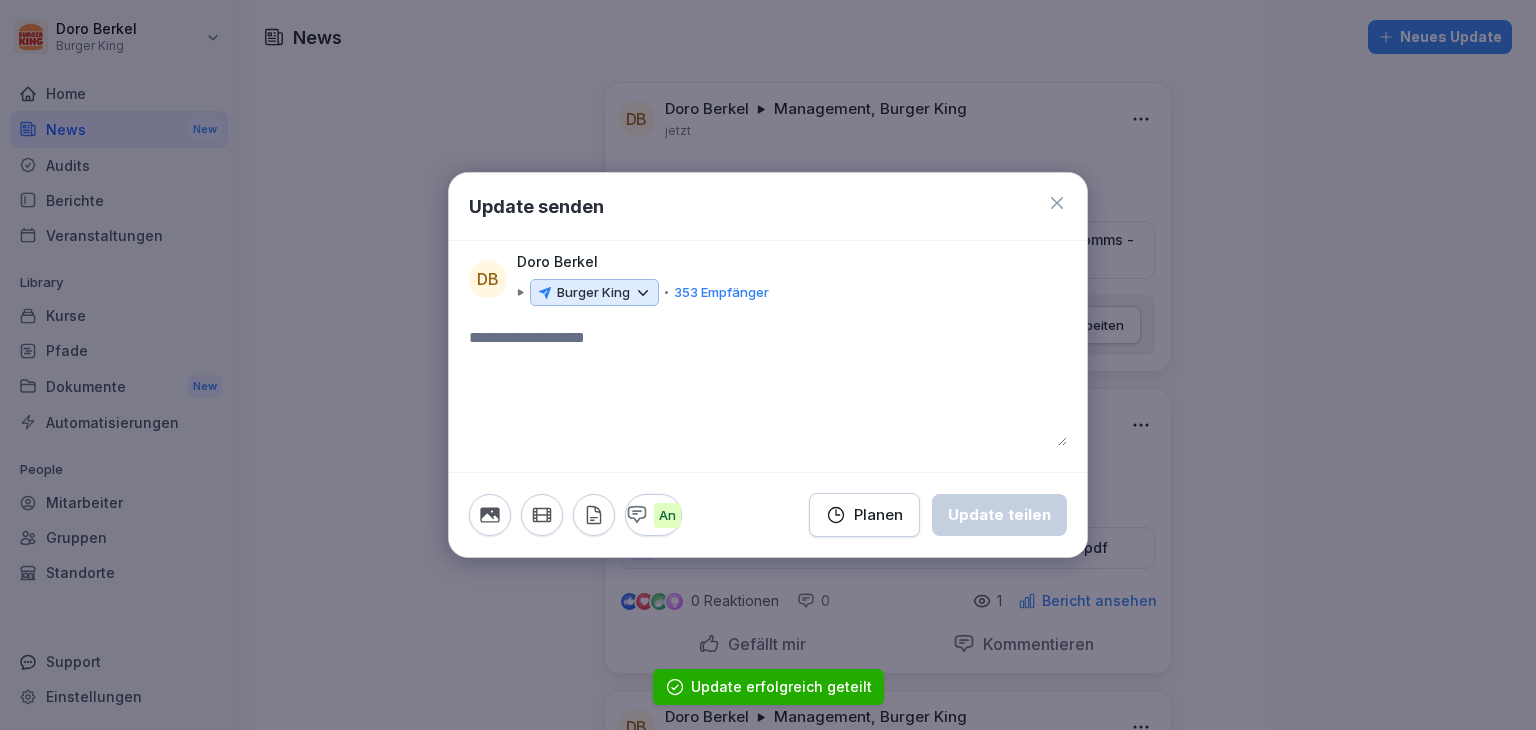 click on "Burger King" at bounding box center (593, 293) 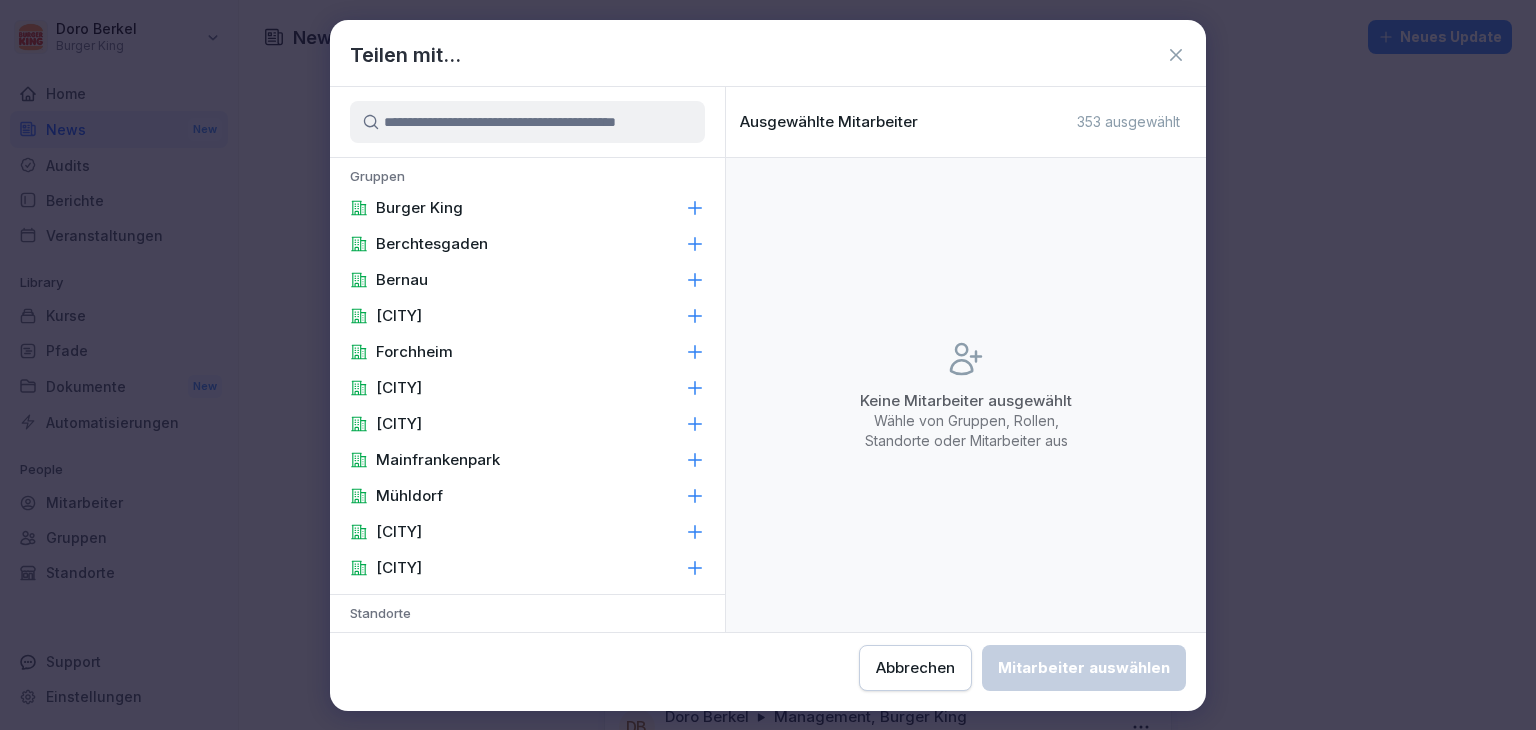 click on "Burger King" at bounding box center [527, 208] 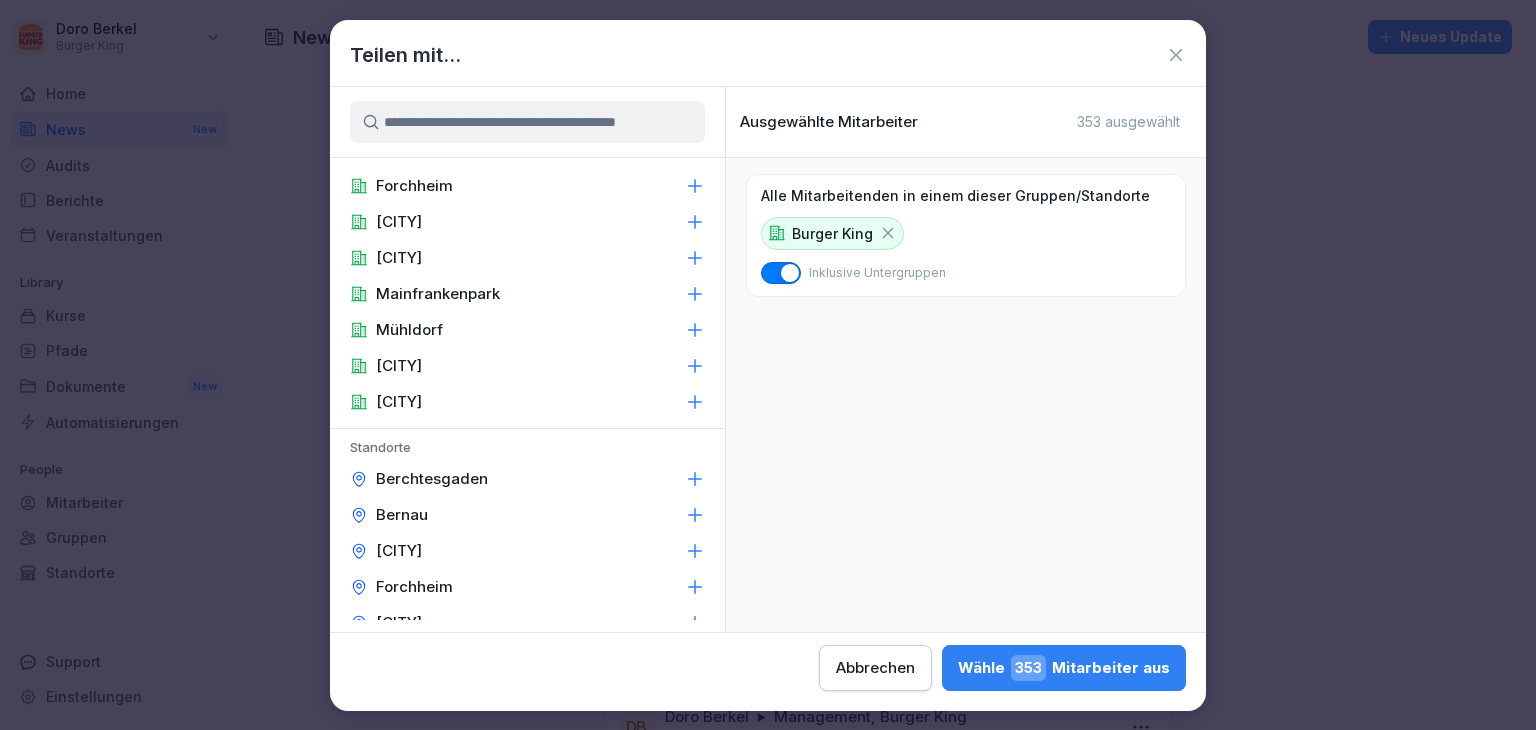scroll, scrollTop: 0, scrollLeft: 0, axis: both 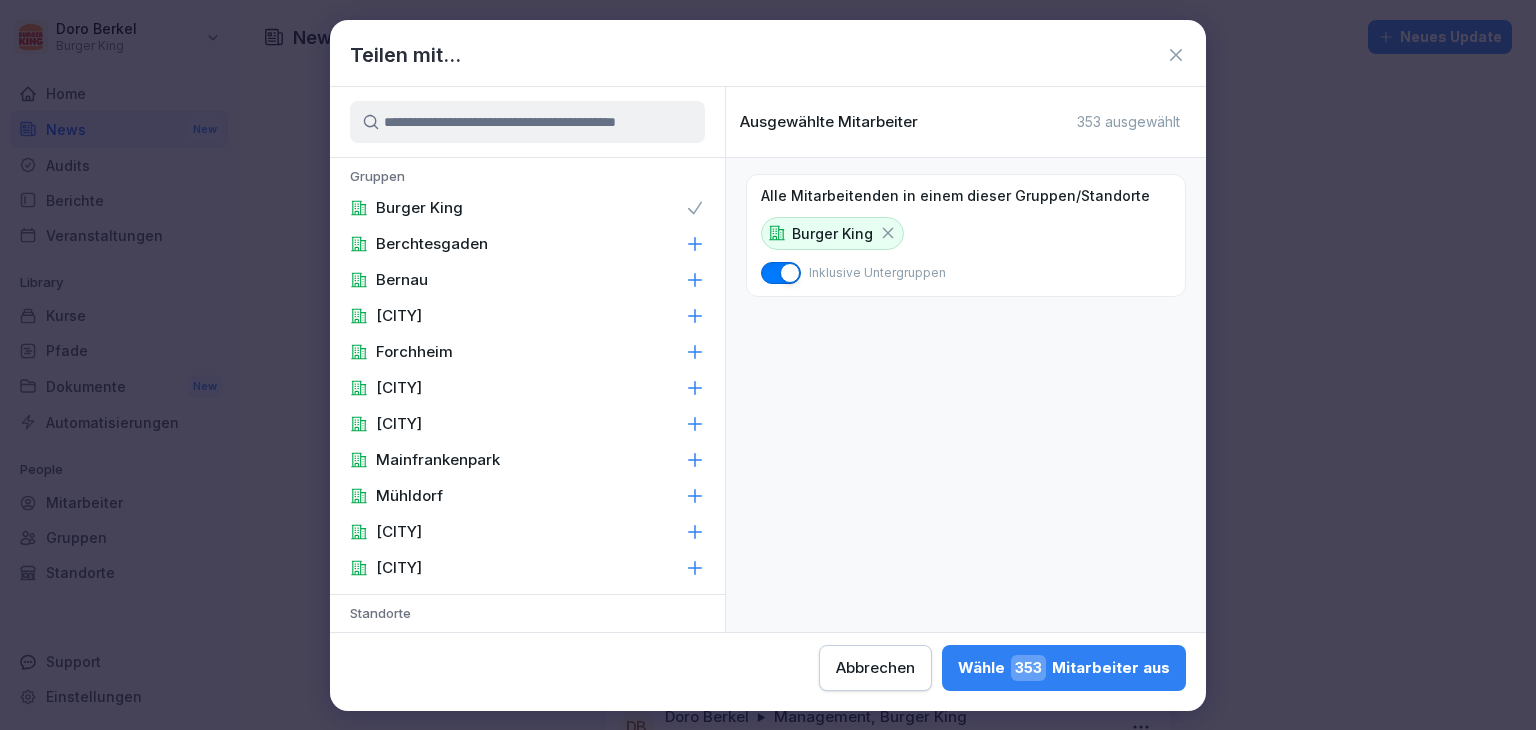 click on "Burger King" at bounding box center [527, 208] 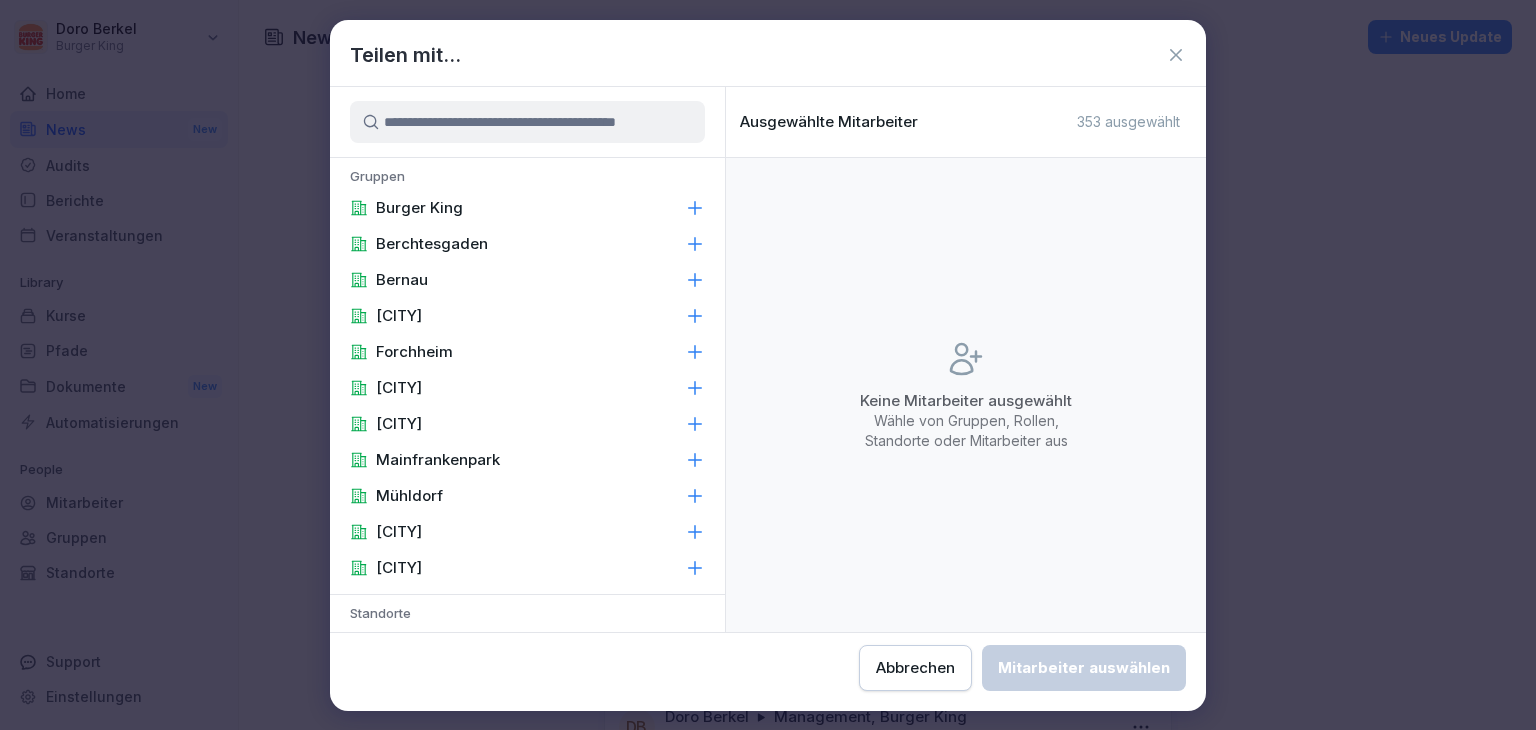 click on "[CITY]" at bounding box center (527, 316) 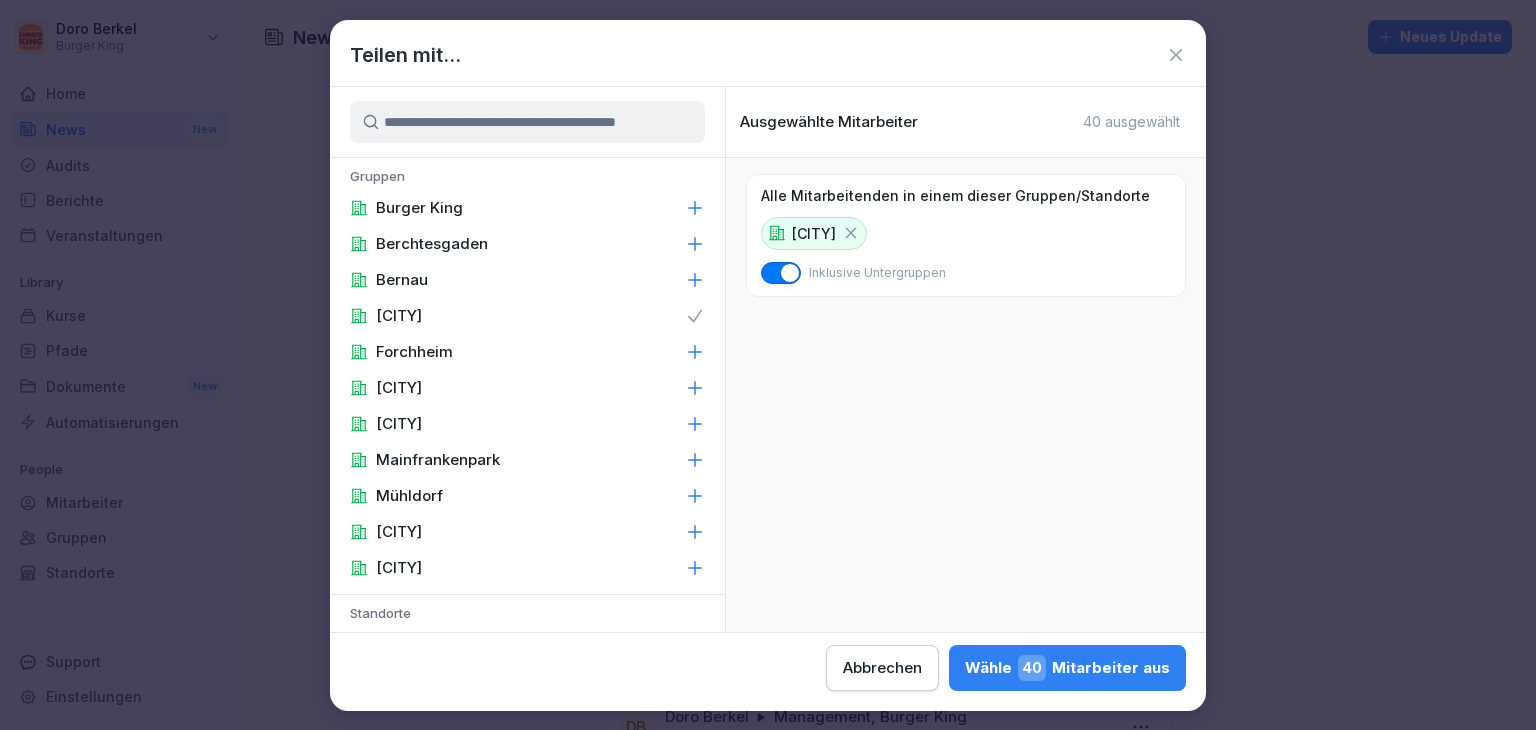 click on "[CITY]" at bounding box center (527, 568) 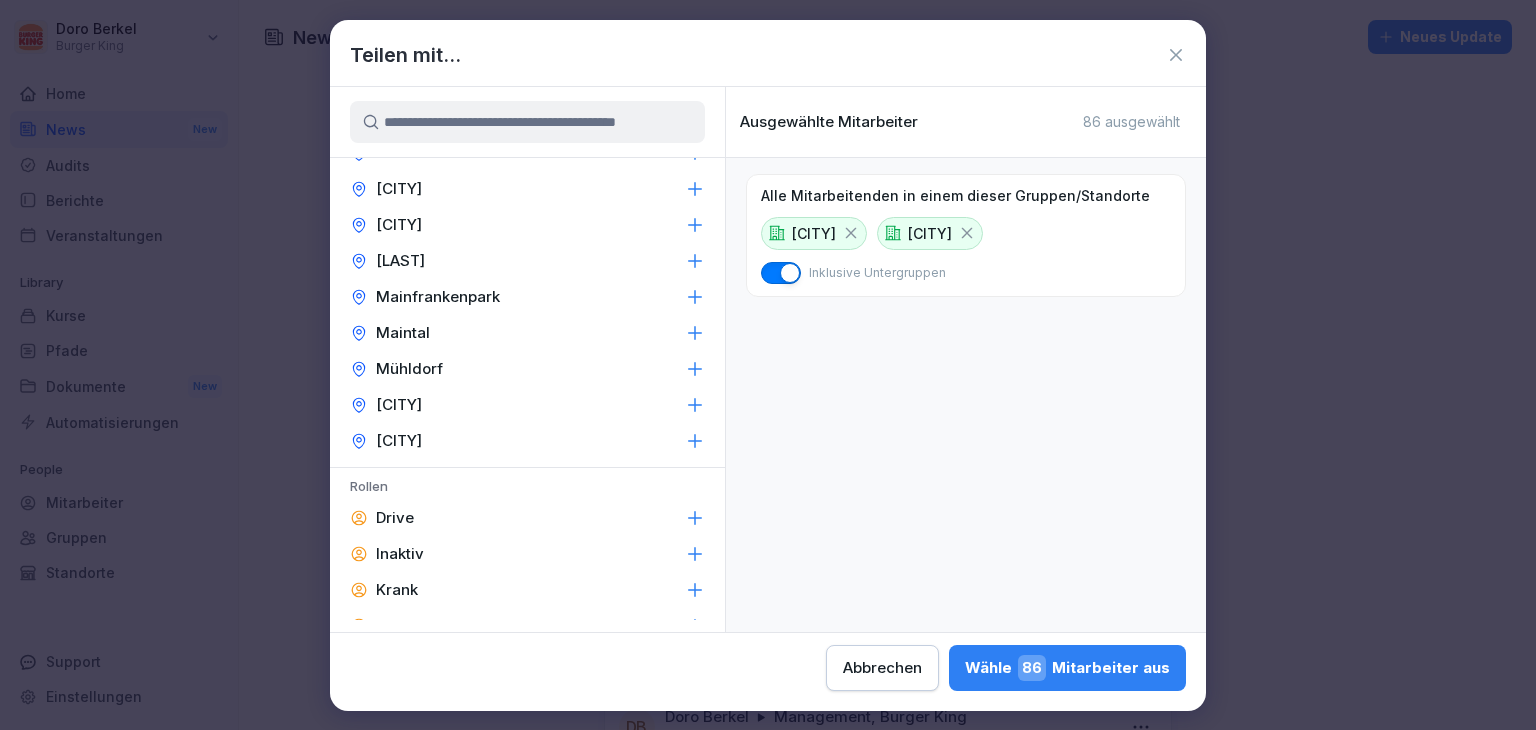 scroll, scrollTop: 847, scrollLeft: 0, axis: vertical 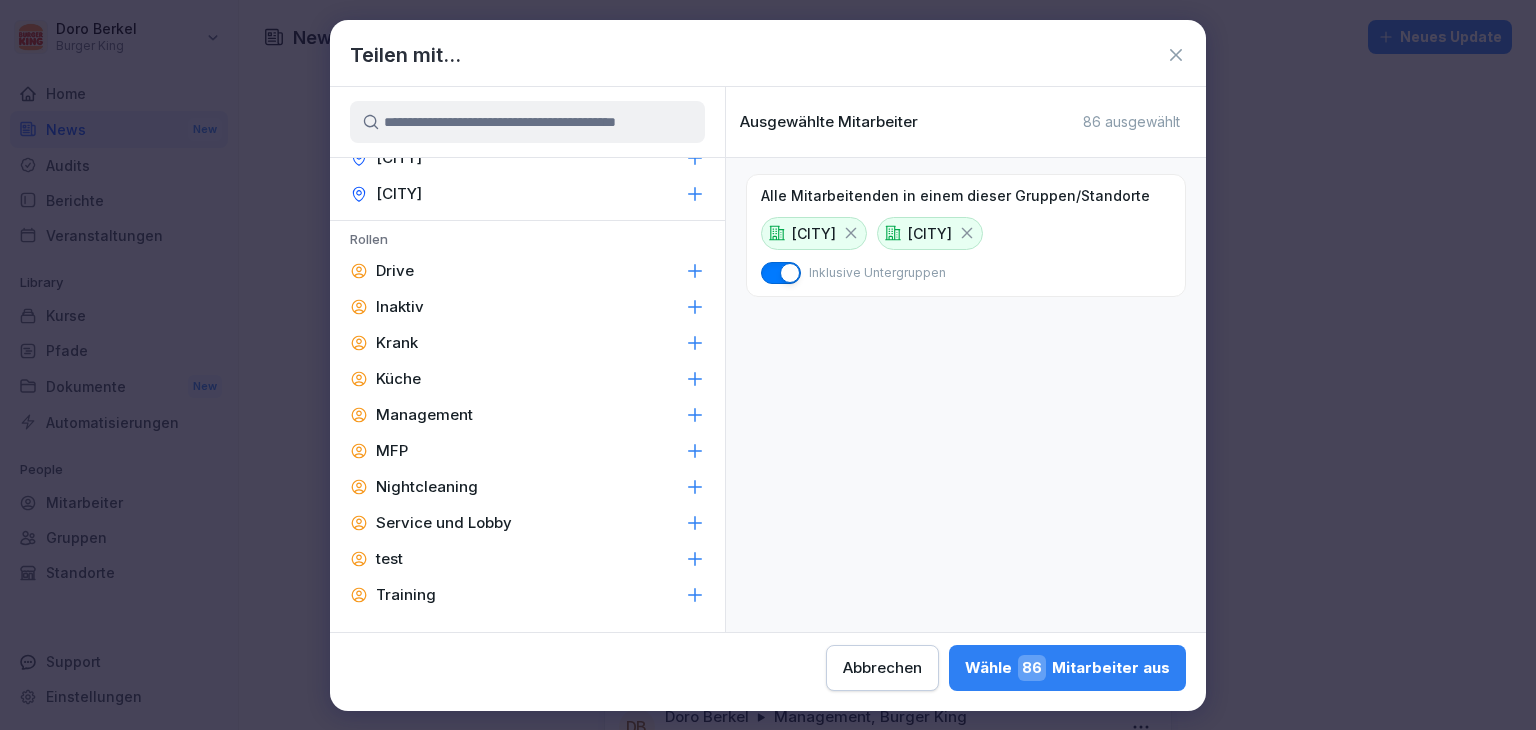 click on "Management" at bounding box center [527, 415] 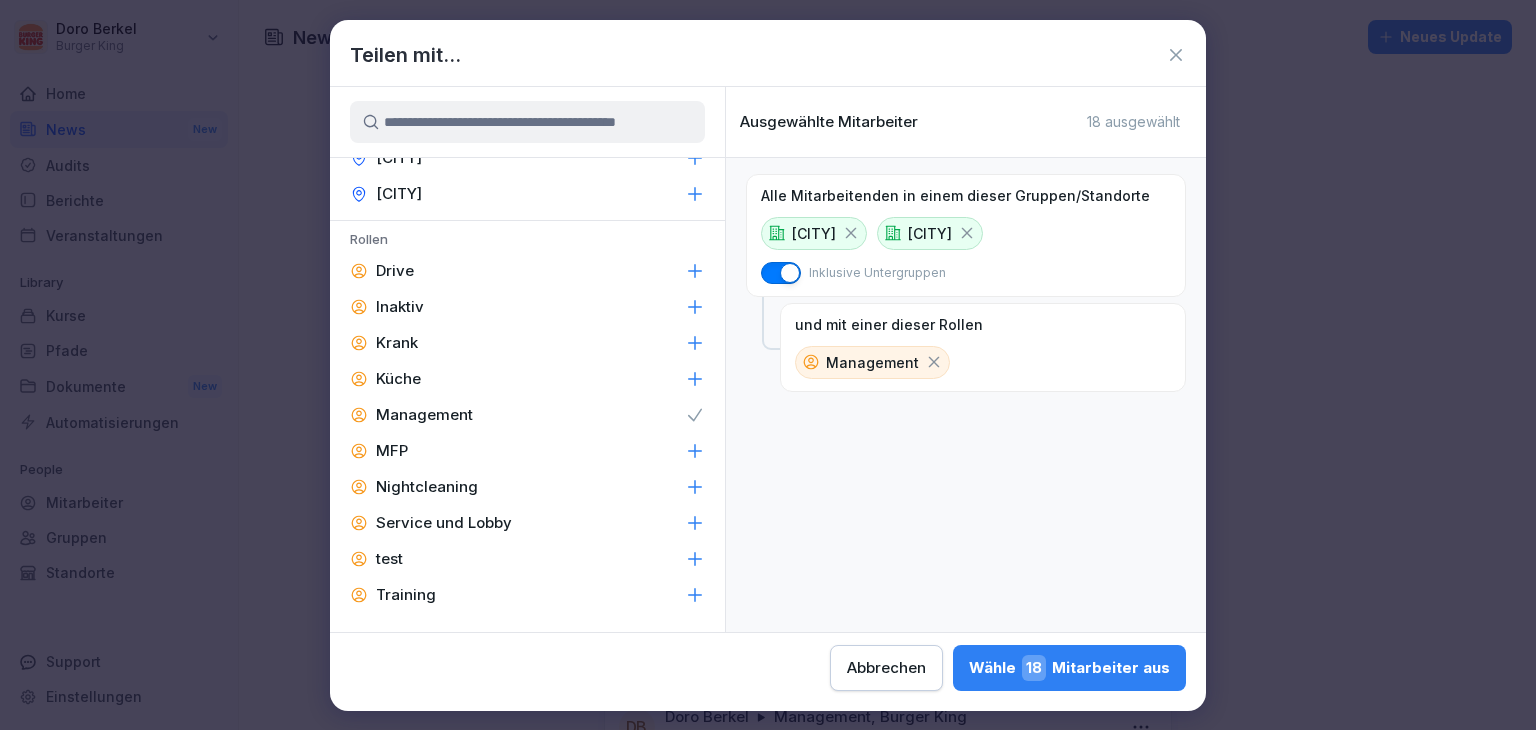 click on "Wähle  18  Mitarbeiter aus" at bounding box center (1069, 668) 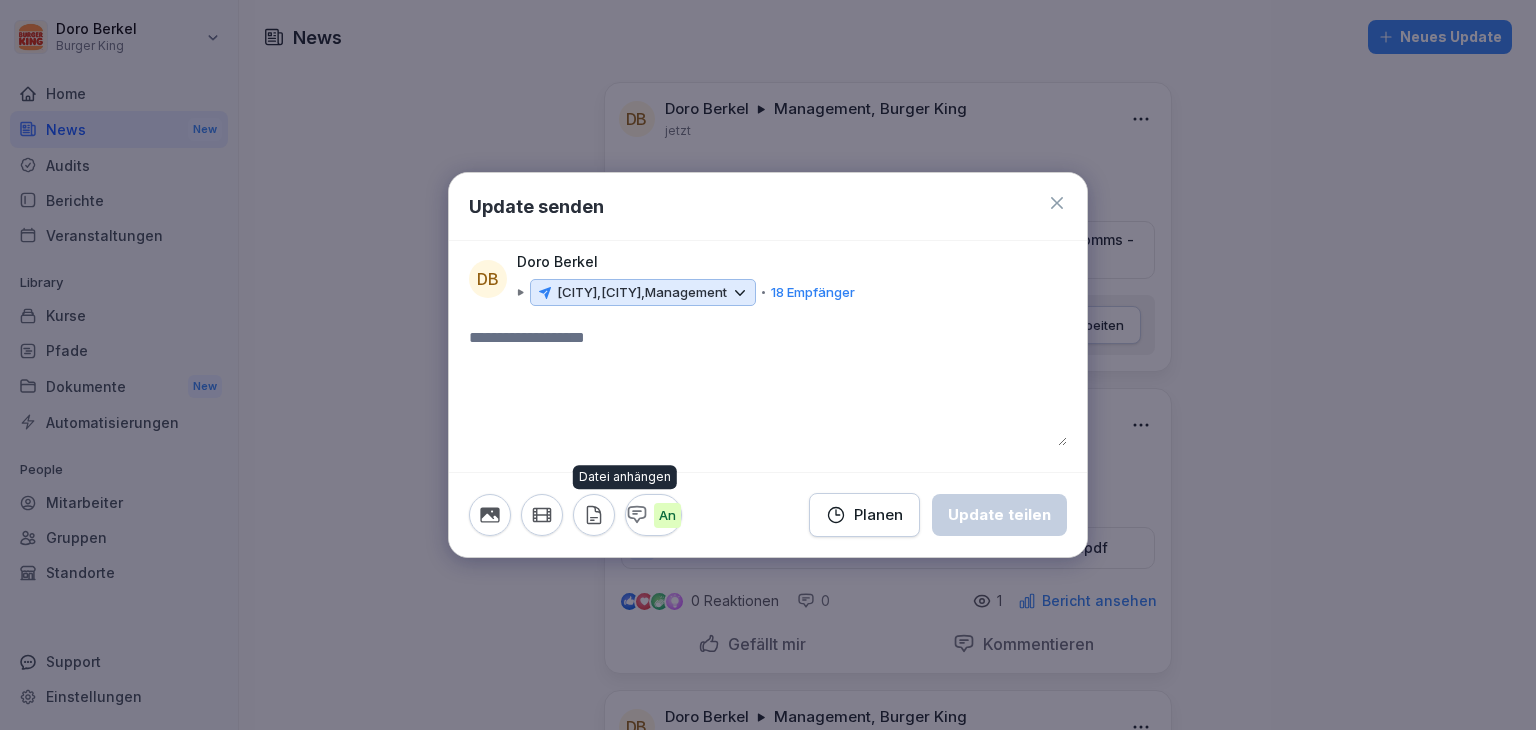 click 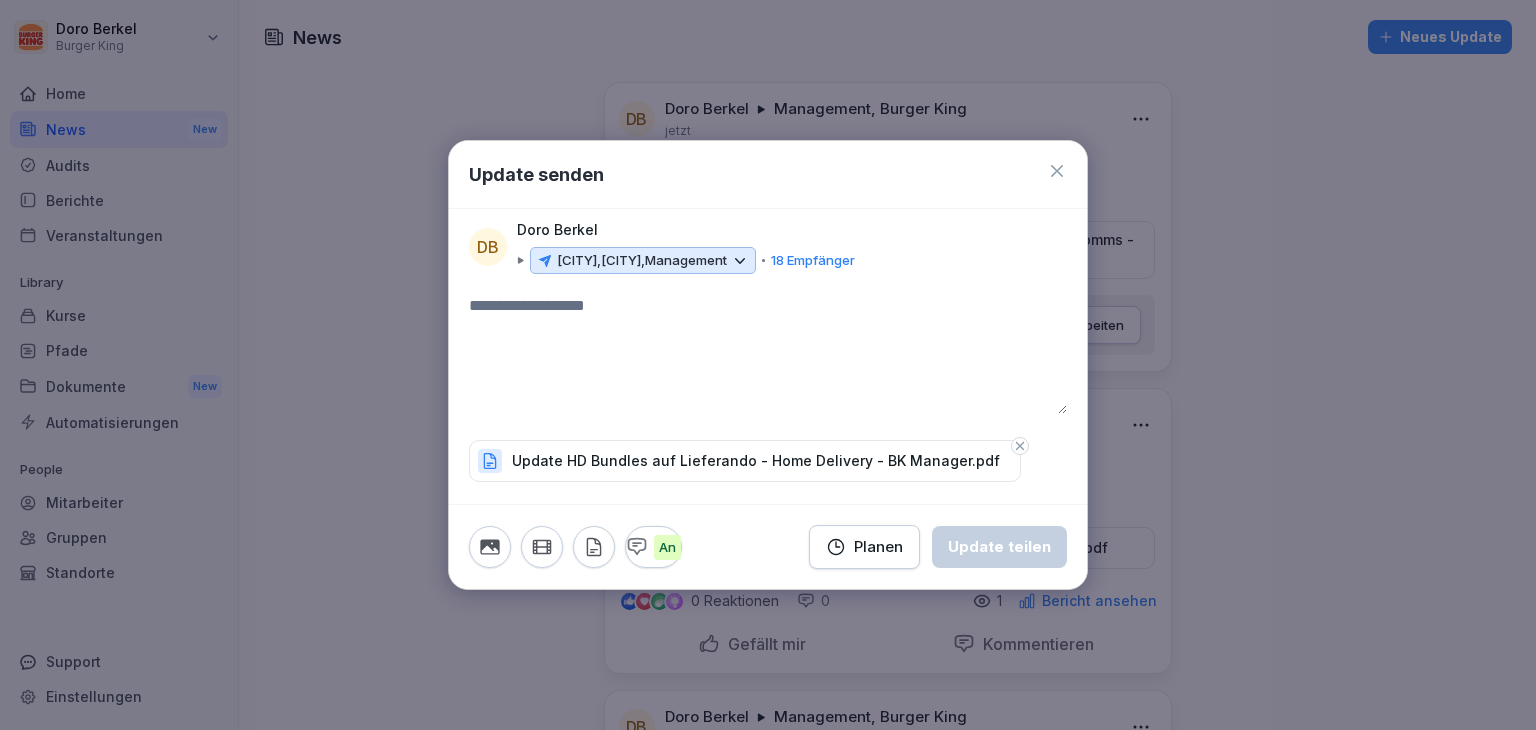 click at bounding box center [768, 354] 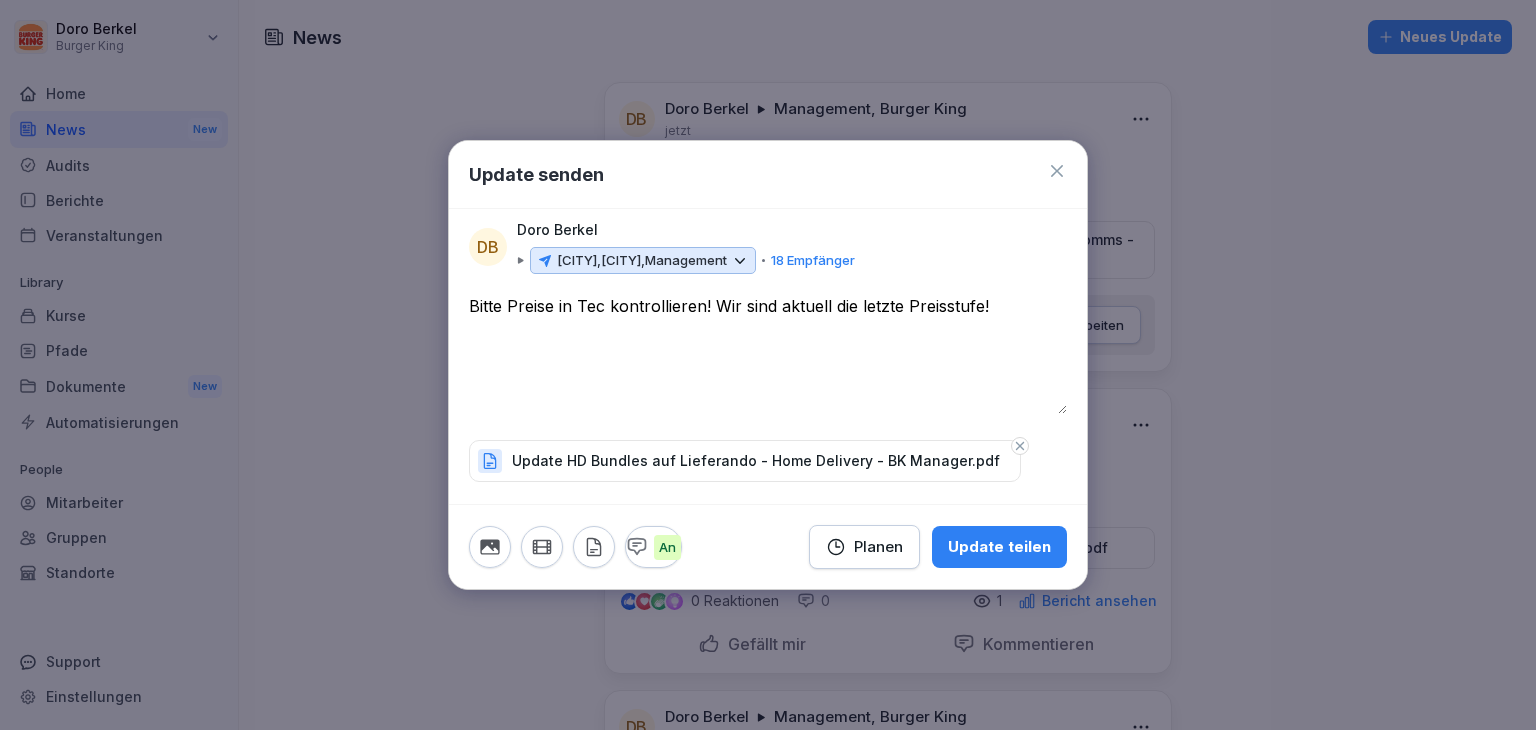 type on "**********" 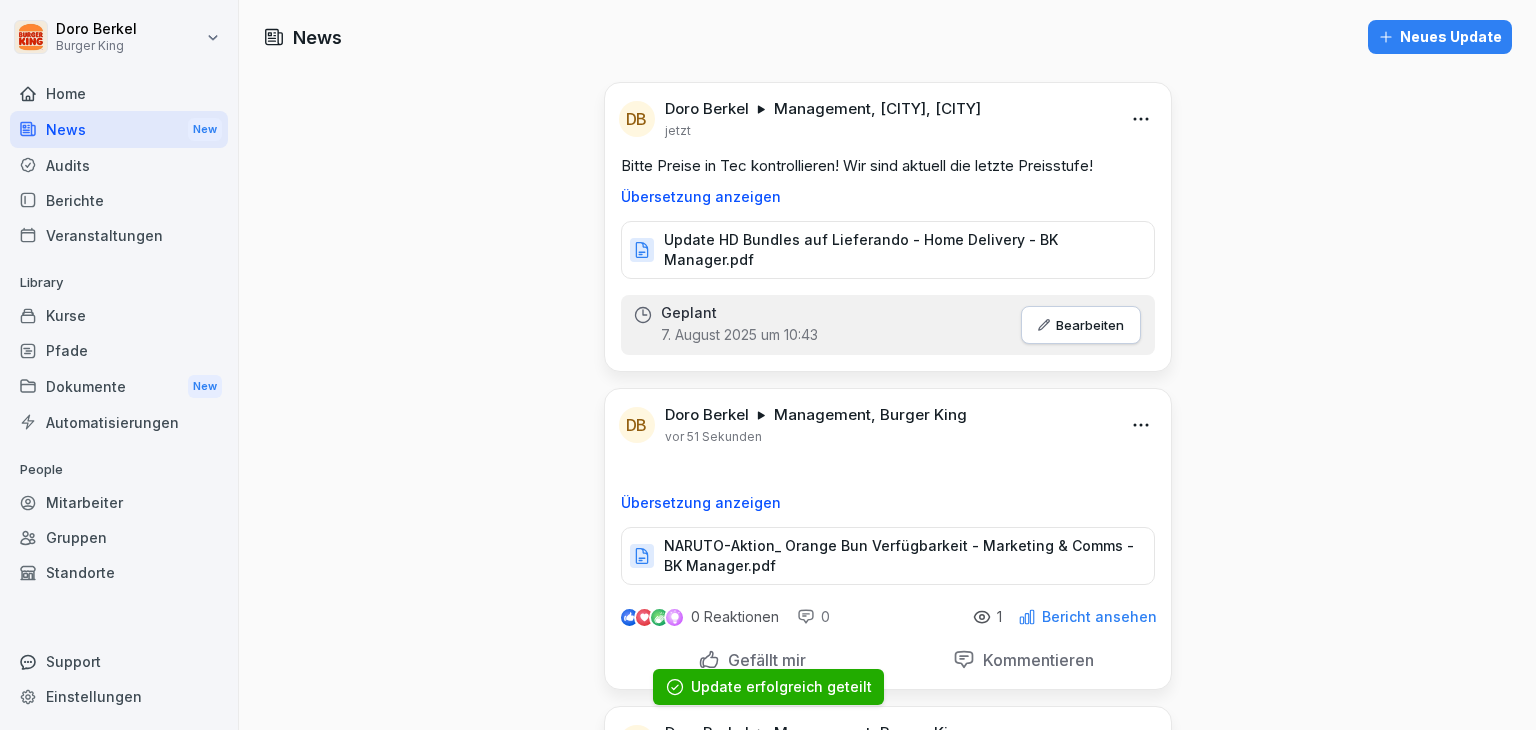 click on "Neues Update" at bounding box center [1440, 37] 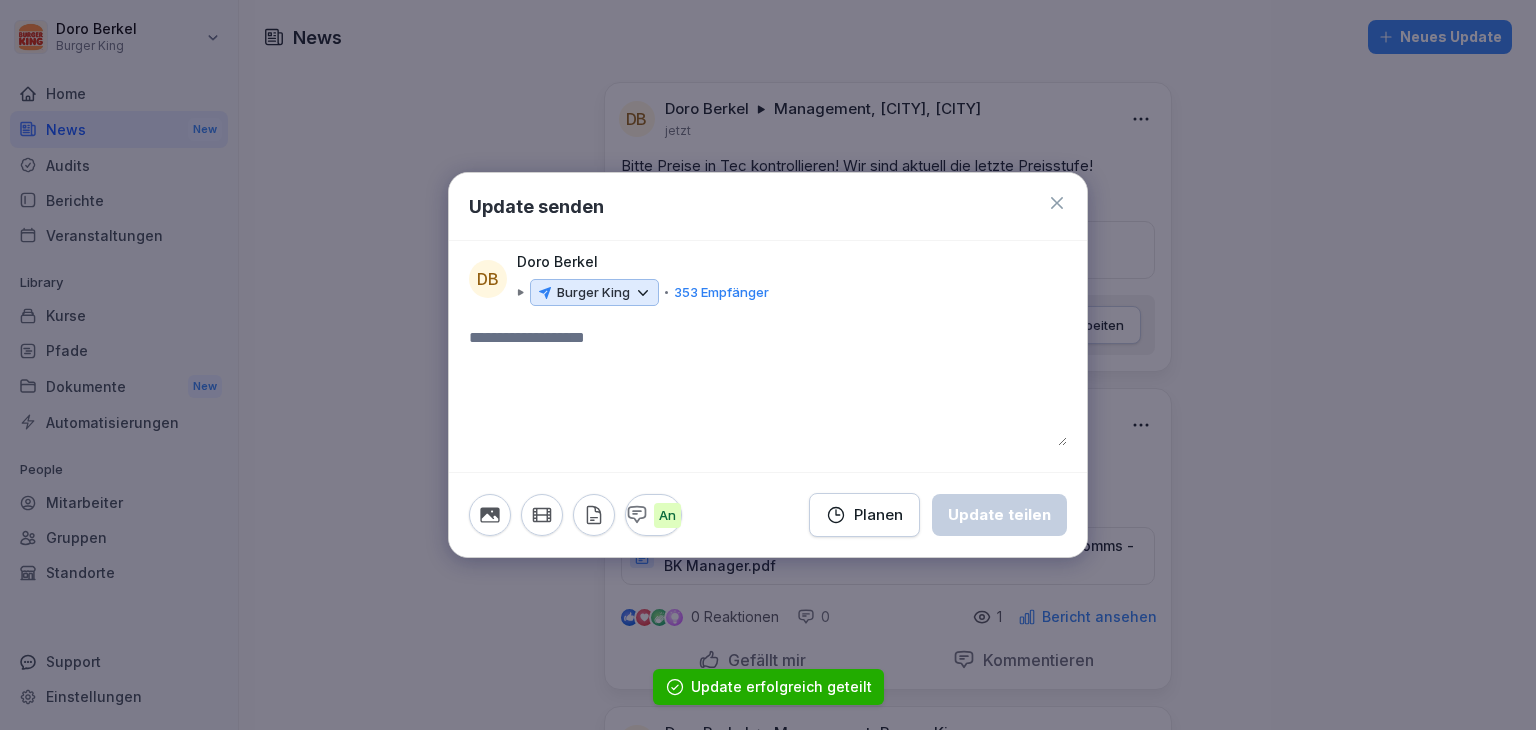 click on "Burger King" at bounding box center [593, 293] 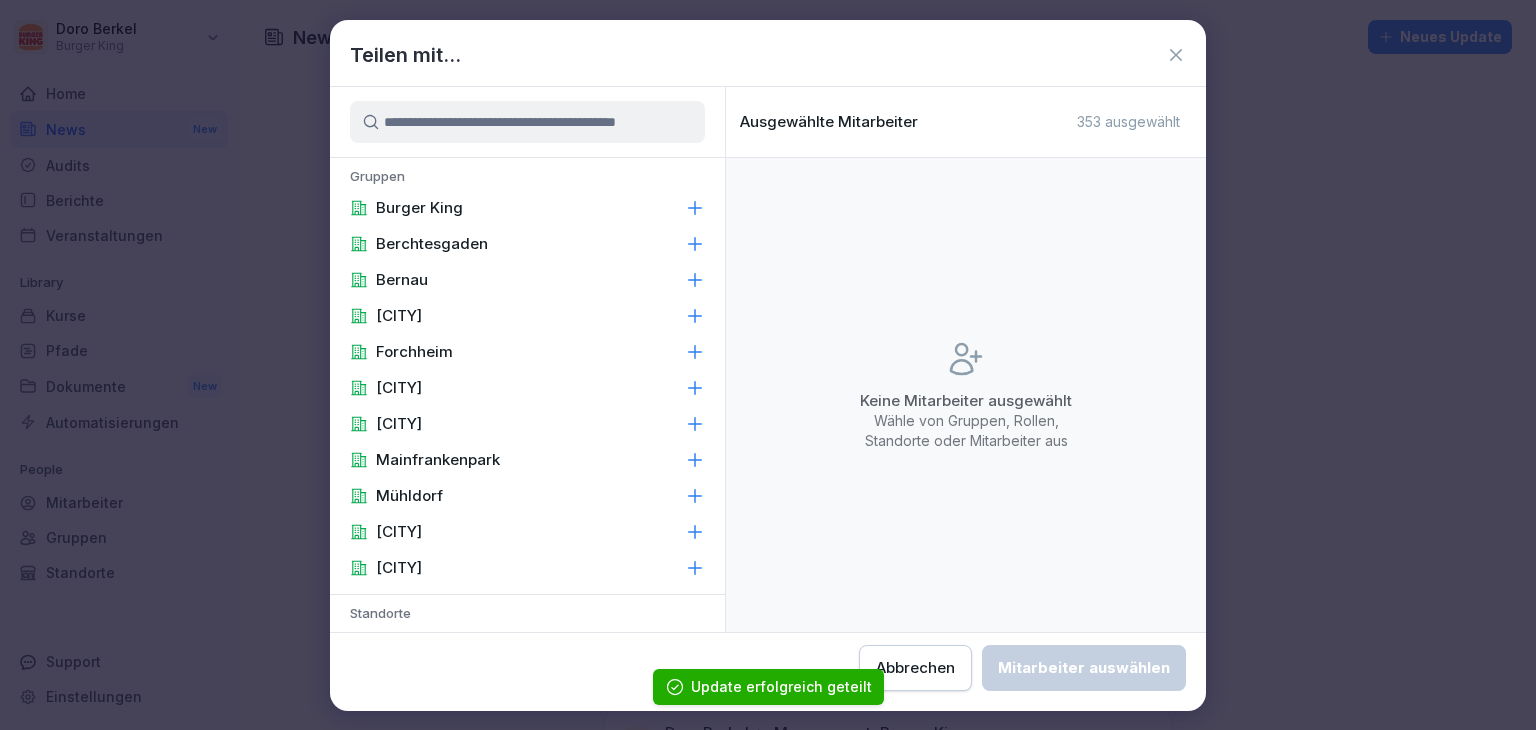 click on "[CITY]" at bounding box center [399, 316] 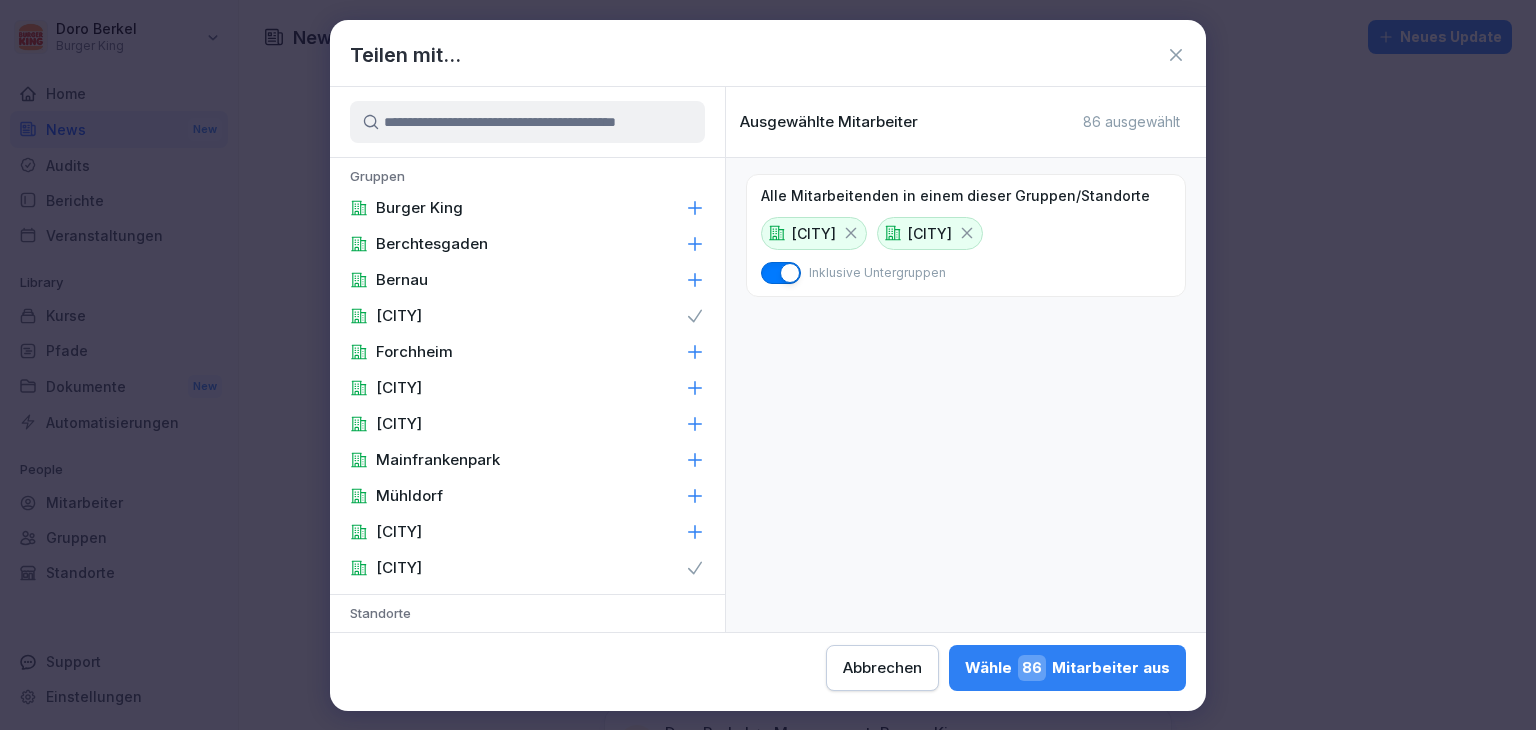 scroll, scrollTop: 700, scrollLeft: 0, axis: vertical 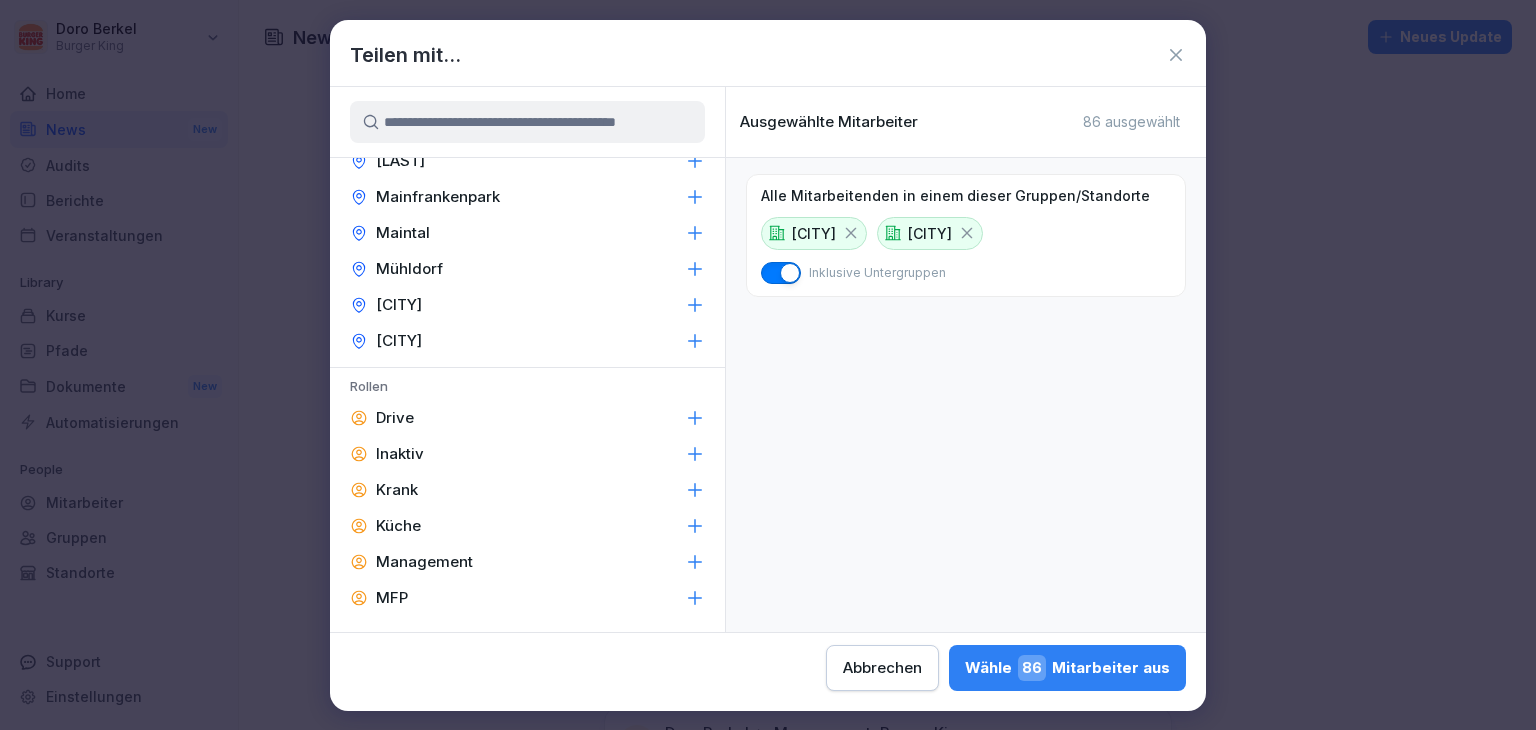 click on "Management" at bounding box center (527, 562) 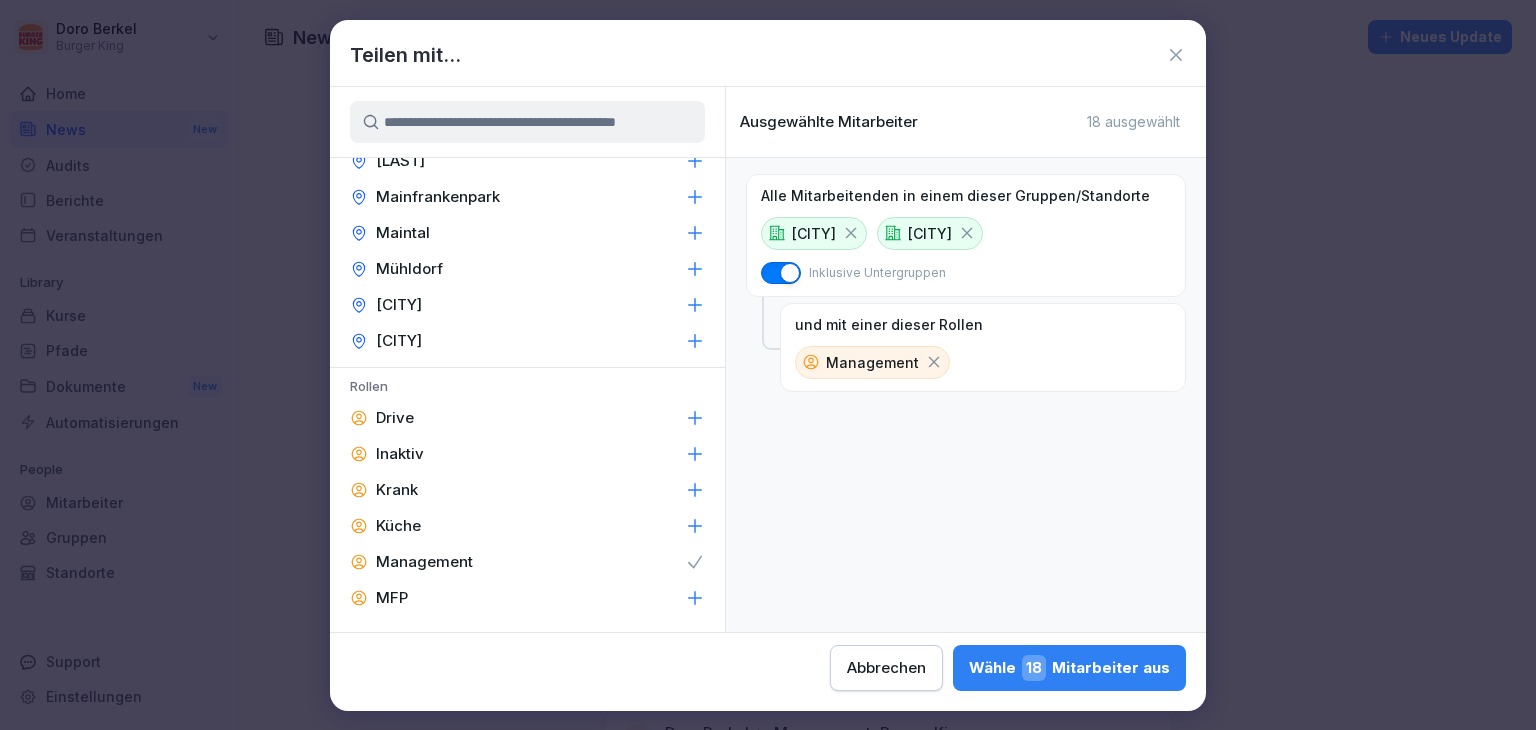 click on "Wähle  18  Mitarbeiter aus" at bounding box center (1069, 668) 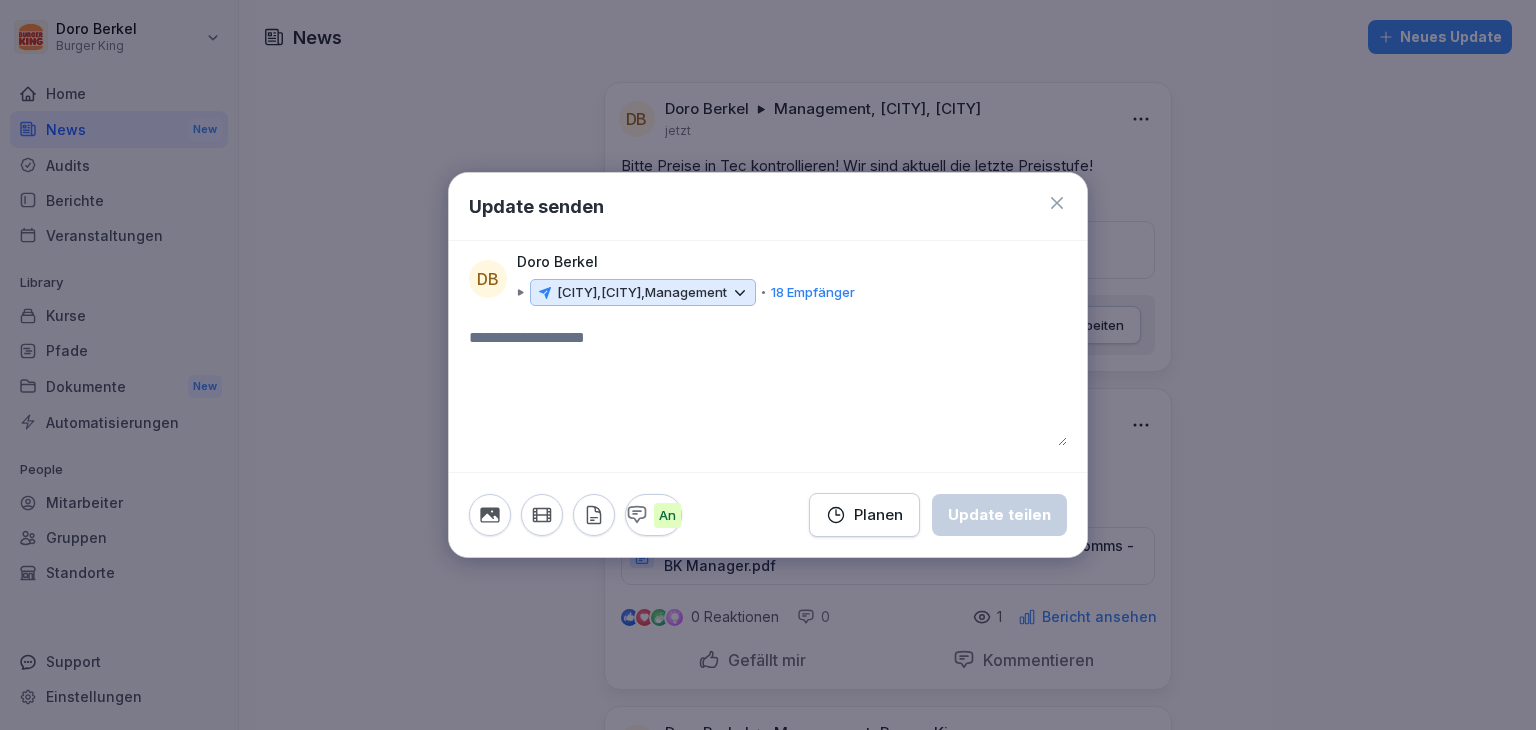 click 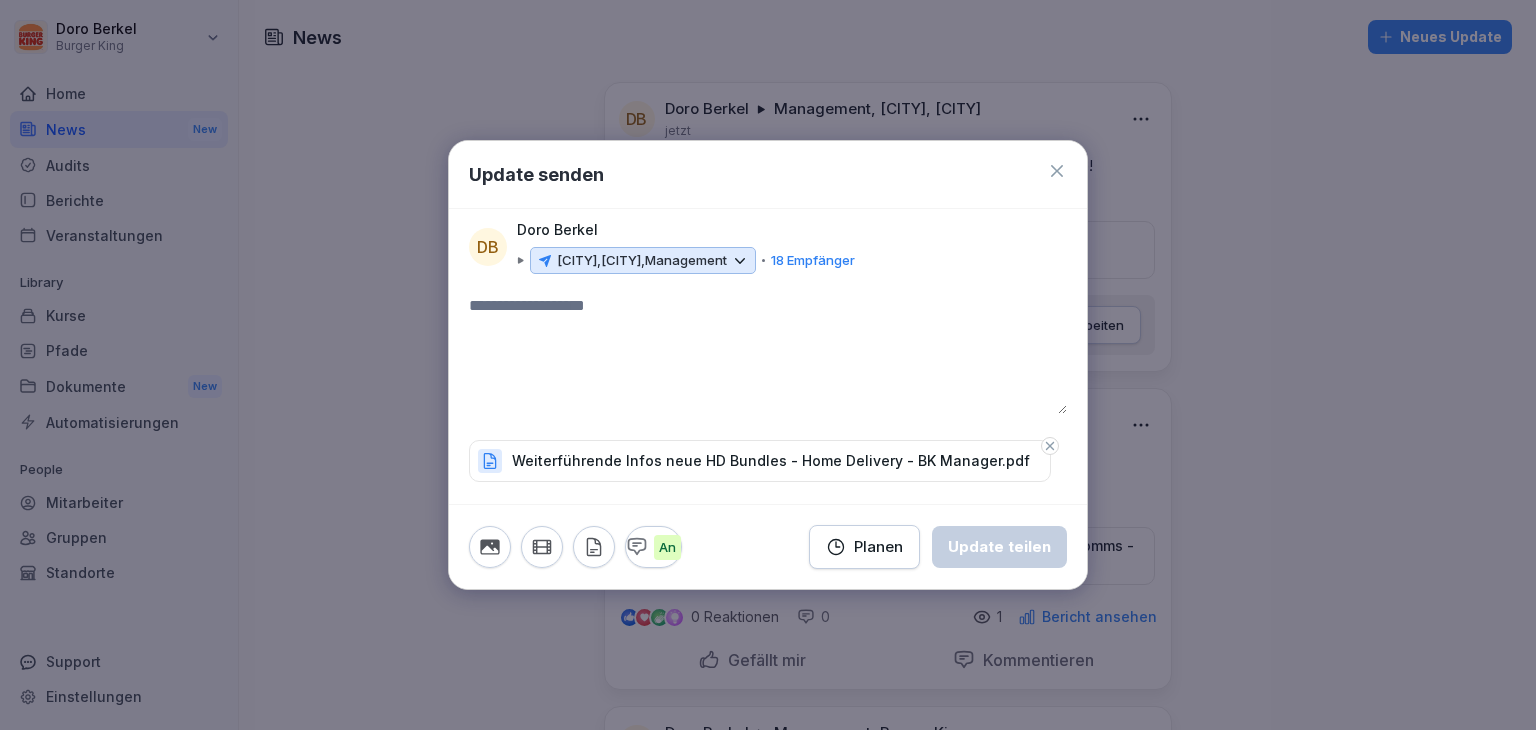 click at bounding box center (768, 354) 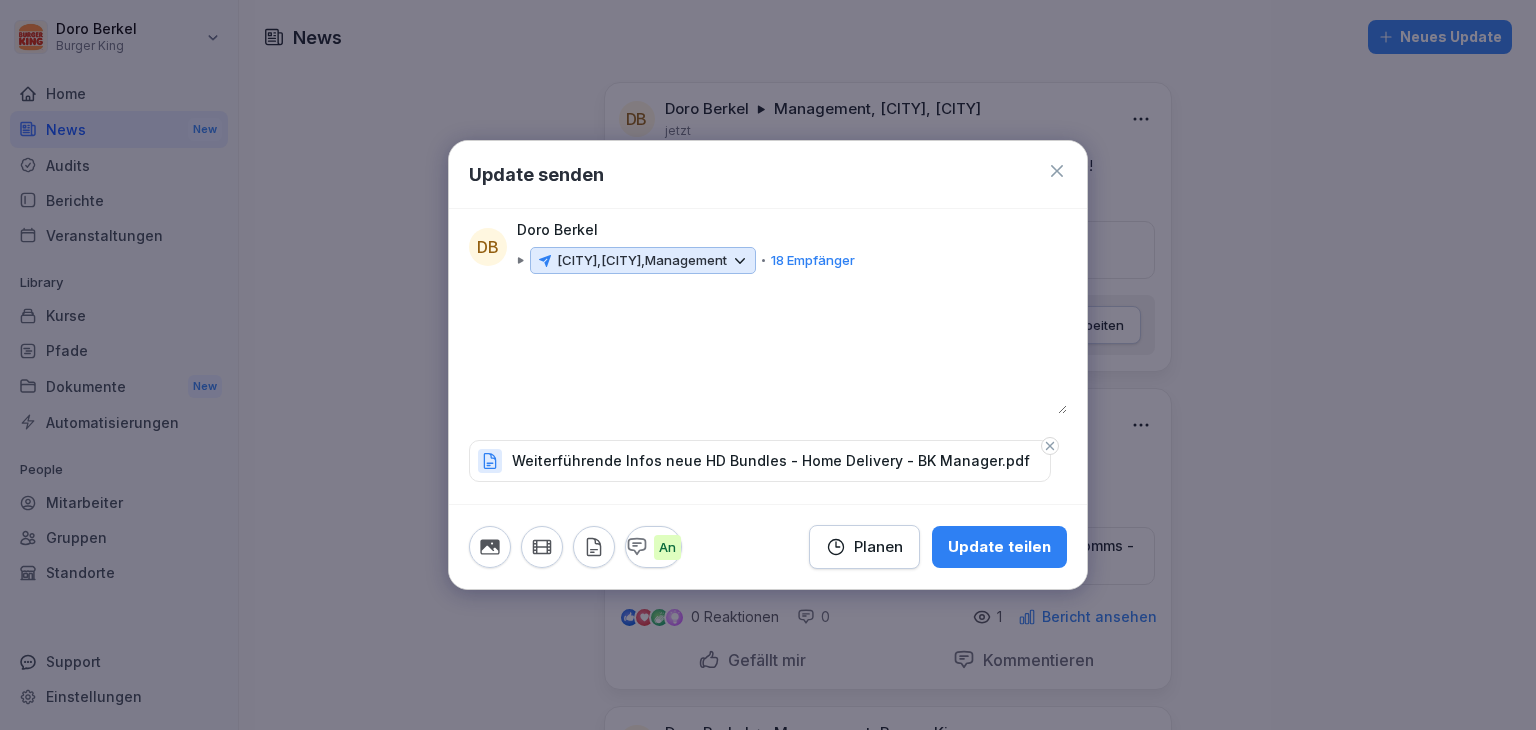 type 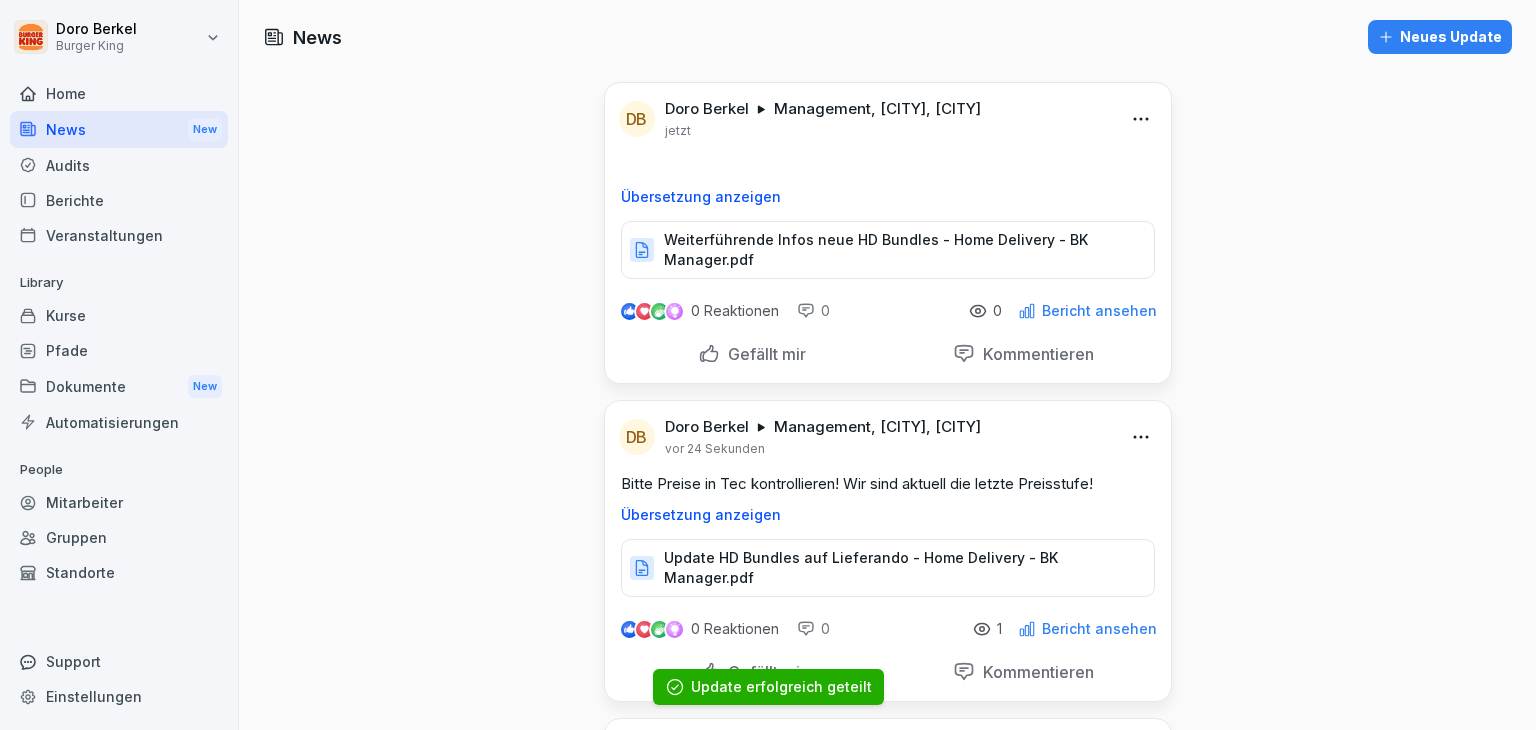 click on "Doro   Berkel Burger King Home News New Audits Berichte Veranstaltungen Library Kurse Pfade Dokumente New Automatisierungen People Mitarbeiter Gruppen Standorte Support Einstellungen News Neues Update DB Doro Berkel Management, [CITY], [CITY] jetzt   Übersetzung anzeigen Weiterführende Infos neue HD Bundles - Home Delivery - BK Manager.pdf 0 Reaktionen 0 0 Bericht ansehen Gefällt mir Kommentieren DB Doro Berkel Management, [CITY], [CITY] vor 24 Sekunden Bitte Preise in Tec kontrollieren! Wir sind aktuell die letzte Preisstufe! Übersetzung anzeigen Update HD Bundles auf Lieferando - Home Delivery - BK Manager.pdf 0 Reaktionen 0 1 Bericht ansehen Gefällt mir Kommentieren DB Doro Berkel Management, Burger King vor 1 Minute   Übersetzung anzeigen NARUTO-Aktion_ Orange Bun Verfügbarkeit - Marketing & Comms - BK Manager.pdf 0 Reaktionen 0 1 Bericht ansehen Gefällt mir Kommentieren DB Doro Berkel Management, Burger King vor 1 Minute   Übersetzung anzeigen 0 Reaktionen 0 1 Bericht ansehen DB   0 1" at bounding box center [768, 365] 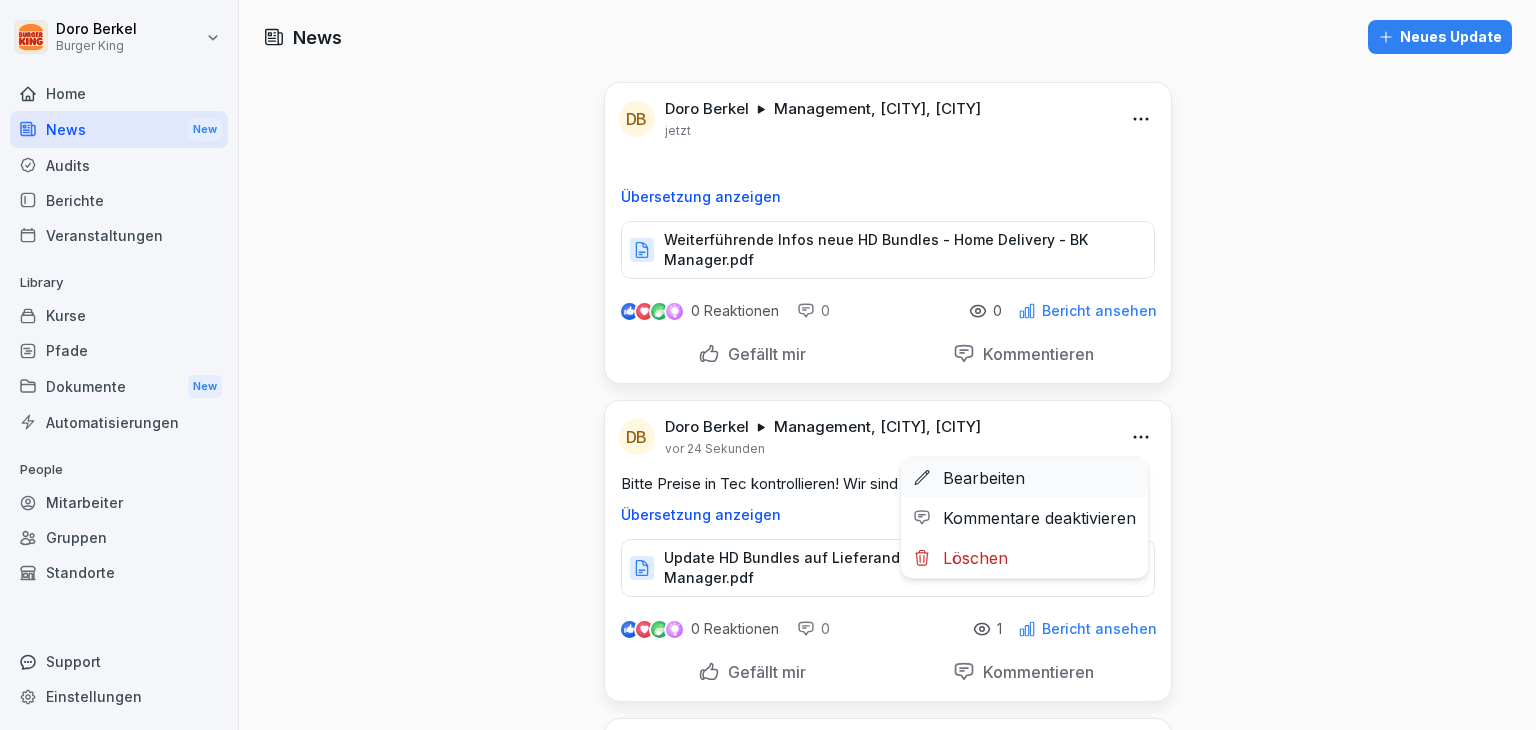 click on "Bearbeiten" at bounding box center [1024, 478] 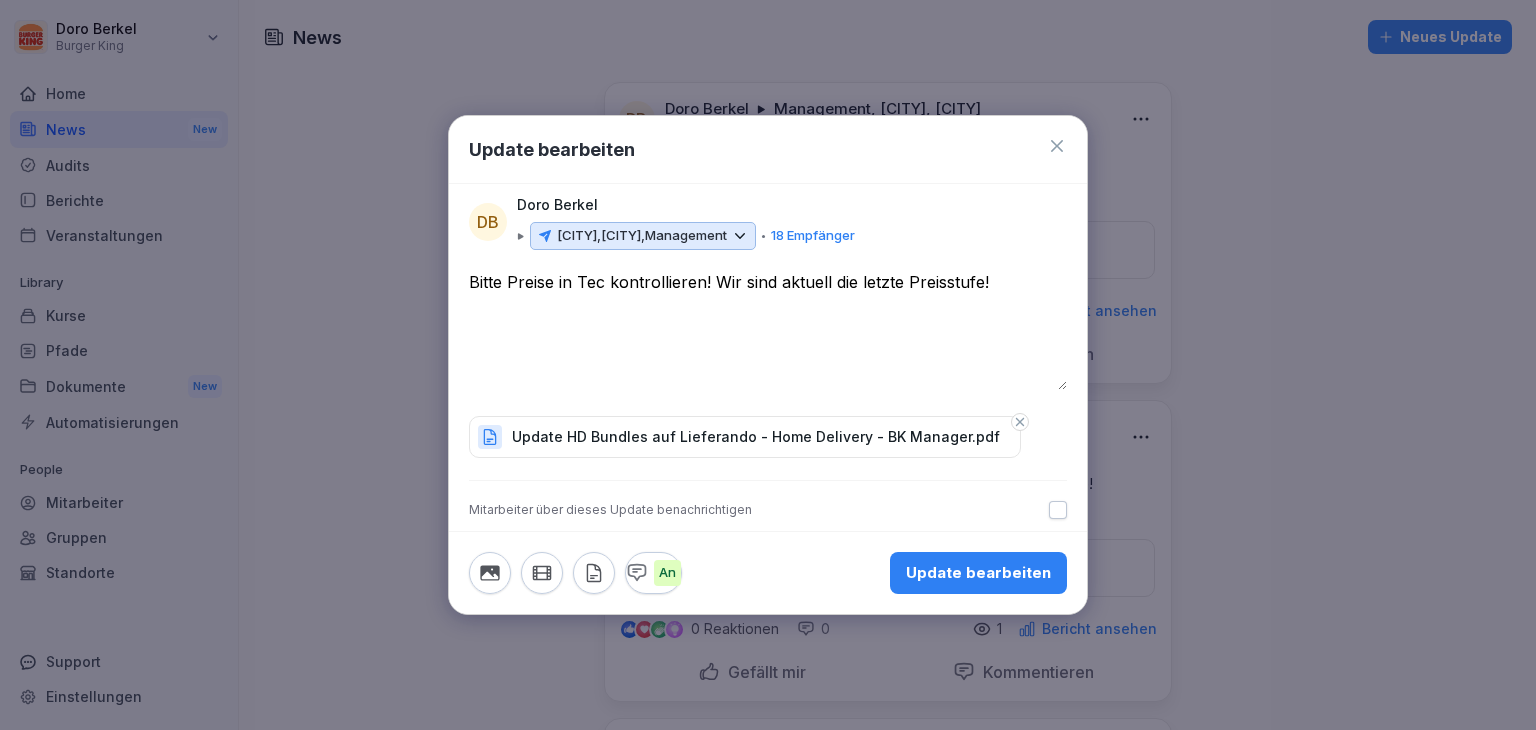 click on "**********" at bounding box center [768, 365] 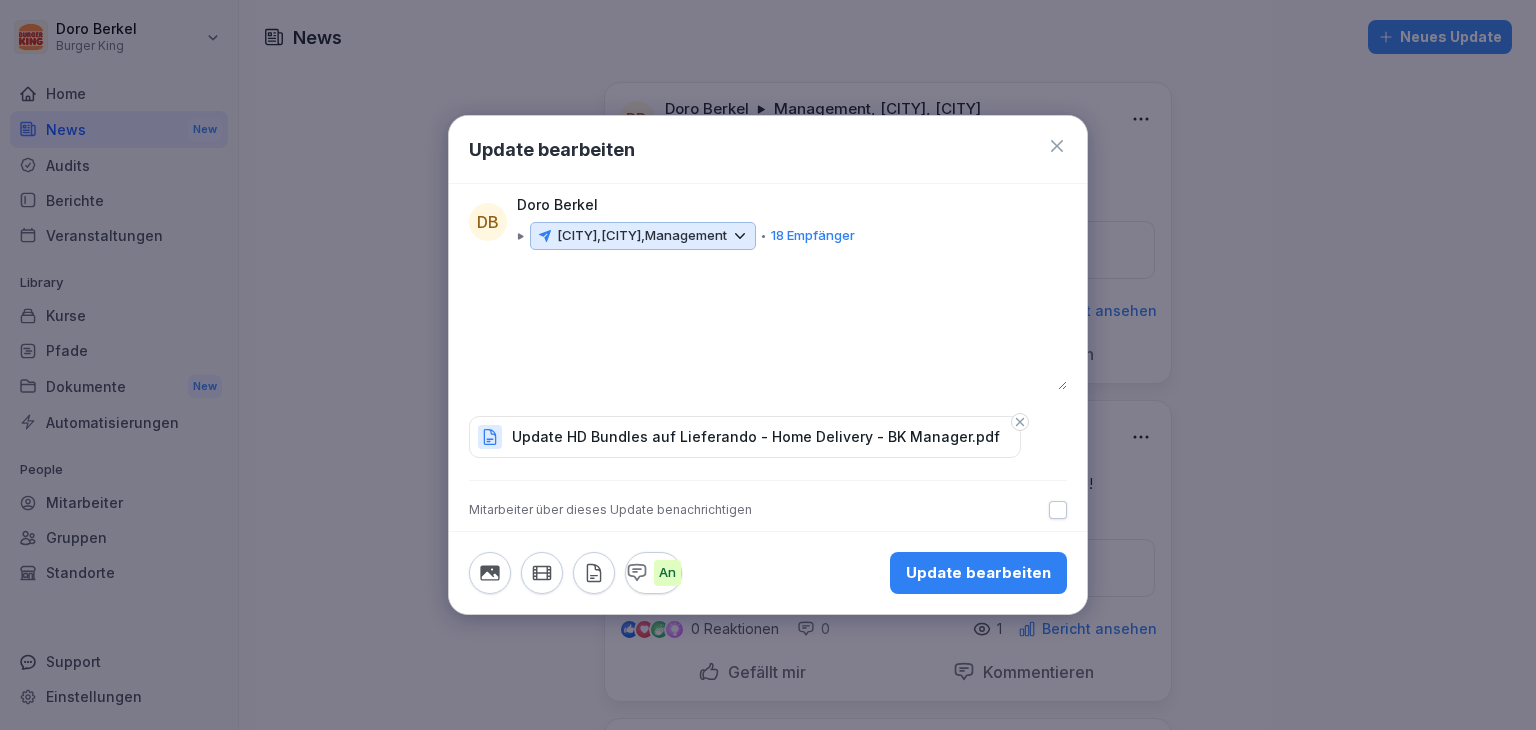 type 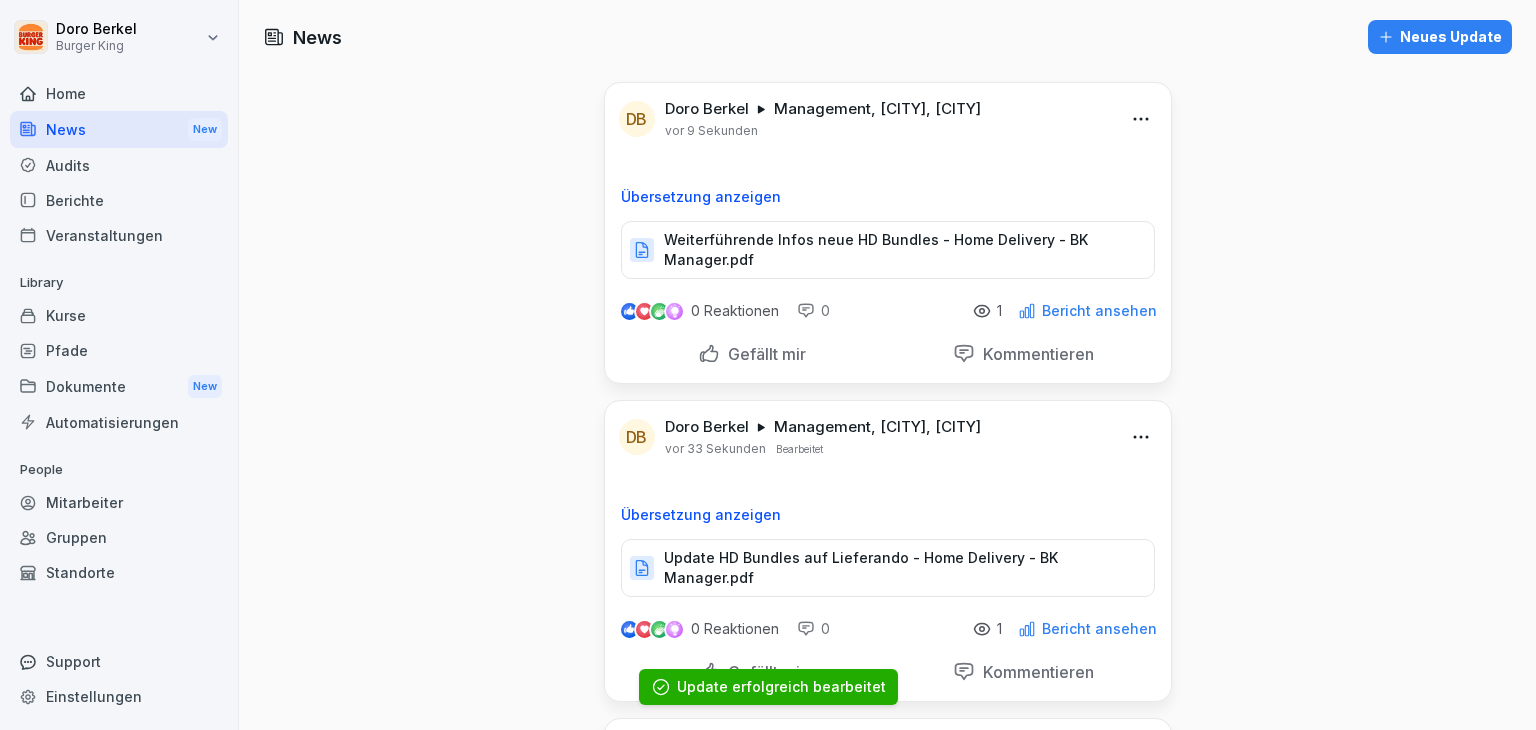 click on "Doro   Berkel Burger King Home News New Audits Berichte Veranstaltungen Library Kurse Pfade Dokumente New Automatisierungen People Mitarbeiter Gruppen Standorte Support Einstellungen News Neues Update DB Doro Berkel Management, [CITY], [CITY] vor 9 Sekunden   Übersetzung anzeigen Weiterführende Infos neue HD Bundles - Home Delivery - BK Manager.pdf 0 Reaktionen 0 1 Bericht ansehen Gefällt mir Kommentieren DB Doro Berkel Management, [CITY], [CITY] vor 33 Sekunden Bearbeitet   Übersetzung anzeigen Update HD Bundles auf Lieferando - Home Delivery - BK Manager.pdf 0 Reaktionen 0 1 Bericht ansehen Gefällt mir Kommentieren DB Doro Berkel Management, Burger King vor 1 Minute   Übersetzung anzeigen NARUTO-Aktion_ Orange Bun Verfügbarkeit - Marketing & Comms - BK Manager.pdf 0 Reaktionen 0 1 Bericht ansehen Gefällt mir Kommentieren DB Doro Berkel Management, Burger King vor 1 Minute   Übersetzung anzeigen DMB Layoutumstellung - Marketing & Comms - BK Manager.pdf 0 Reaktionen 0 1 Bericht ansehen DB" at bounding box center (768, 365) 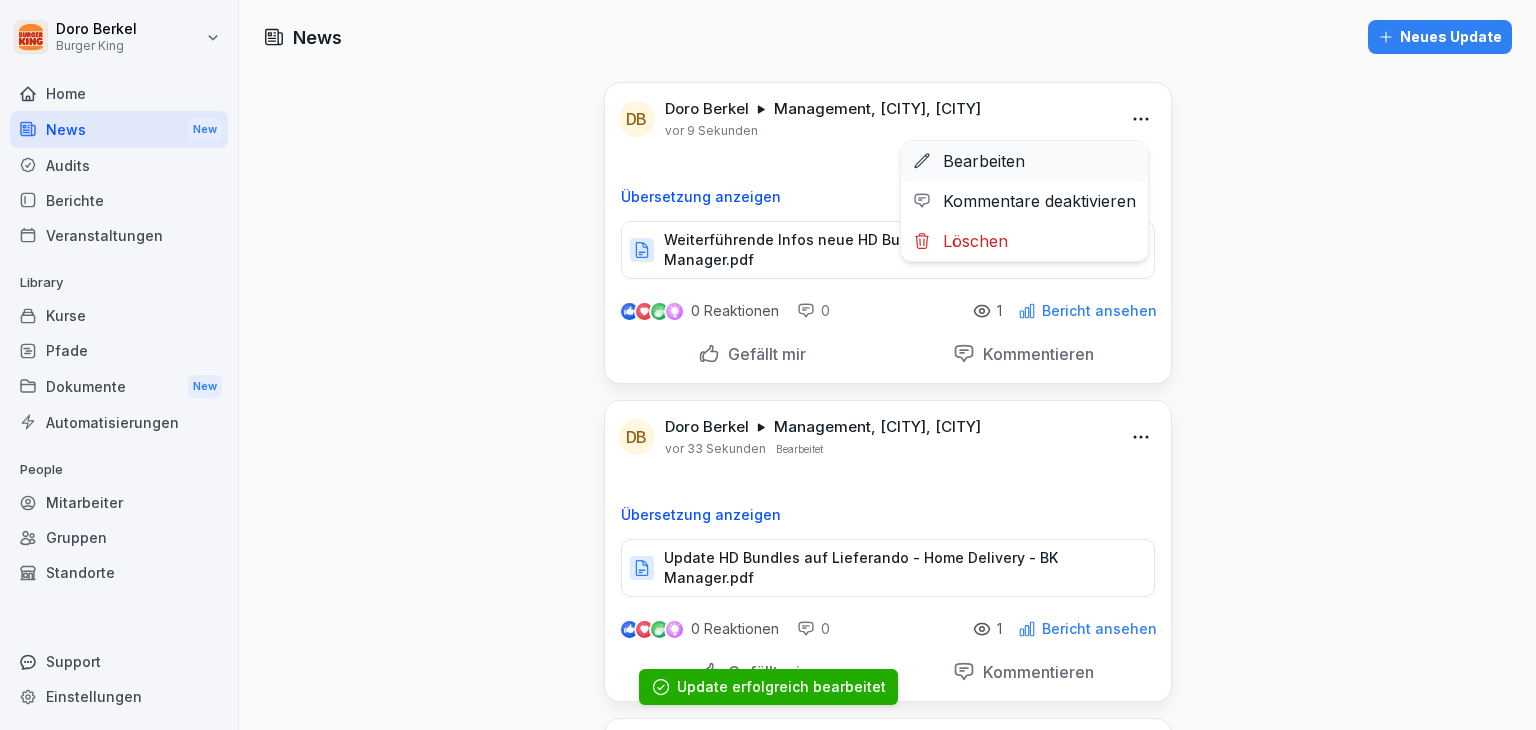 click on "Bearbeiten" at bounding box center (1024, 161) 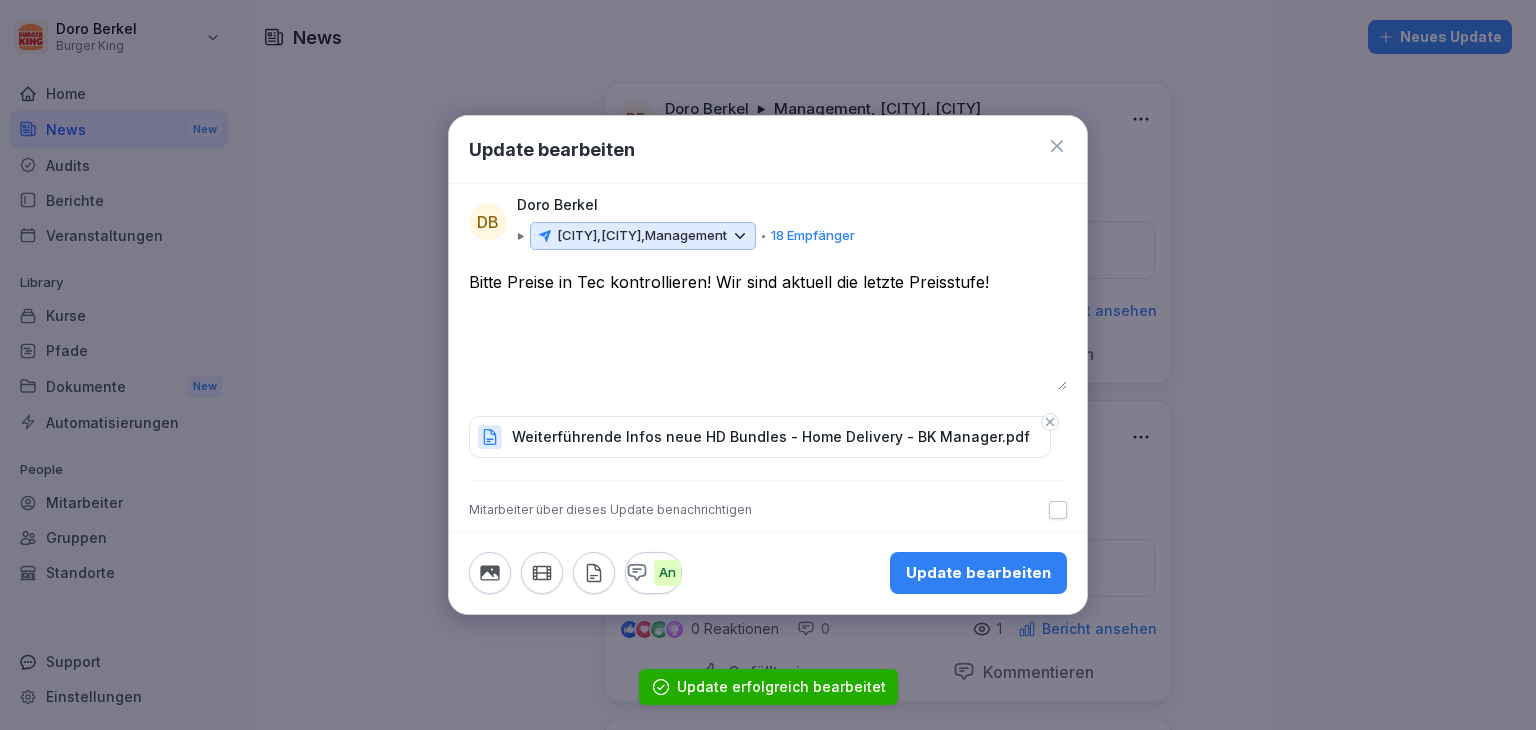 type on "**********" 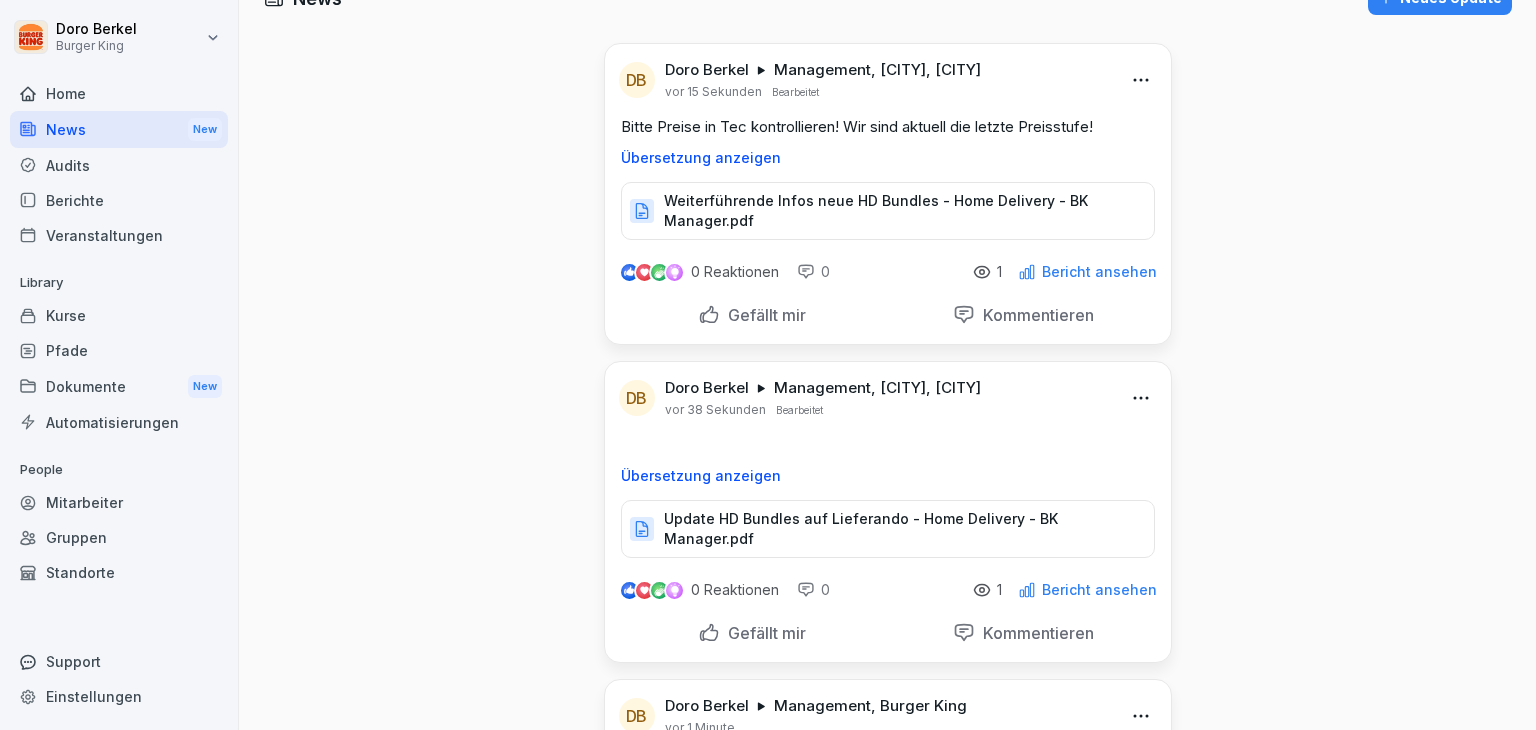 scroll, scrollTop: 0, scrollLeft: 0, axis: both 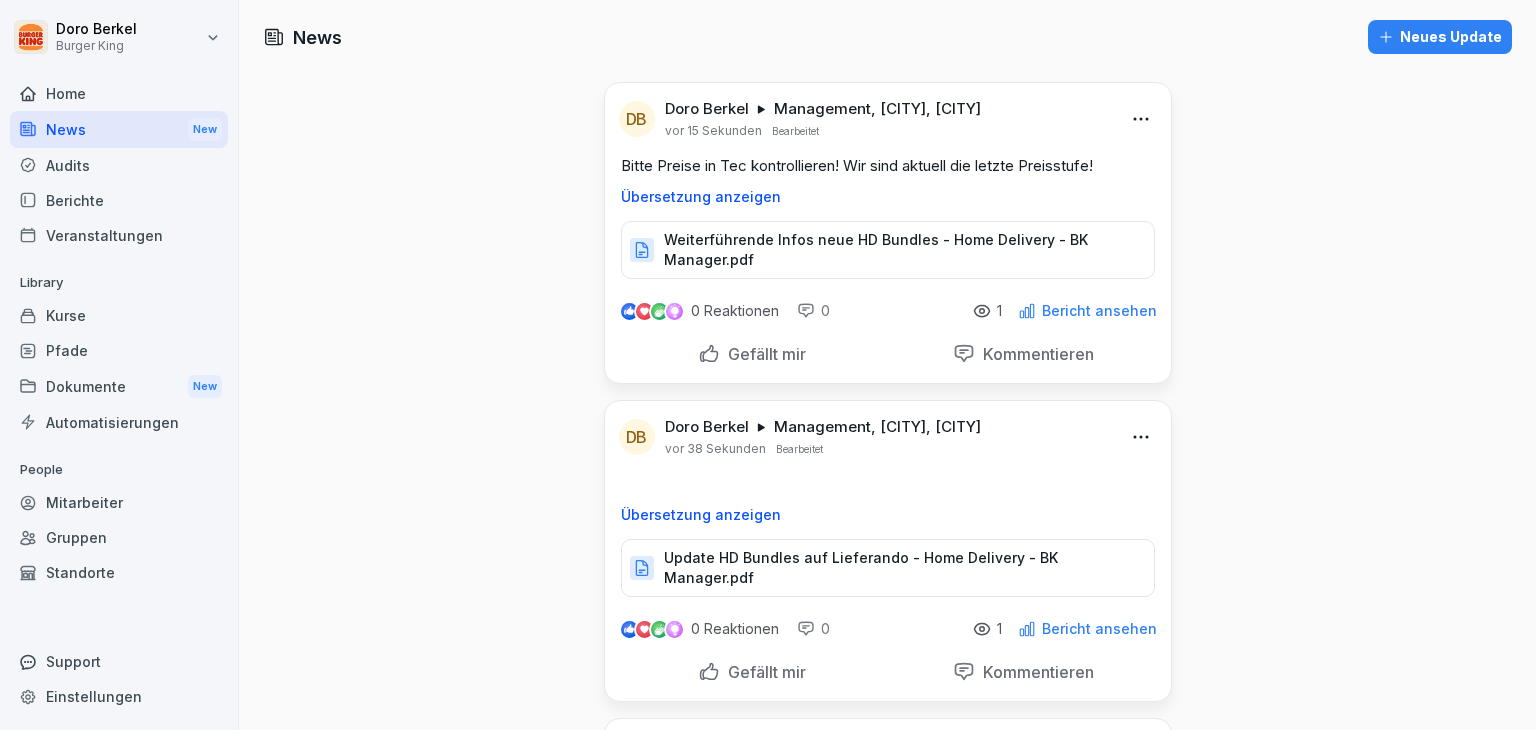 click on "Dokumente New" at bounding box center [119, 386] 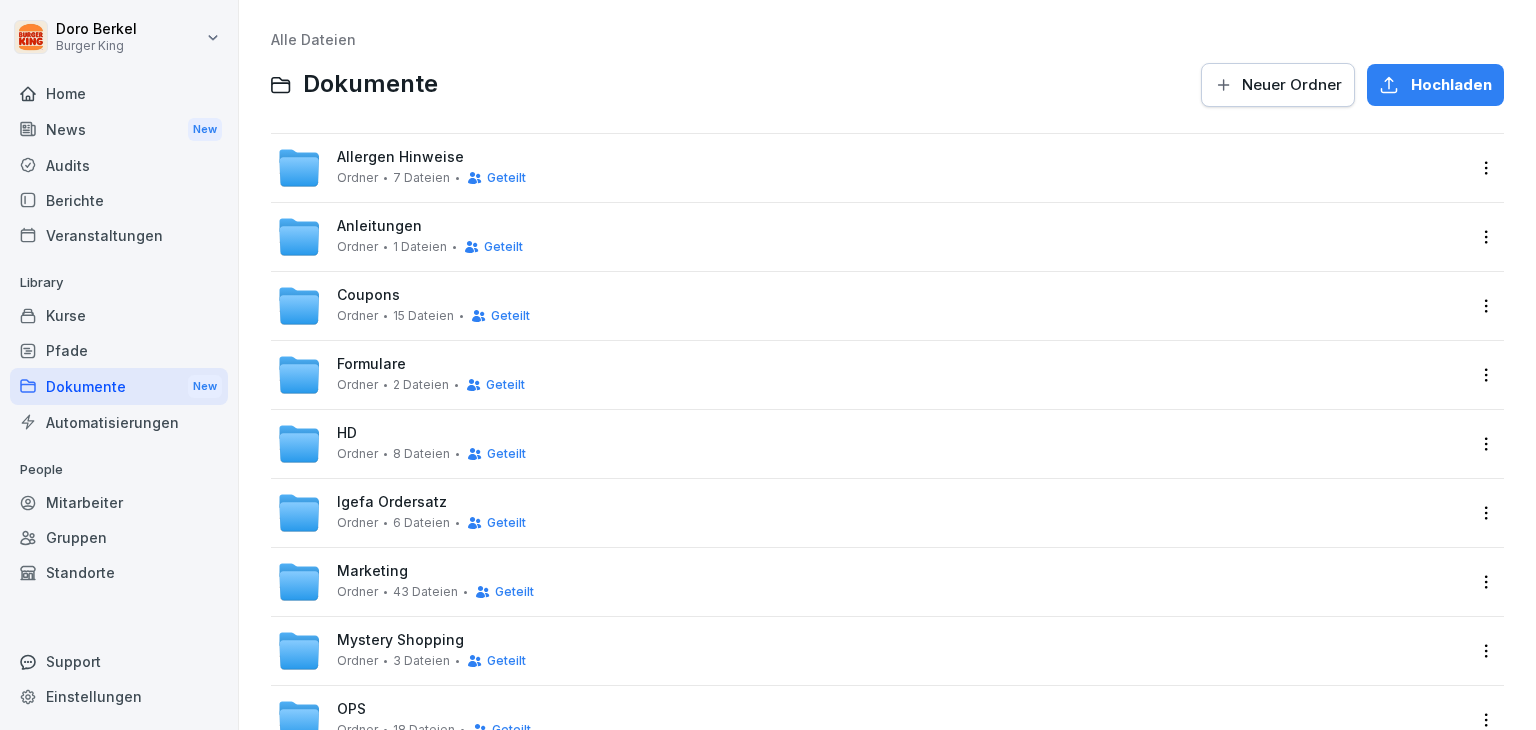 click on "HD Ordner 8 Dateien Geteilt" at bounding box center [431, 443] 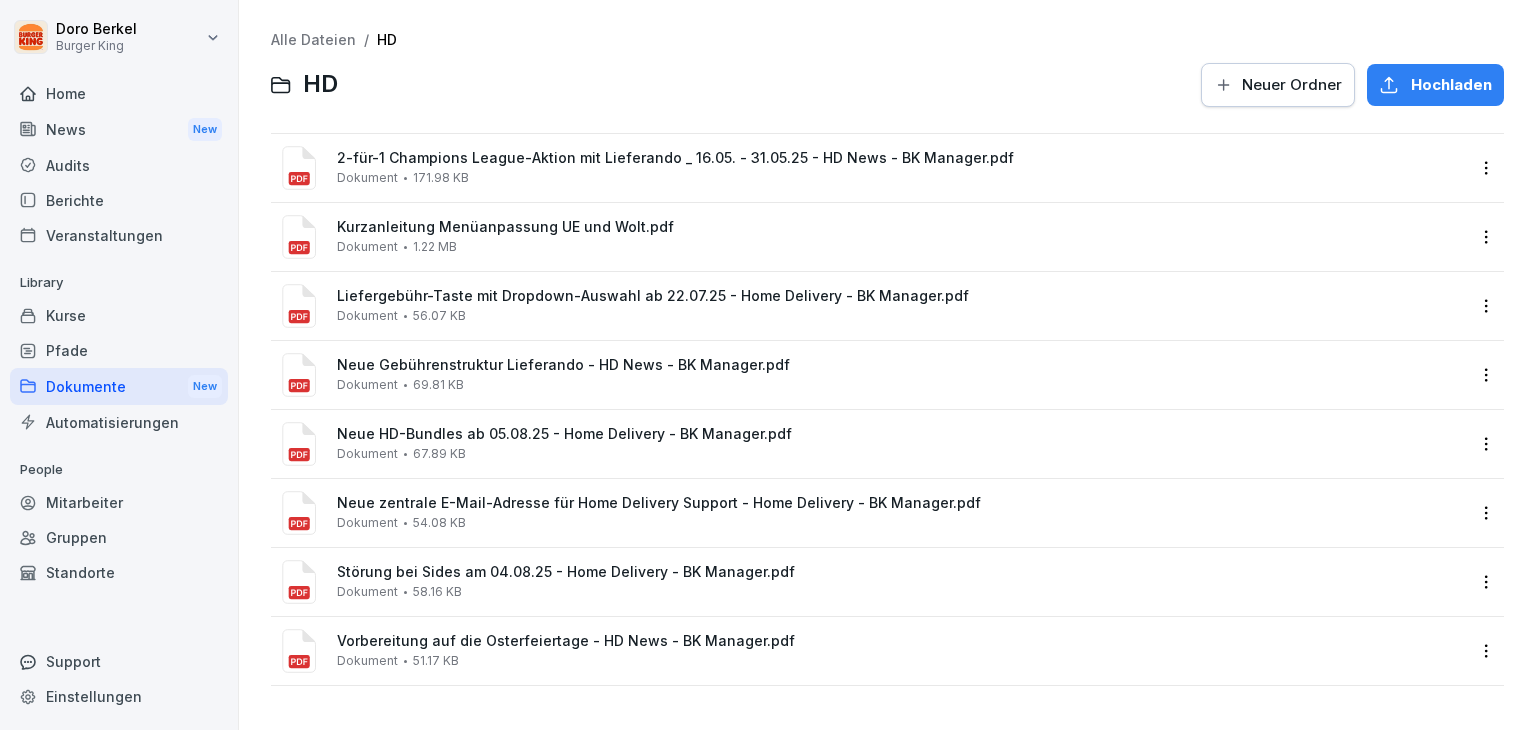 click on "Hochladen" at bounding box center [1451, 85] 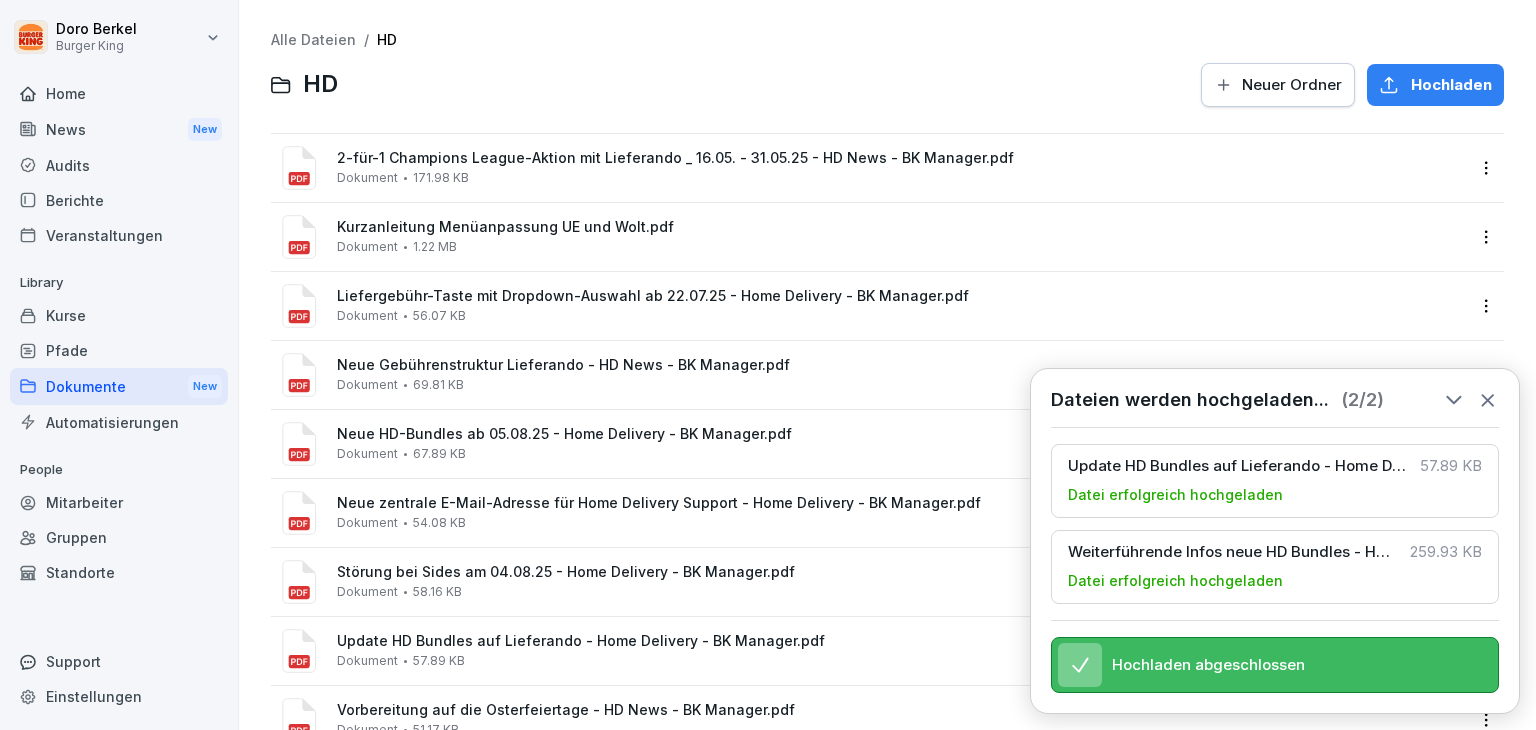 click on "Dokumente New" at bounding box center [119, 386] 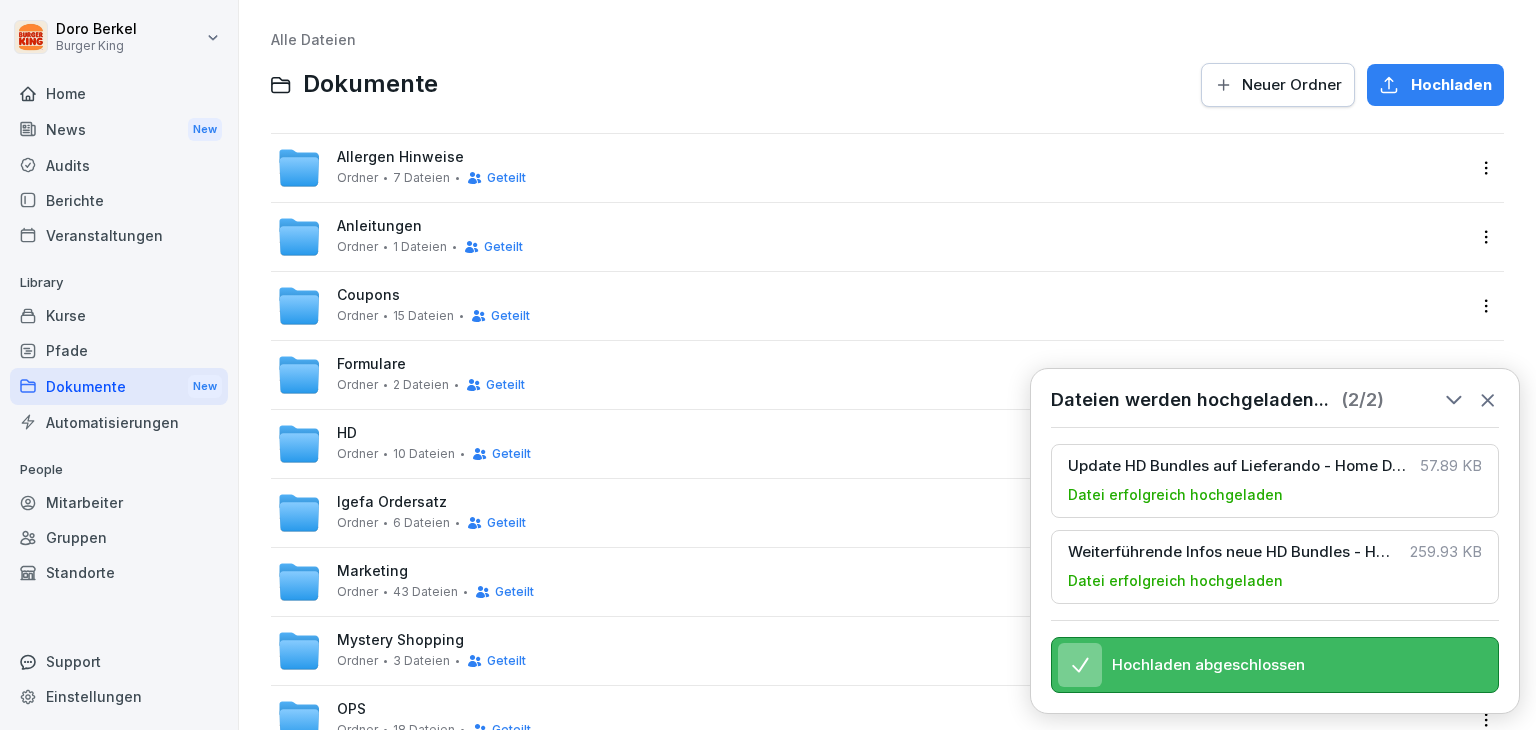 click on "Anleitungen" at bounding box center [379, 226] 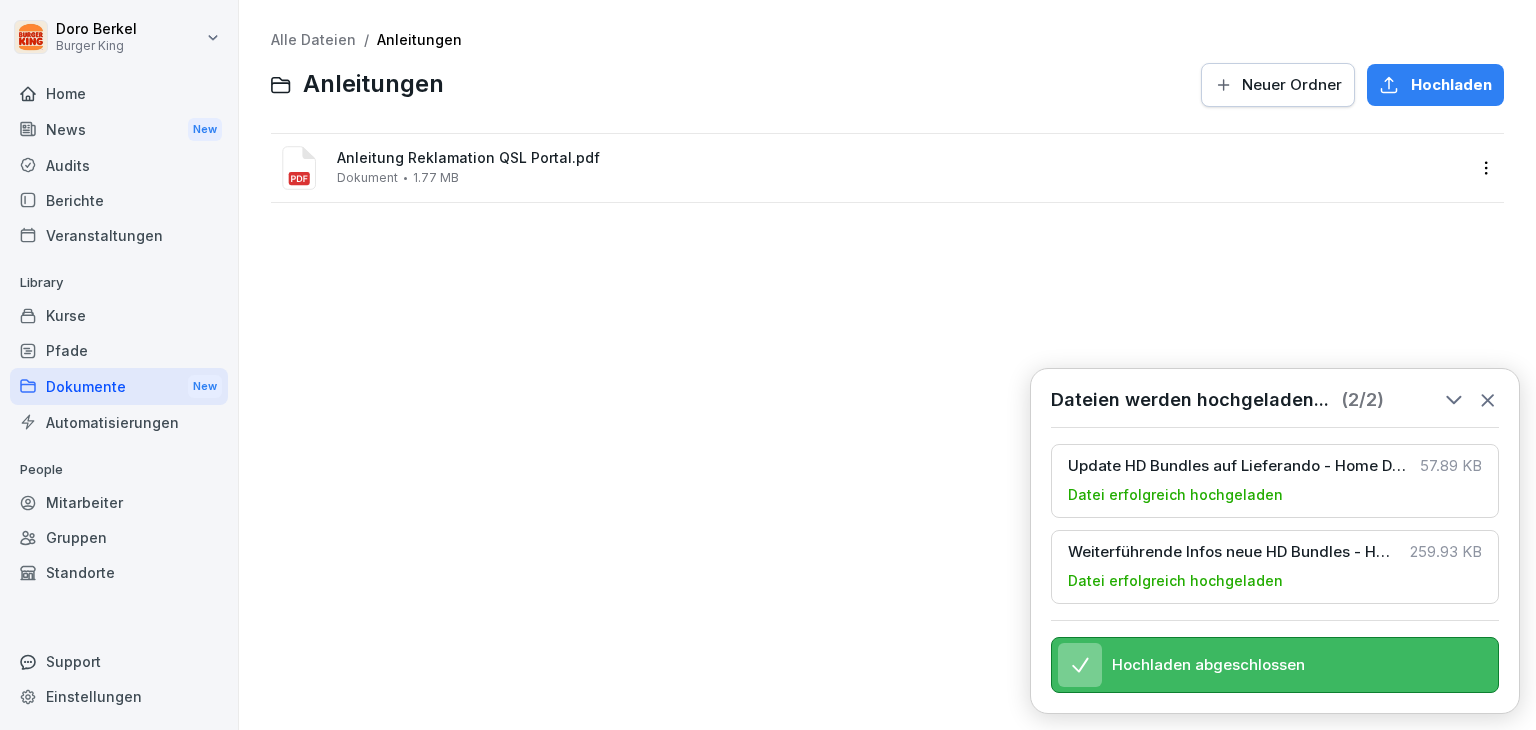 click on "Alle Dateien" at bounding box center (313, 39) 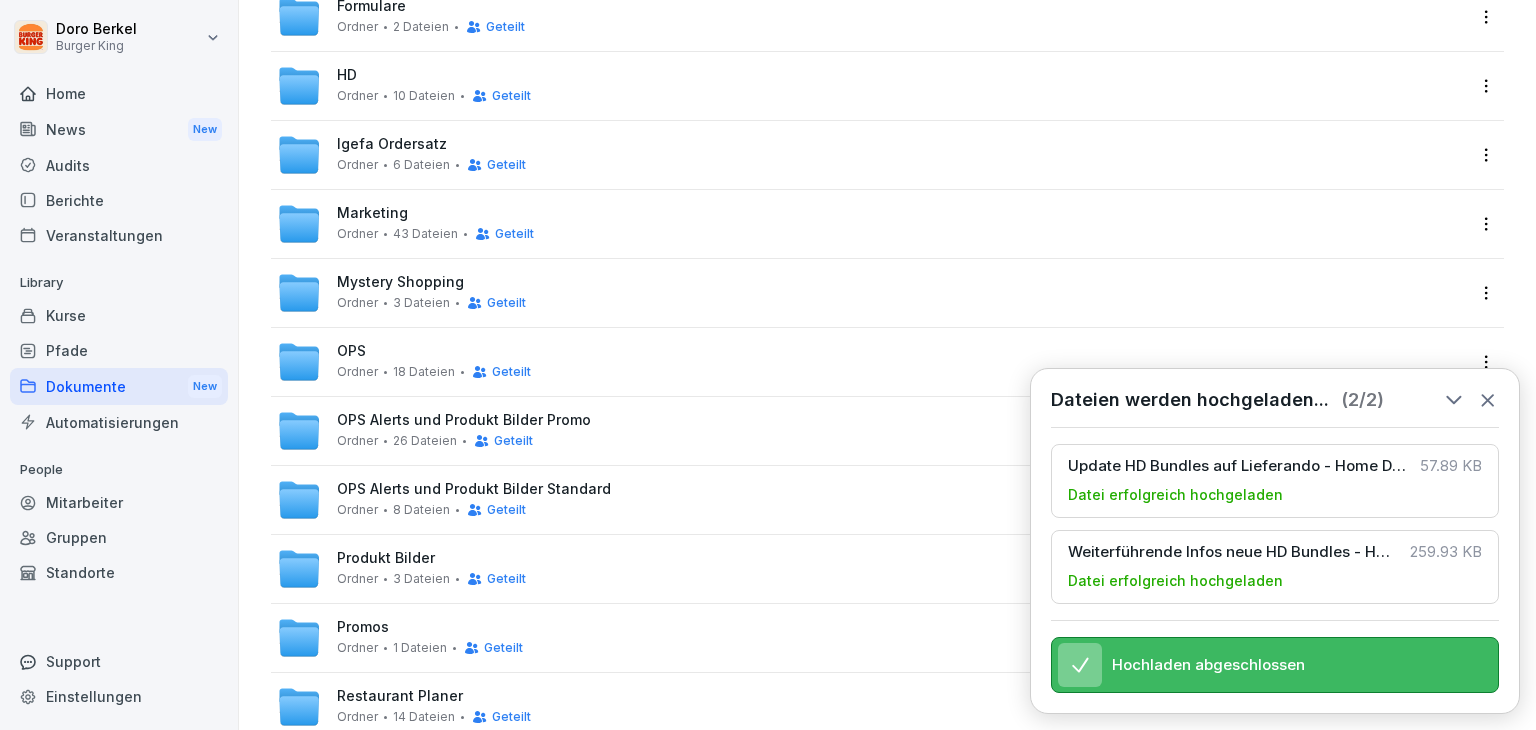 scroll, scrollTop: 324, scrollLeft: 0, axis: vertical 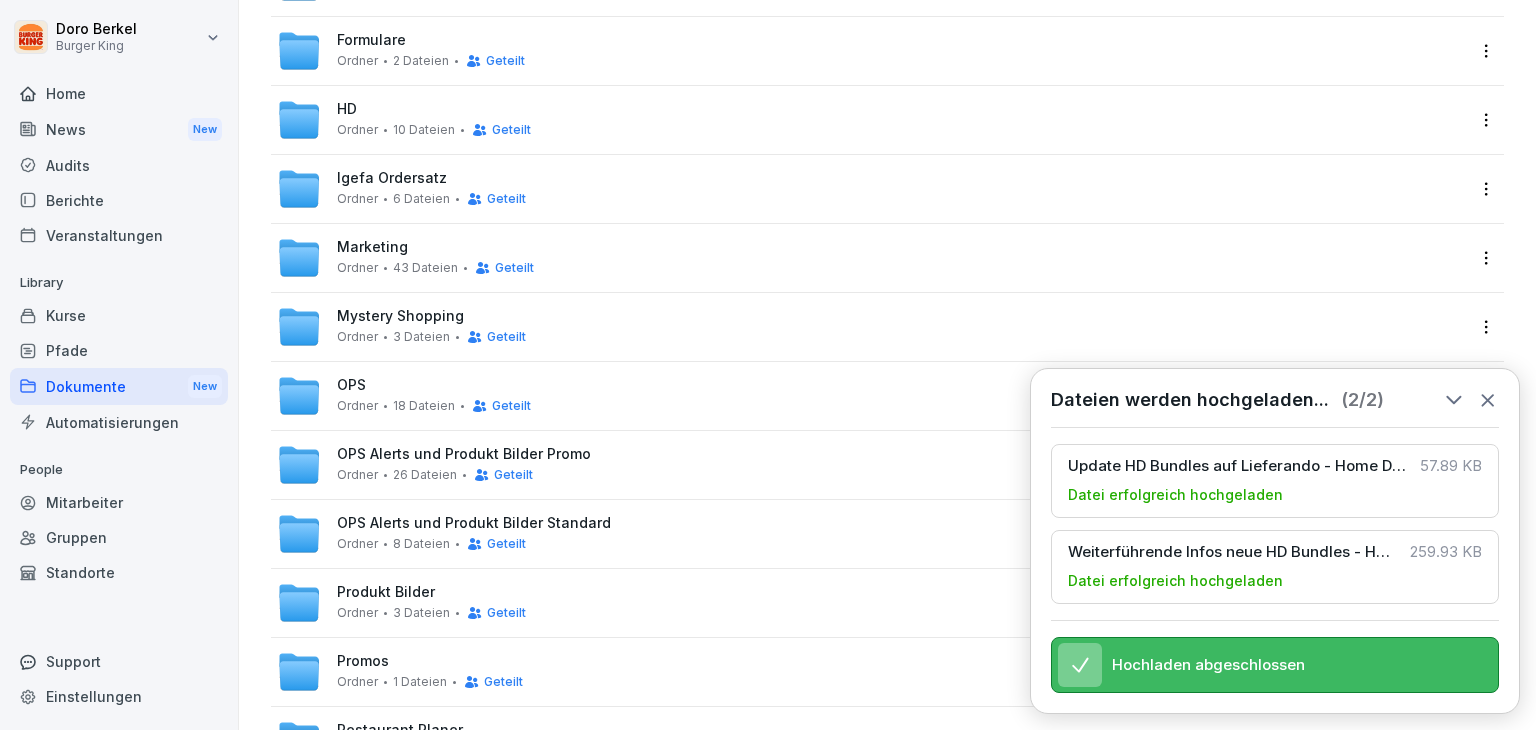 click on "OPS" at bounding box center (351, 385) 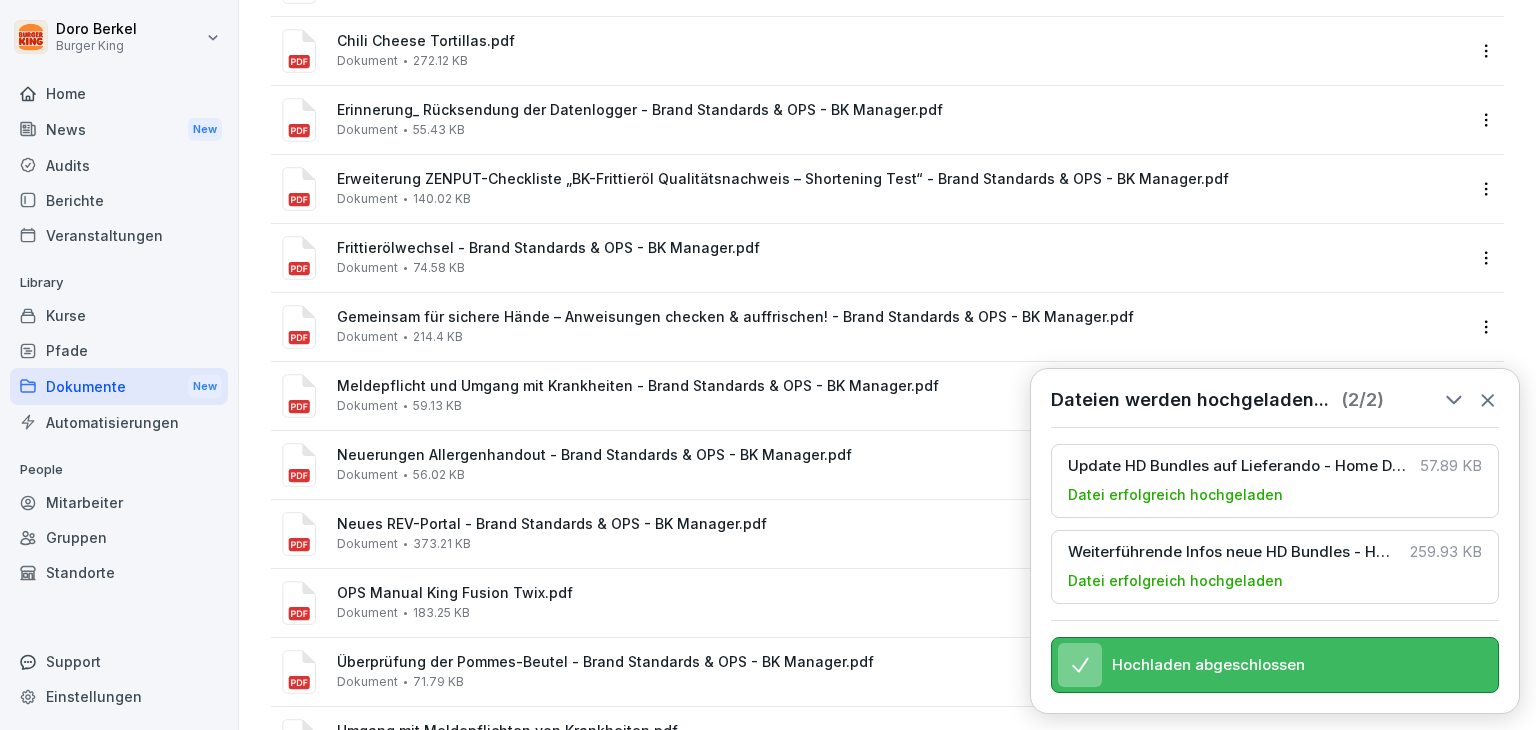 scroll, scrollTop: 0, scrollLeft: 0, axis: both 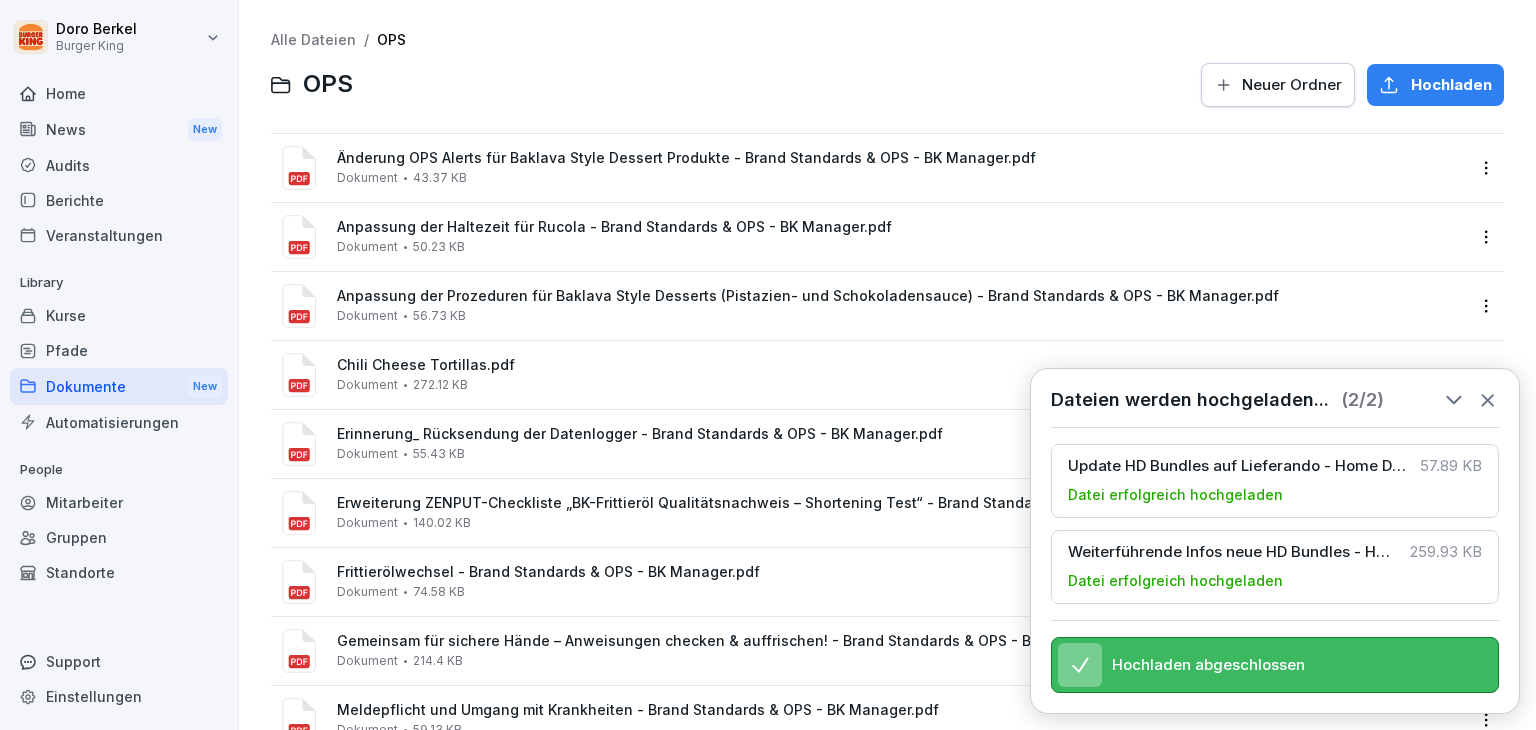 click on "Hochladen" at bounding box center [1435, 85] 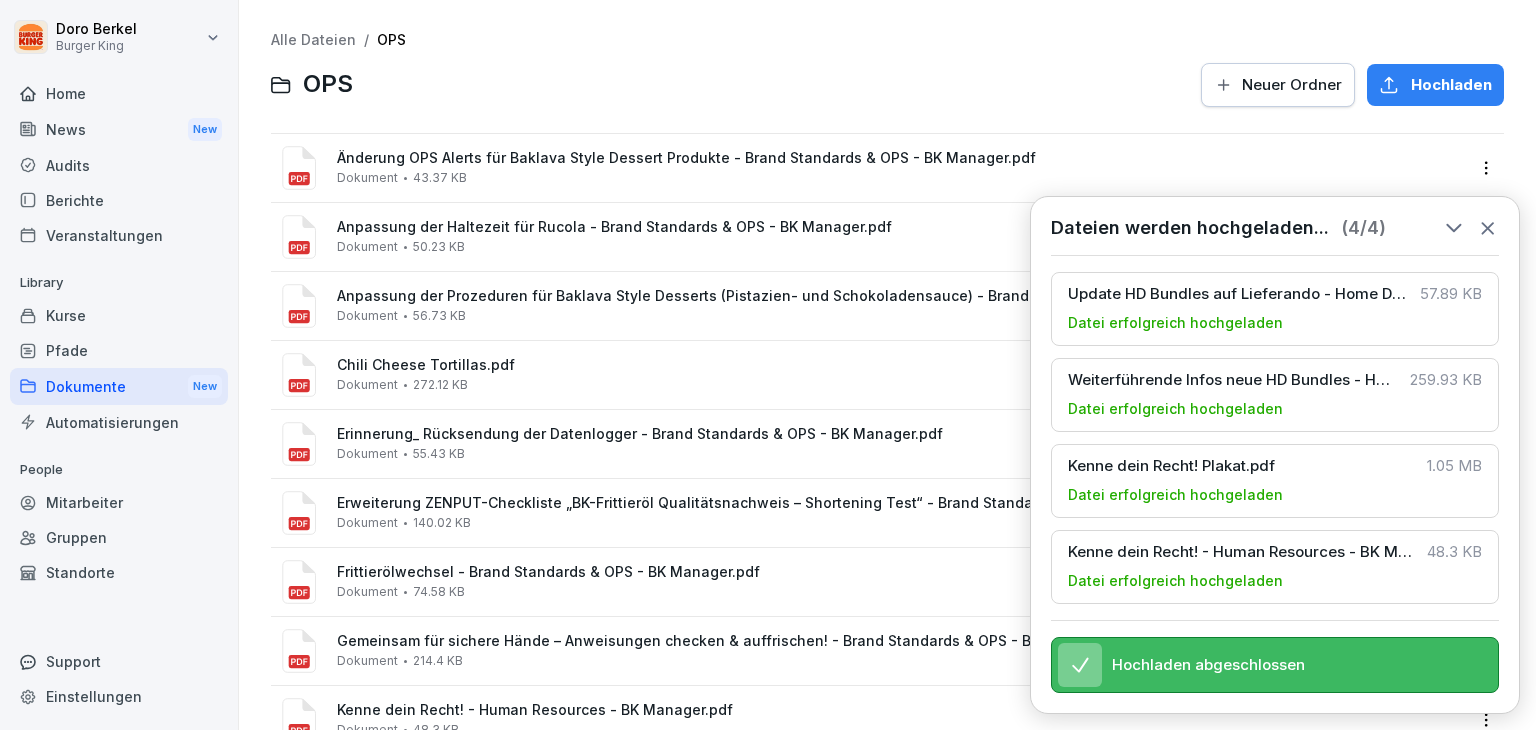 click on "Alle Dateien" at bounding box center [313, 39] 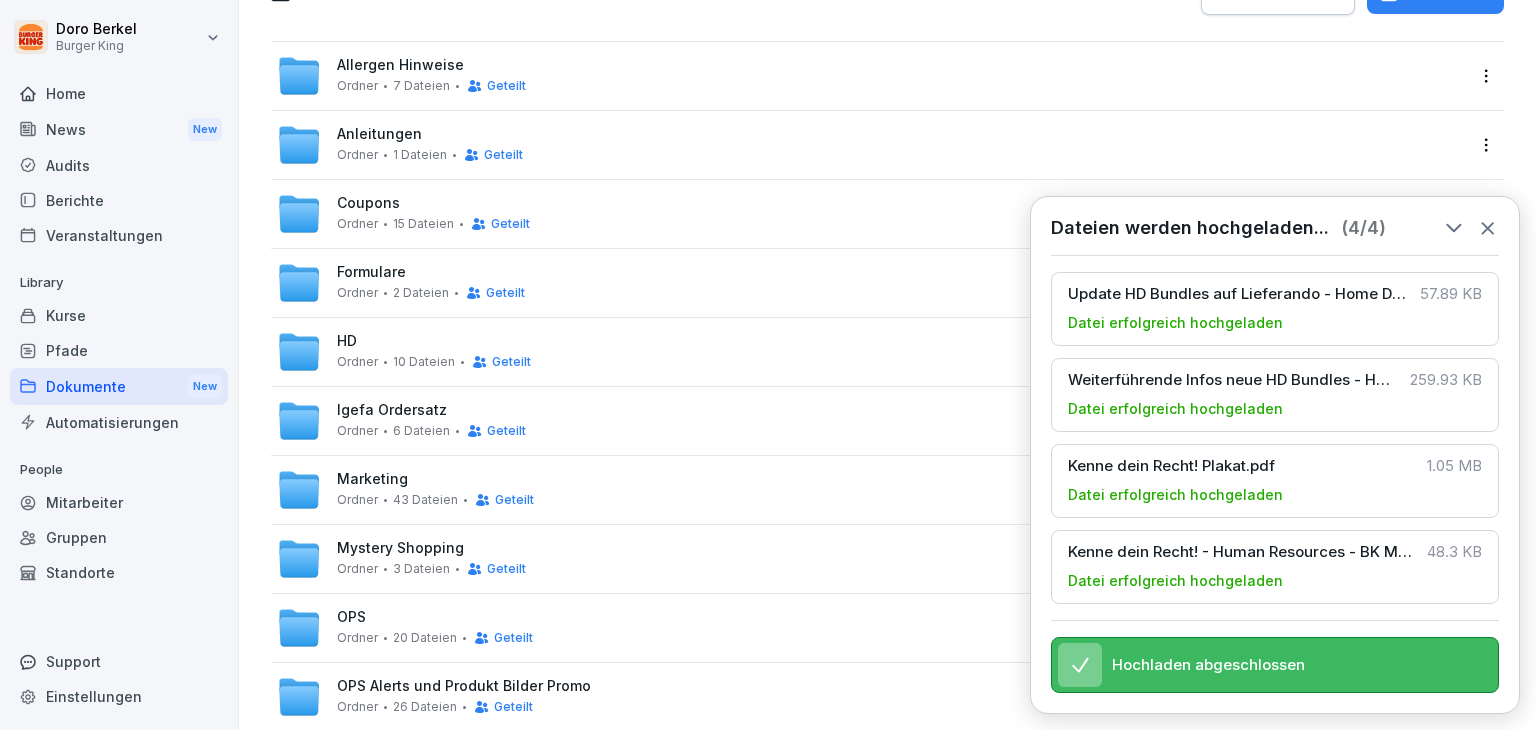 scroll, scrollTop: 200, scrollLeft: 0, axis: vertical 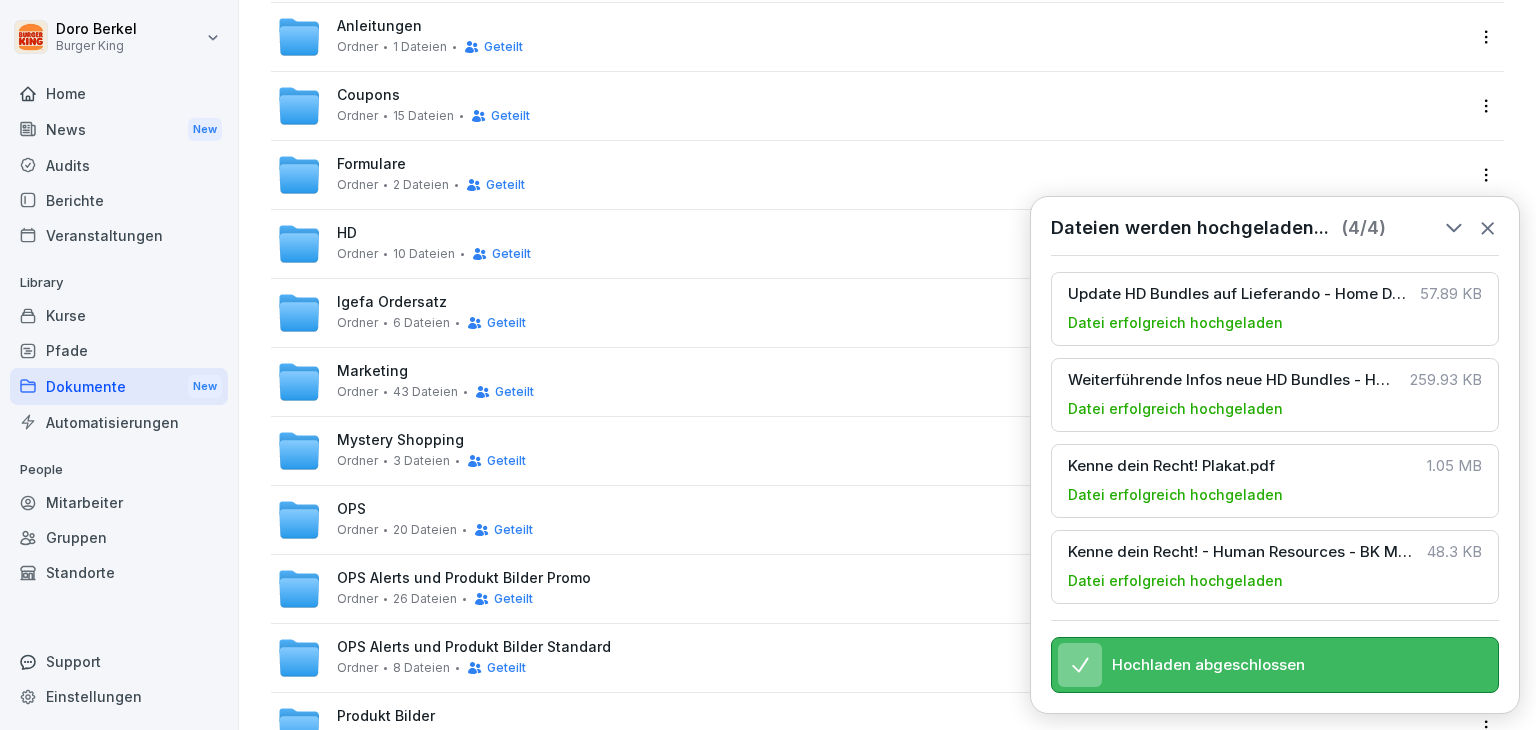 click on "Marketing" at bounding box center [372, 371] 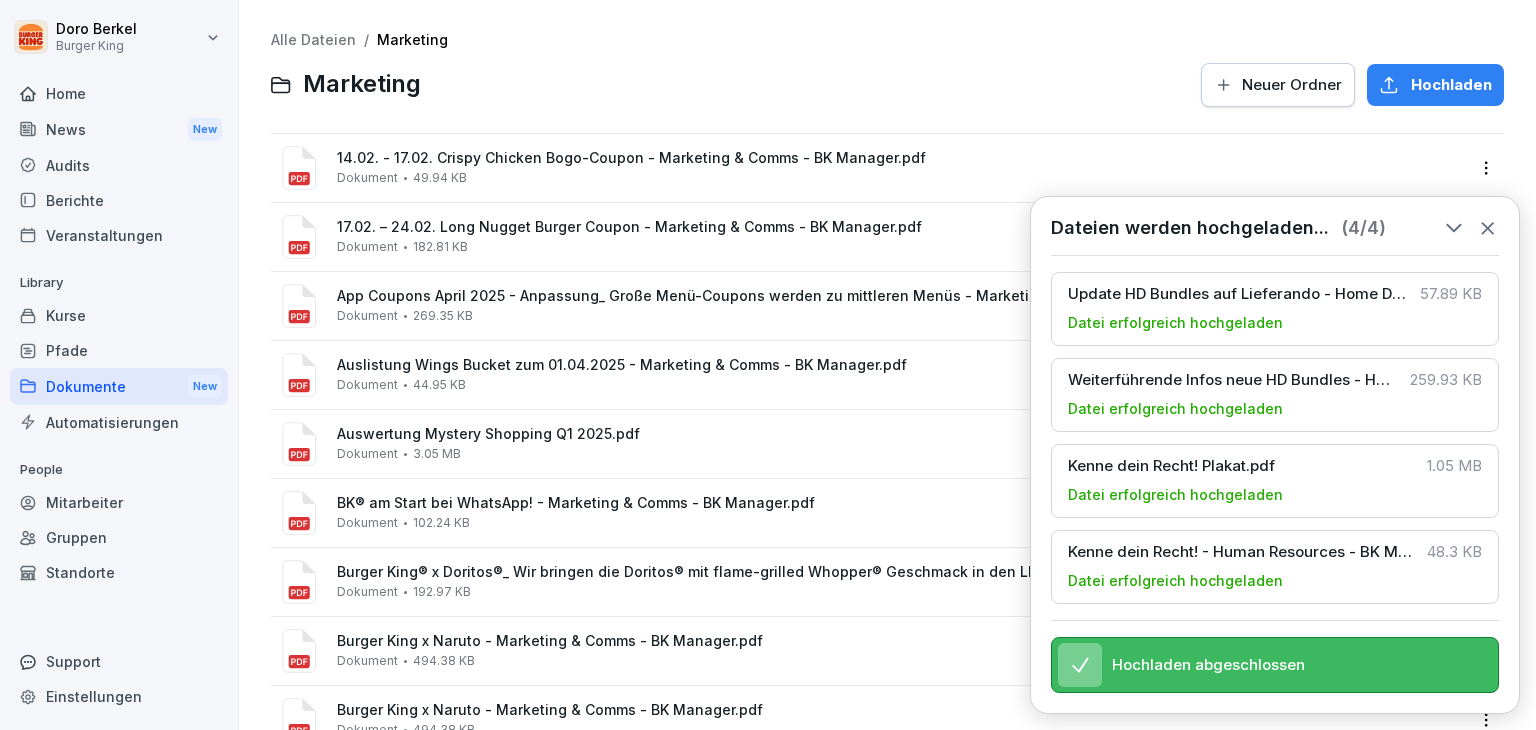 click on "Hochladen" at bounding box center (1451, 85) 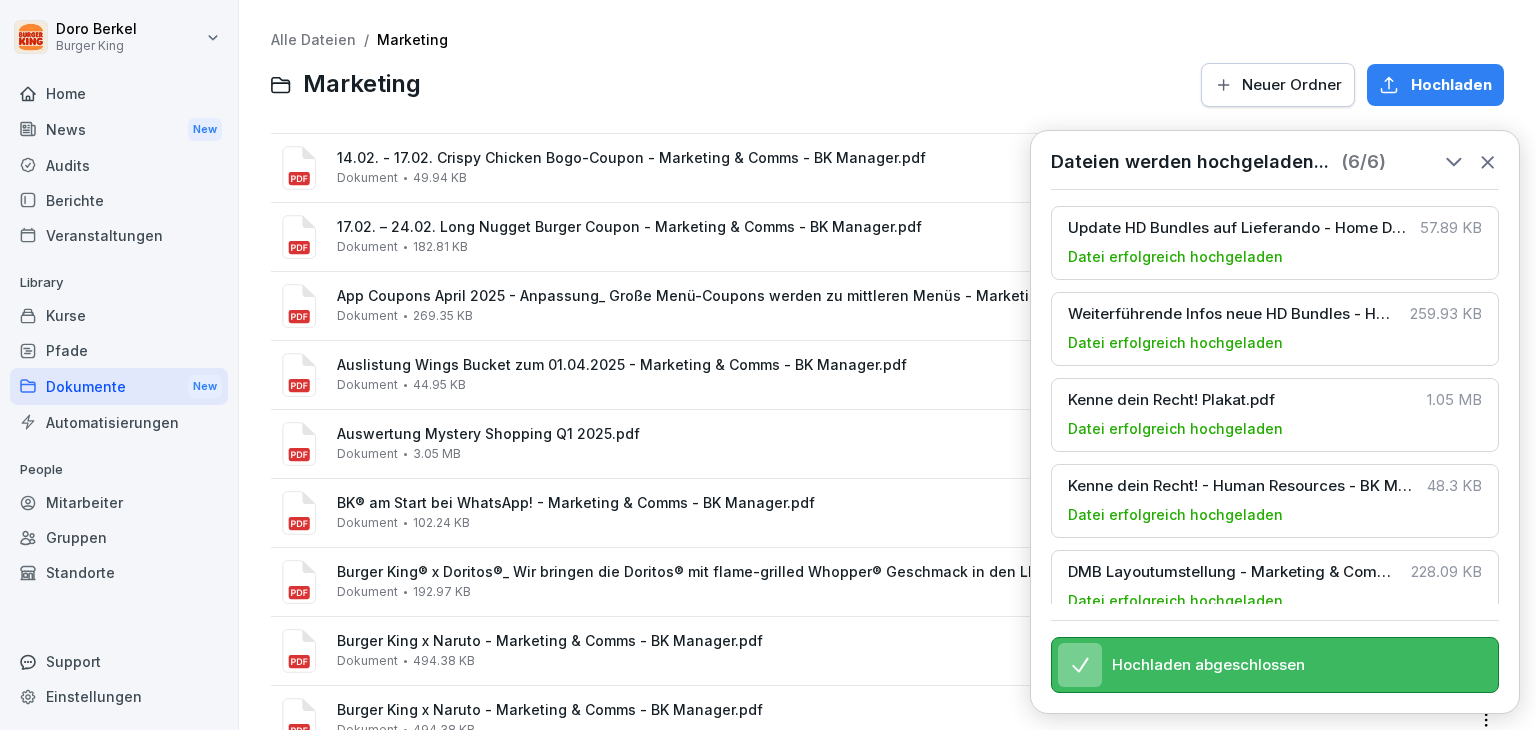 click 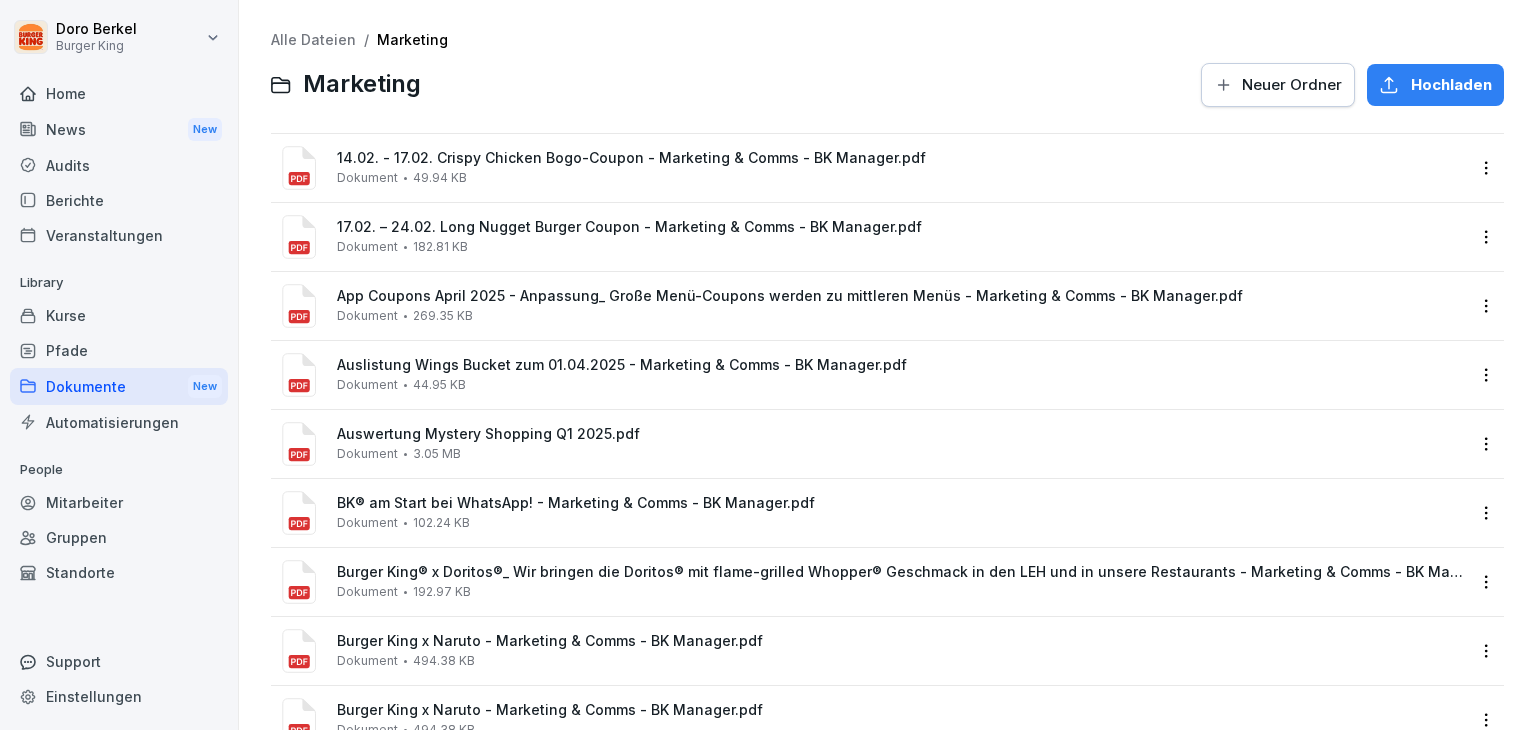 click on "News New" at bounding box center [119, 129] 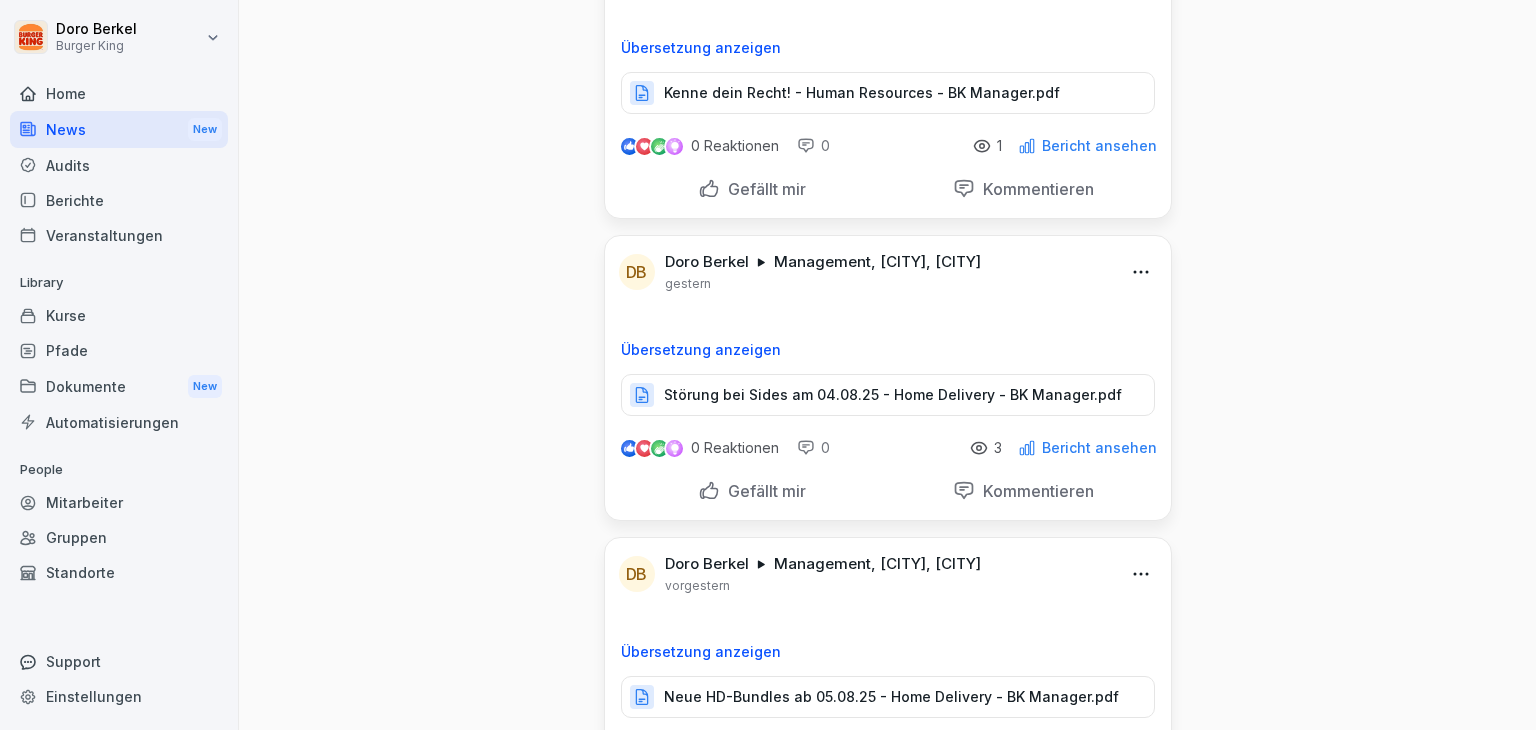 scroll, scrollTop: 1700, scrollLeft: 0, axis: vertical 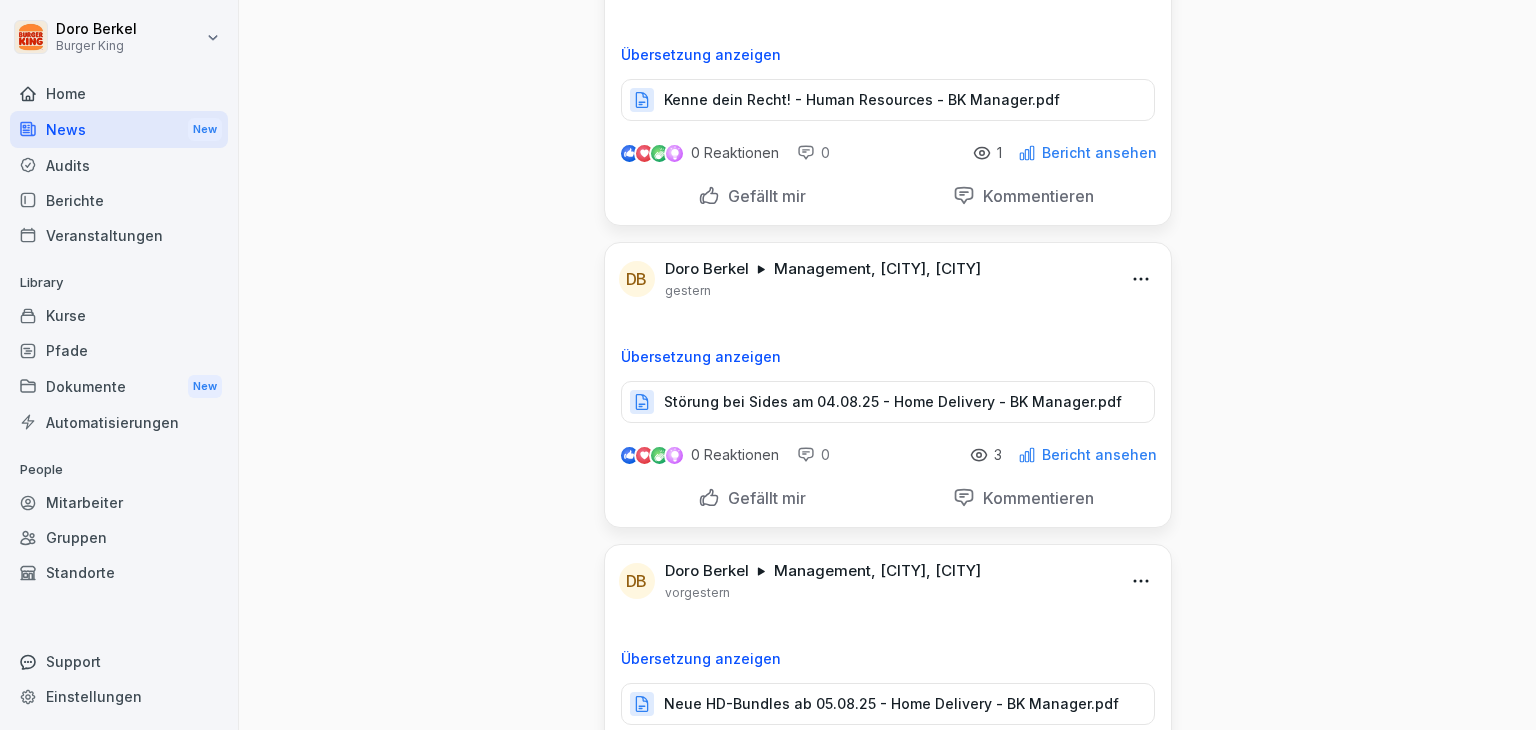 click on "Dokumente New" at bounding box center [119, 386] 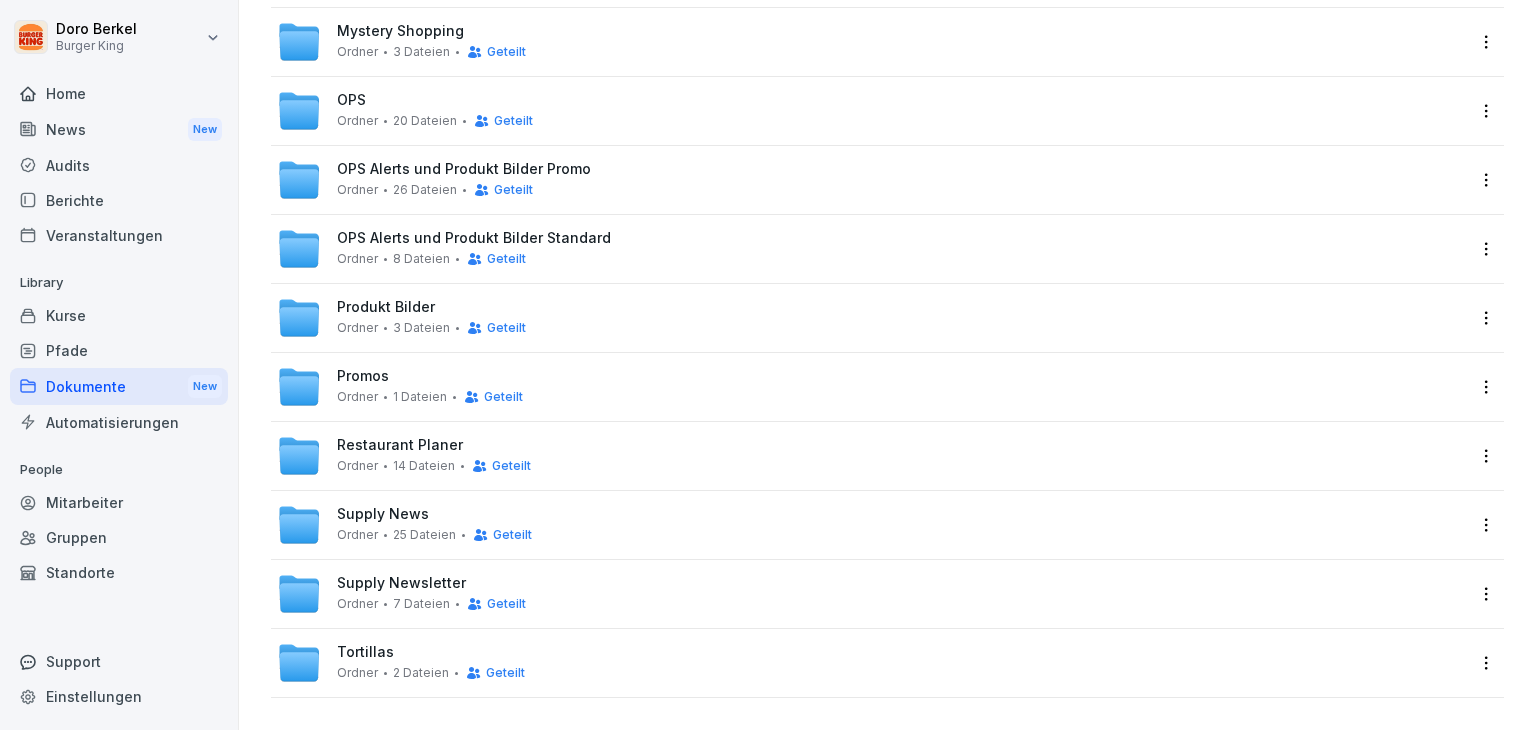 scroll, scrollTop: 0, scrollLeft: 0, axis: both 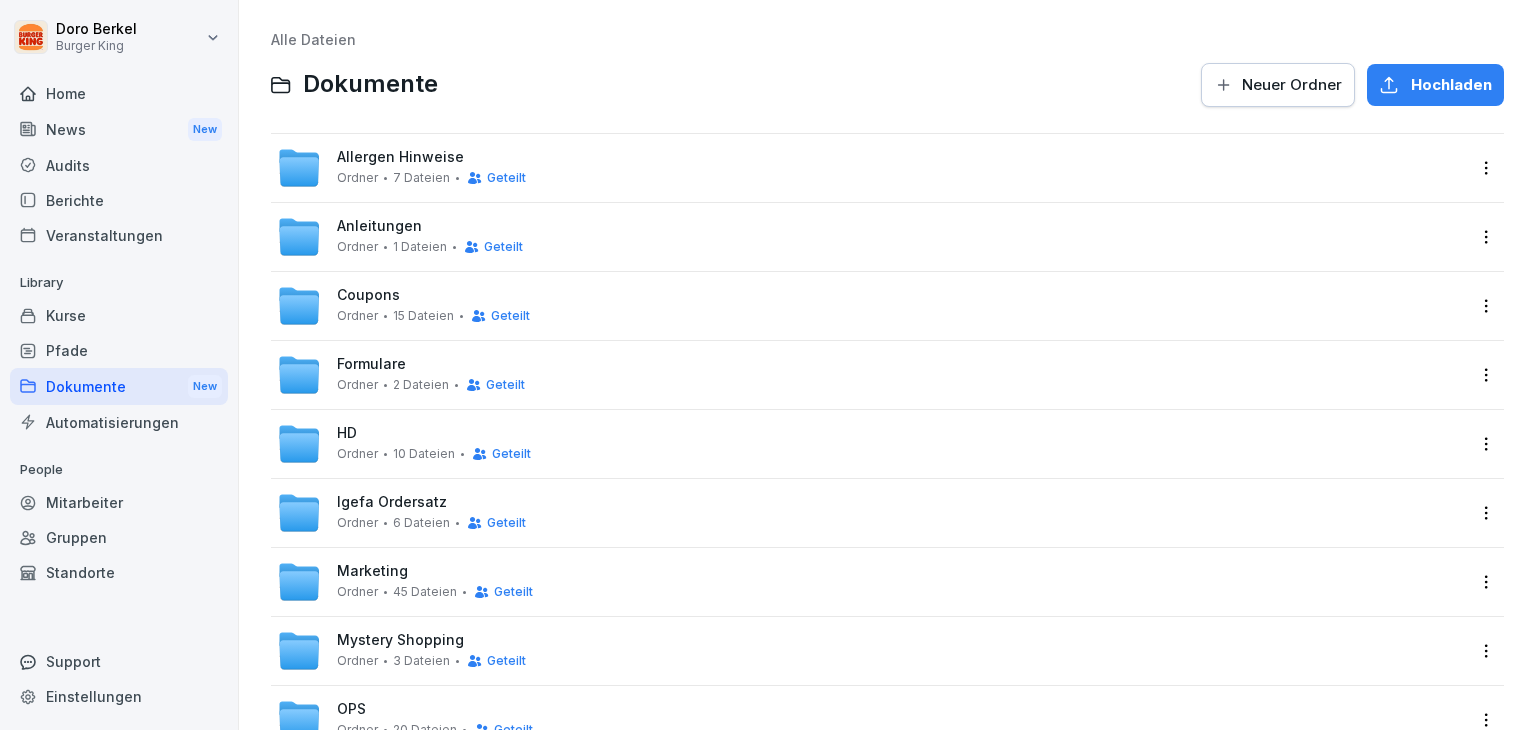 click on "Formulare Ordner 2 Dateien Geteilt" at bounding box center [431, 374] 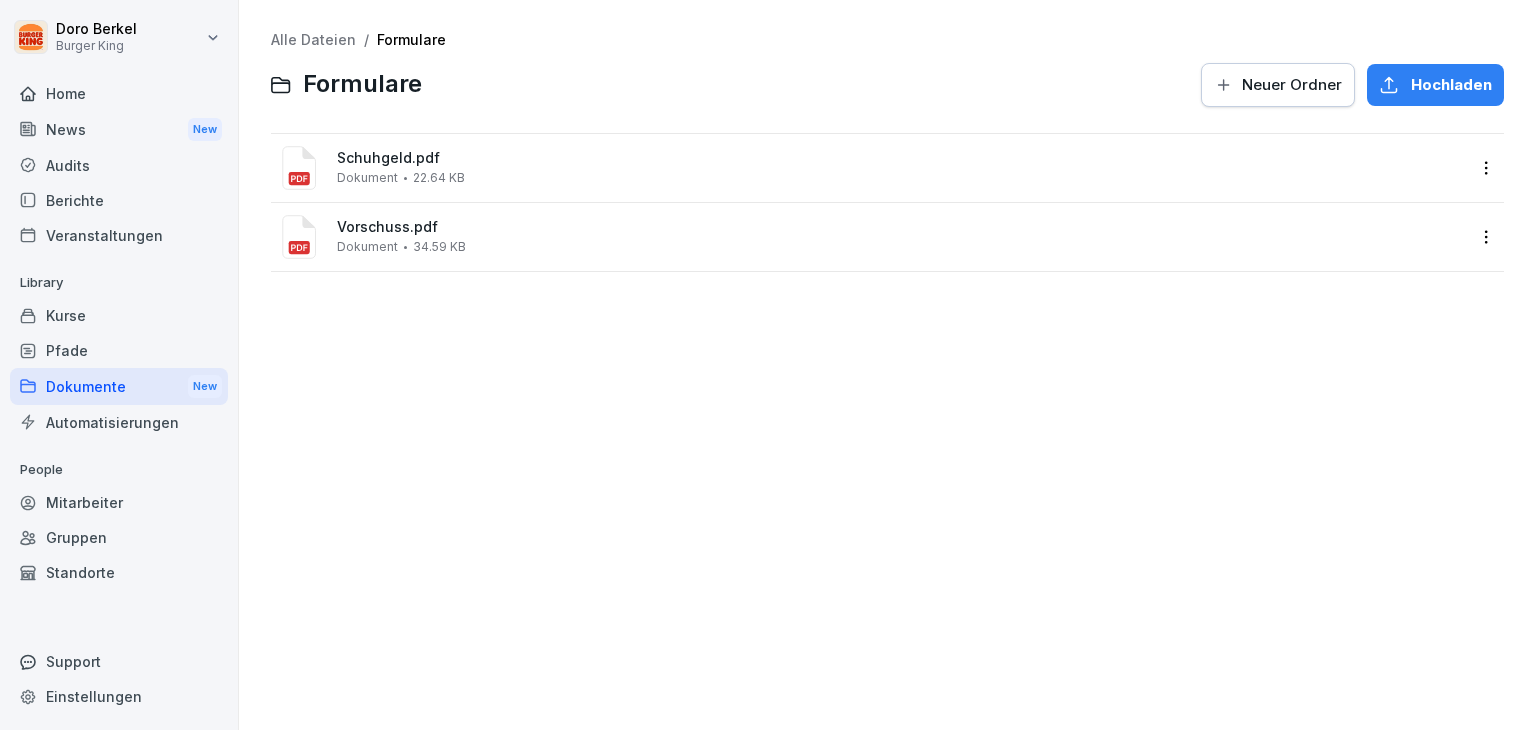 click on "Alle Dateien" at bounding box center (313, 39) 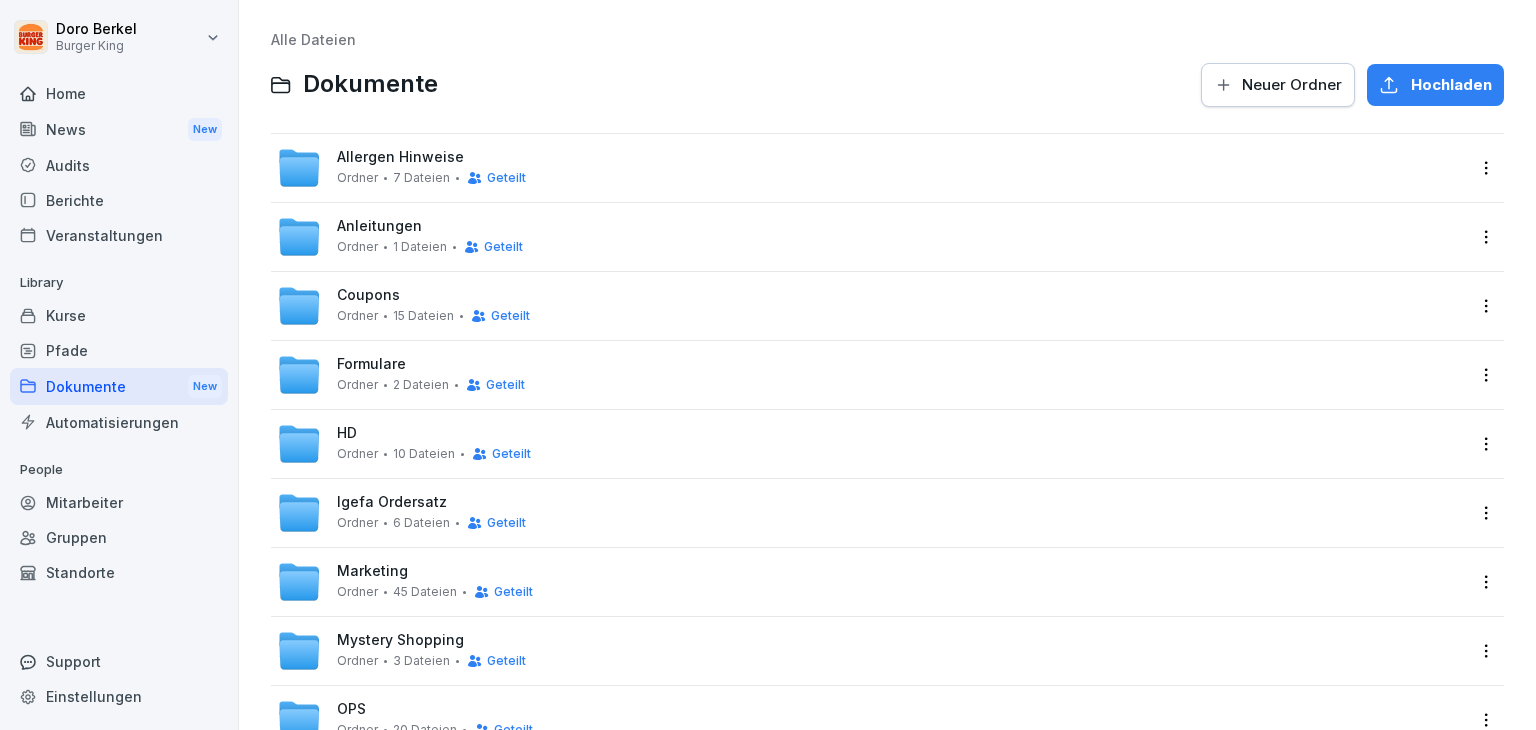 click on "Doro   Berkel Burger King Home News New Audits Berichte Veranstaltungen Library Kurse Pfade Dokumente New Automatisierungen People Mitarbeiter Gruppen Standorte Support Einstellungen Alle Dateien Dokumente Neuer Ordner Hochladen Allergen Hinweise Ordner 7 Dateien Geteilt Anleitungen Ordner 1 Dateien Geteilt Coupons Ordner 15 Dateien Geteilt Formulare Ordner 2 Dateien Geteilt HD Ordner 10 Dateien Geteilt Igefa Ordersatz Ordner 6 Dateien Geteilt Marketing Ordner 45 Dateien Geteilt Mystery Shopping Ordner 3 Dateien Geteilt OPS Ordner 20 Dateien Geteilt OPS Alerts und Produkt Bilder Promo Ordner 26 Dateien Geteilt OPS Alerts und Produkt Bilder Standard Ordner 8 Dateien Geteilt Produkt Bilder Ordner 3 Dateien Geteilt Promos Ordner 1 Dateien Geteilt Restaurant Planer Ordner 14 Dateien Geteilt Supply News Ordner 25 Dateien Geteilt Supply Newsletter Ordner 7 Dateien Geteilt Tortillas Ordner 2 Dateien Geteilt" at bounding box center (768, 365) 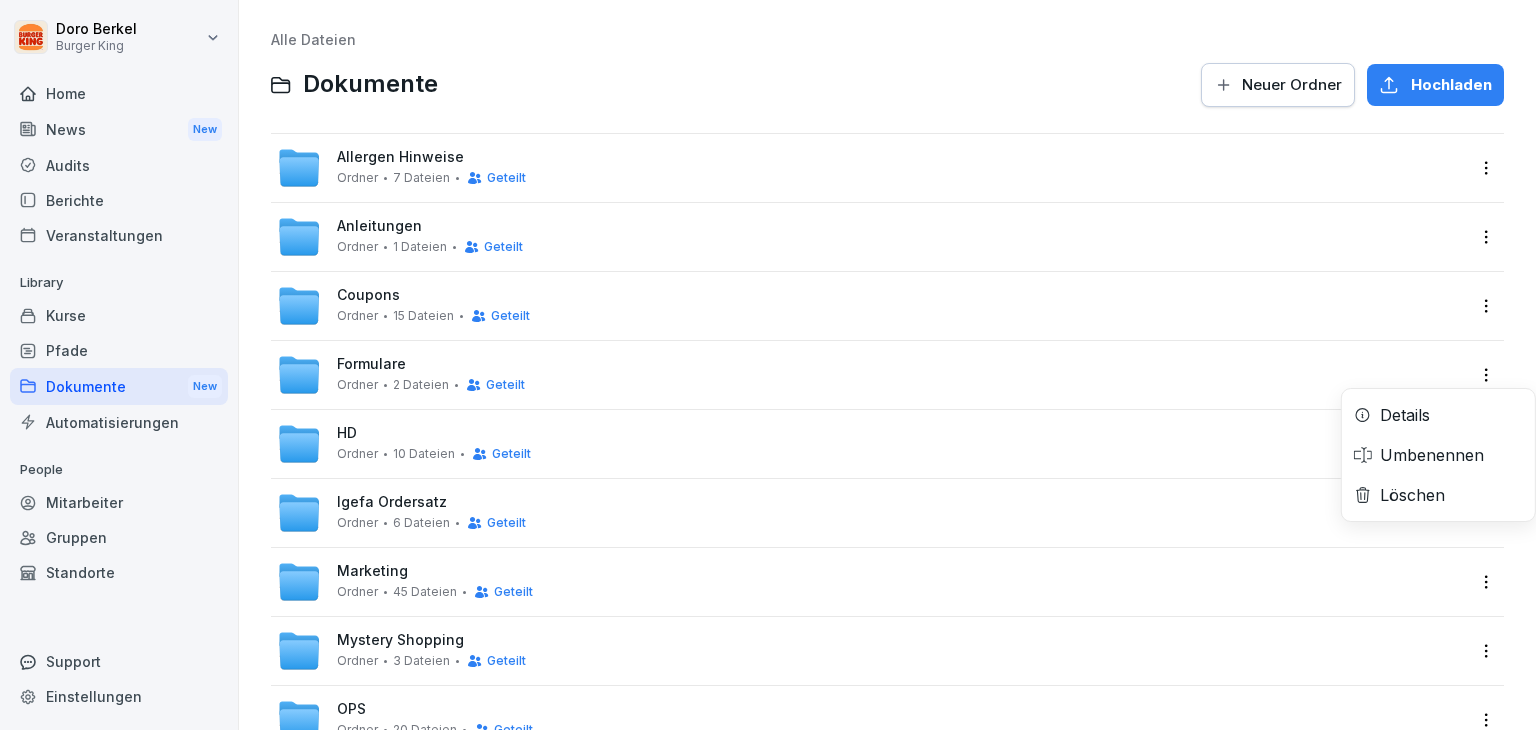 click on "Details" at bounding box center [1405, 415] 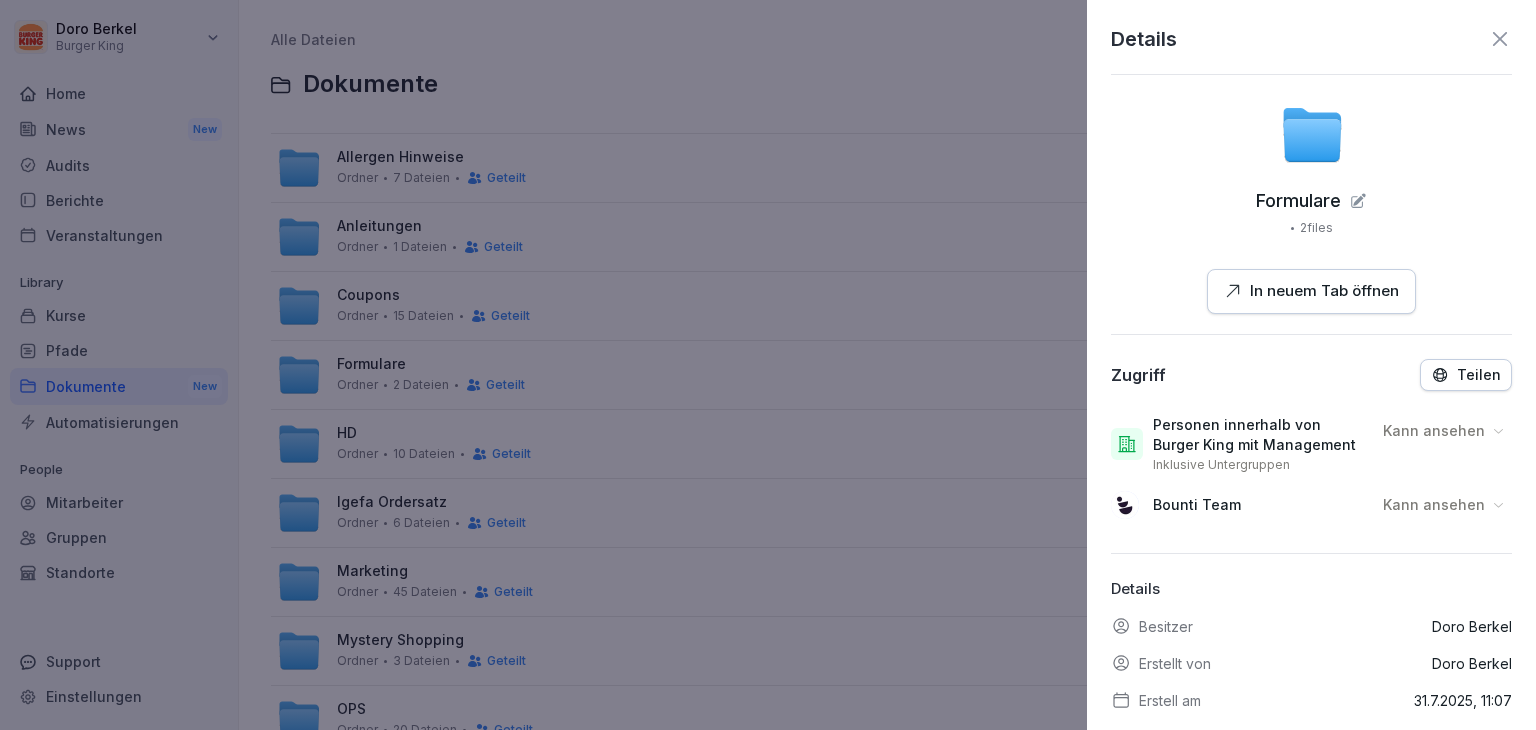 click at bounding box center [768, 365] 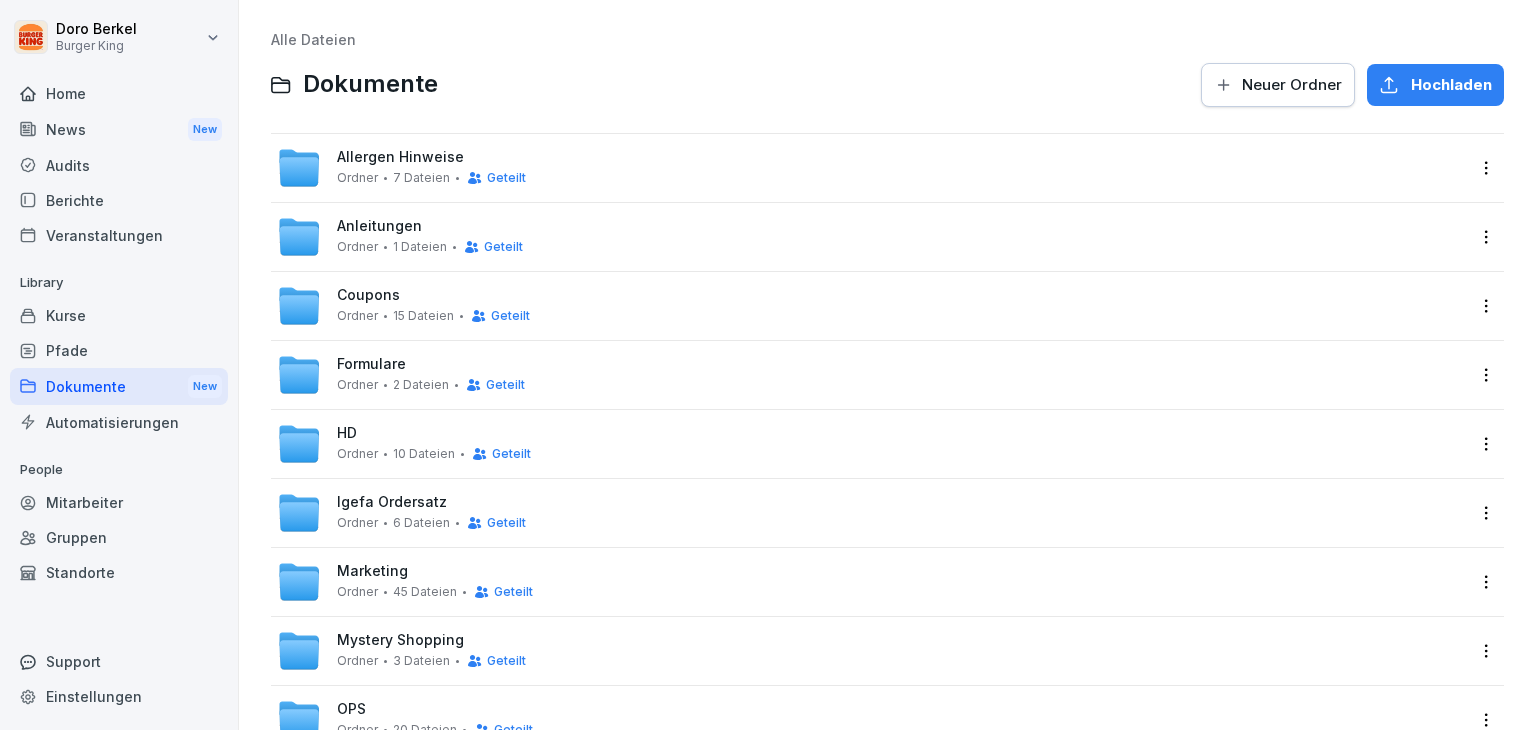 click on "Berichte" at bounding box center [119, 200] 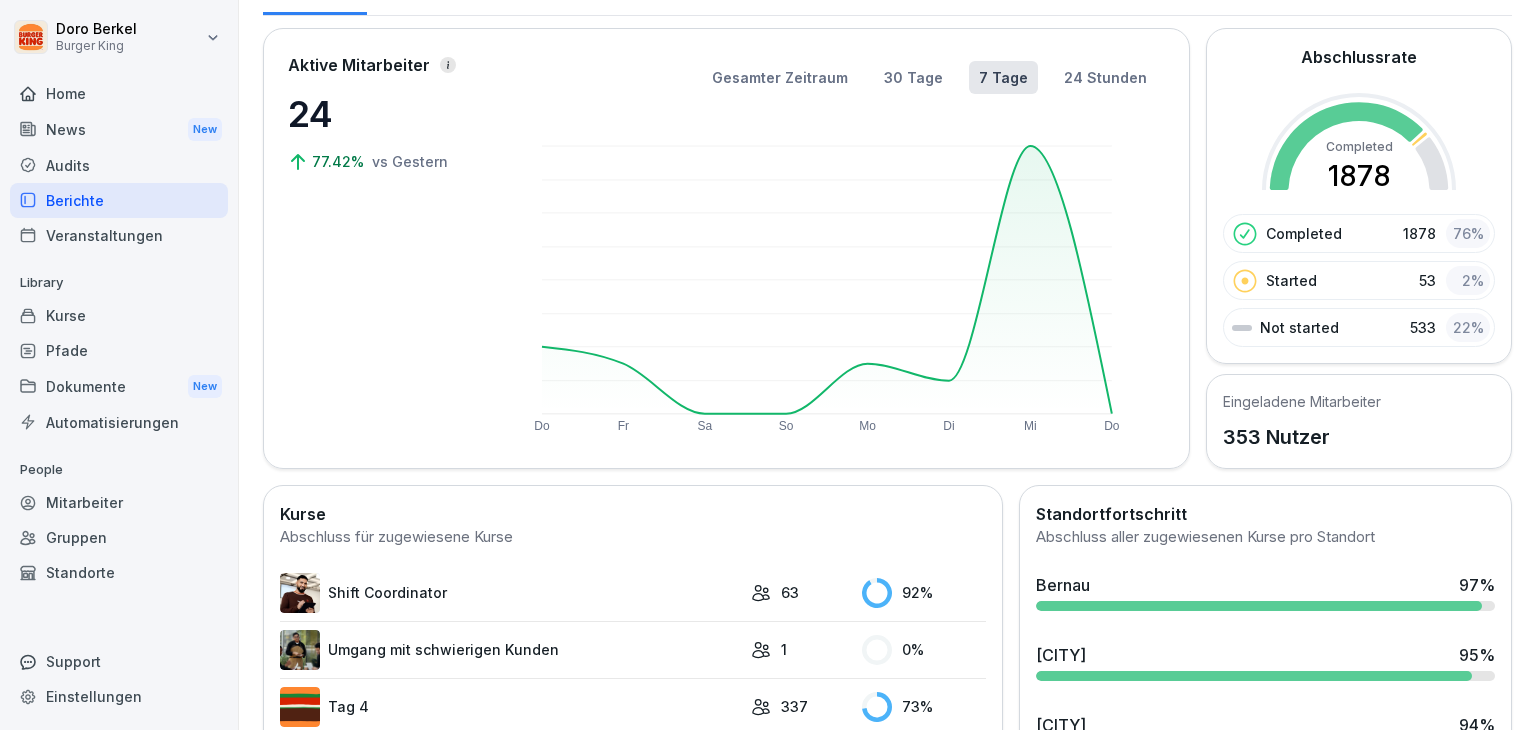 scroll, scrollTop: 0, scrollLeft: 0, axis: both 